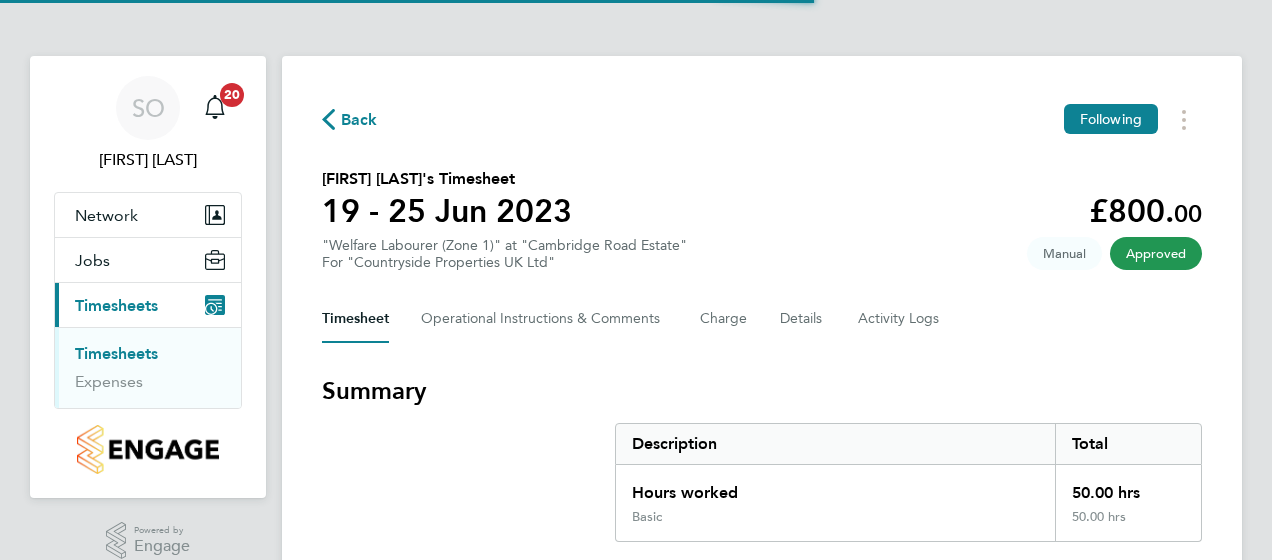 scroll, scrollTop: 0, scrollLeft: 0, axis: both 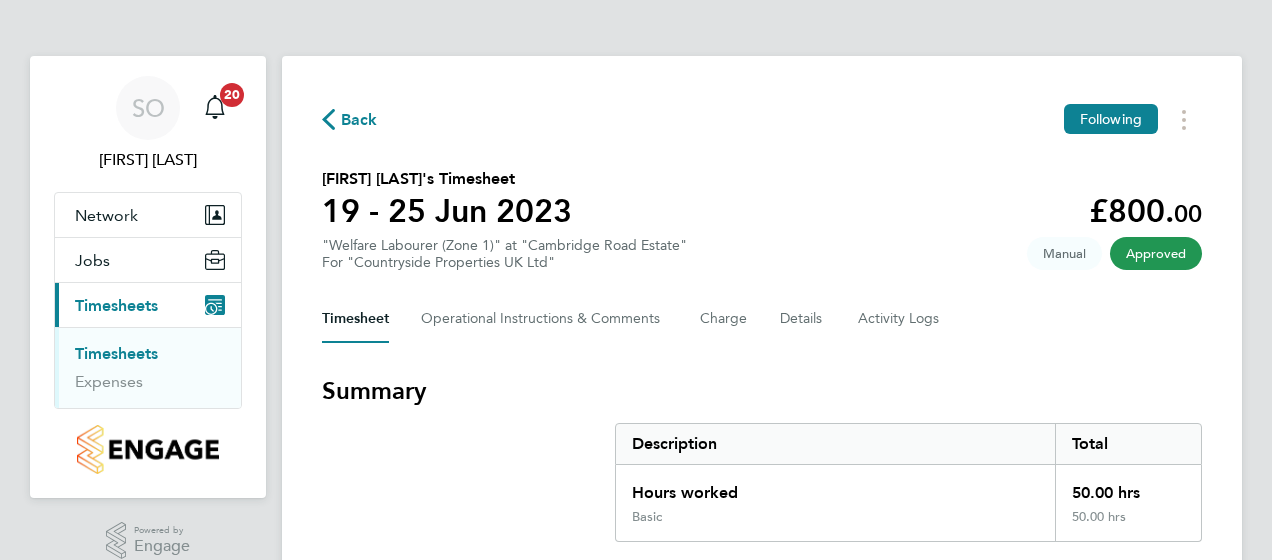 click on "Back" 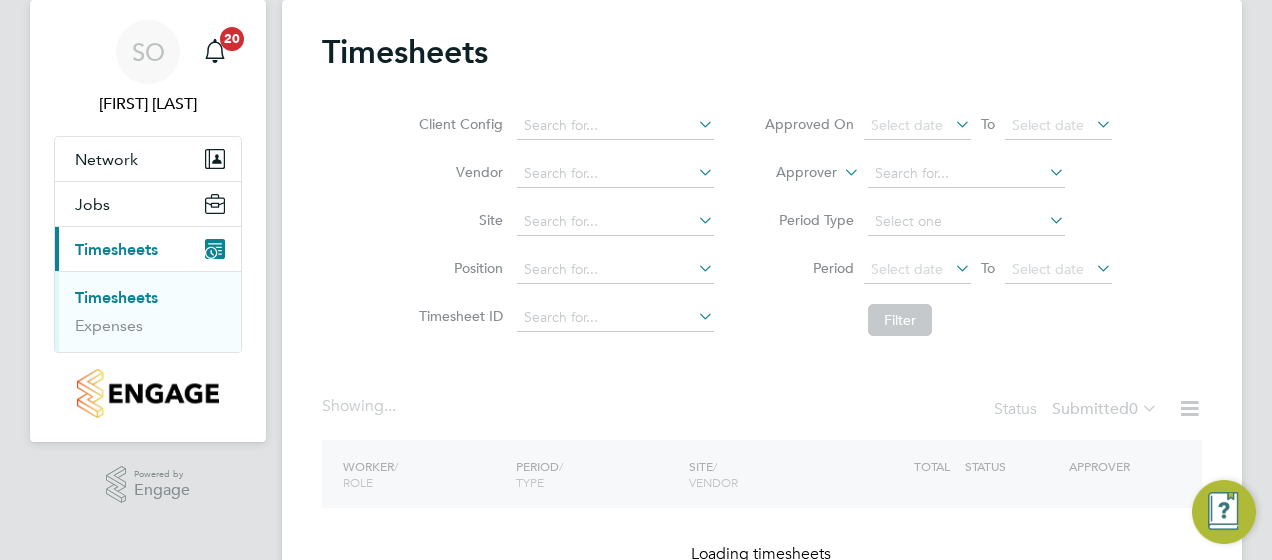scroll, scrollTop: 168, scrollLeft: 0, axis: vertical 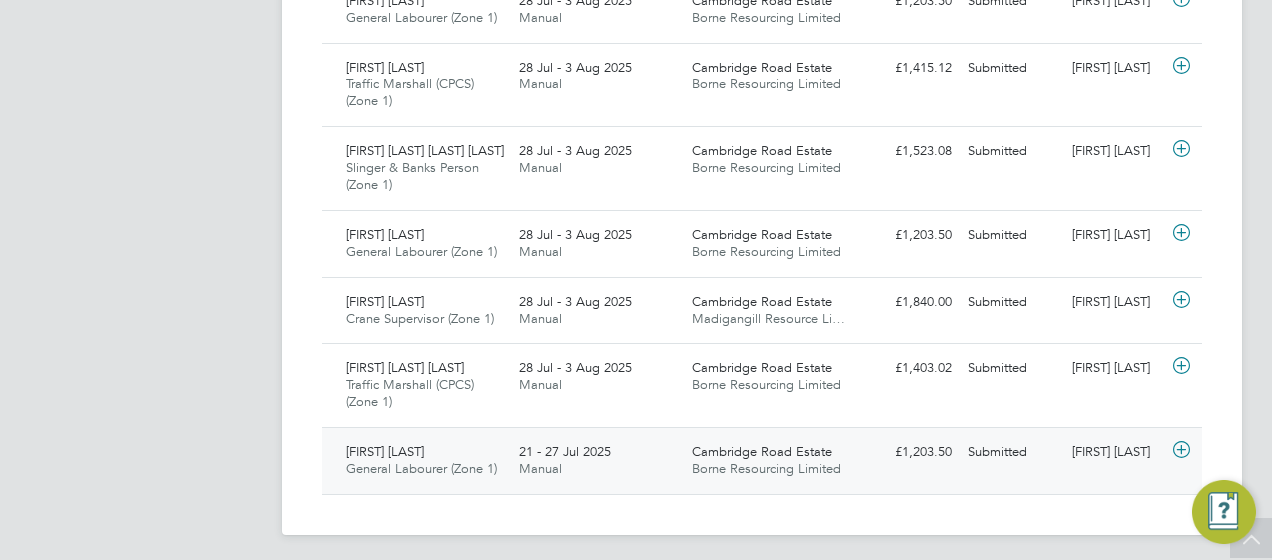 click on "[FIRST] [LAST]" 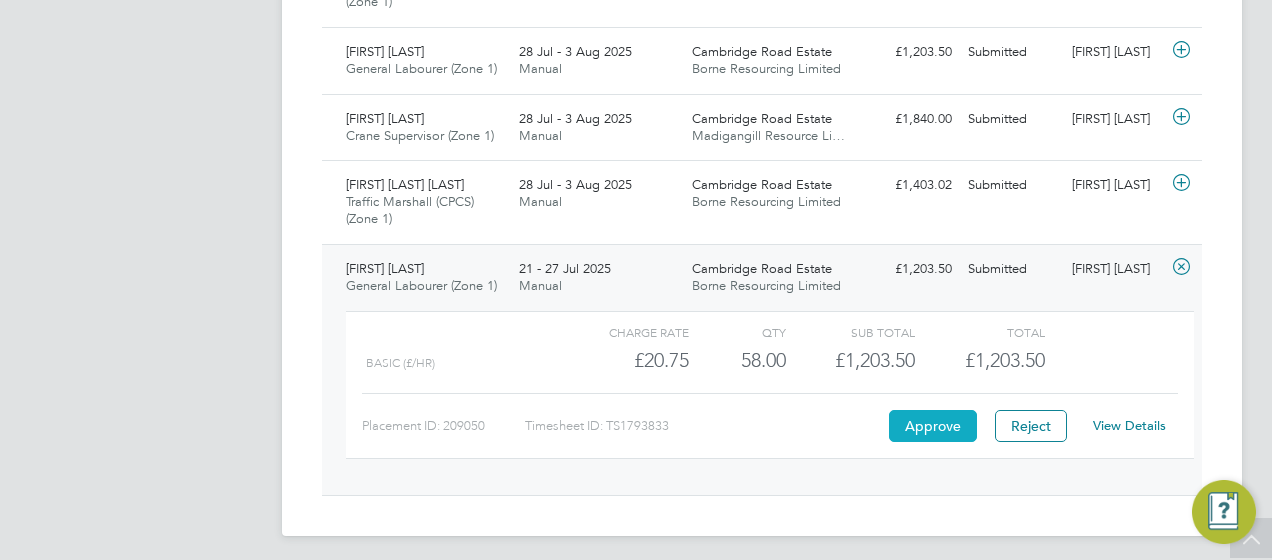 click on "Approve" 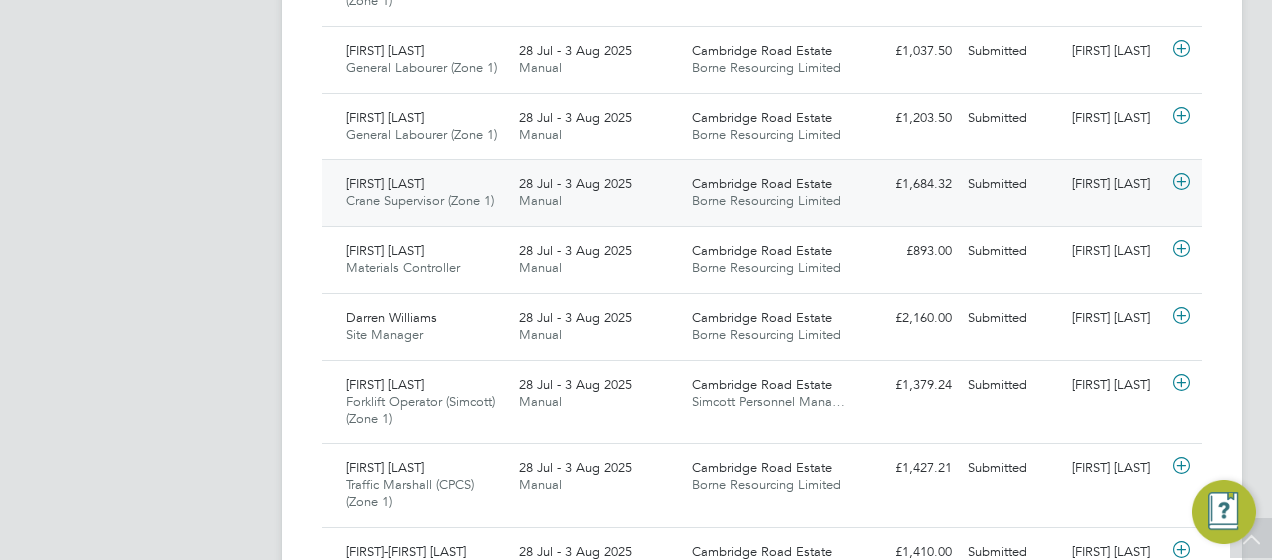 scroll, scrollTop: 423, scrollLeft: 0, axis: vertical 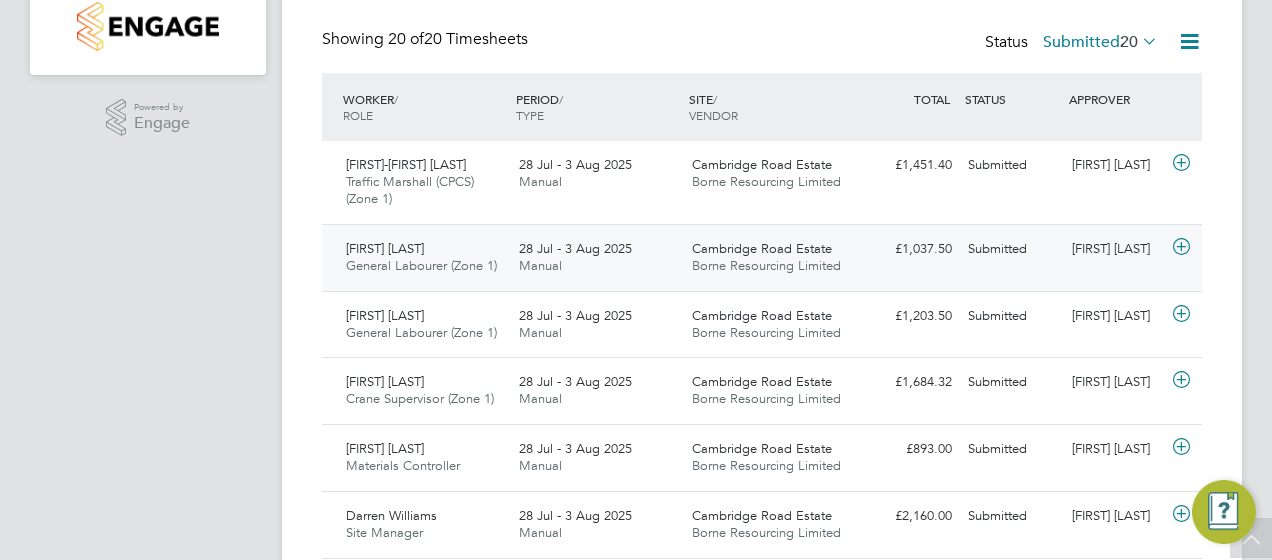 click on "Cambridge Road Estate" 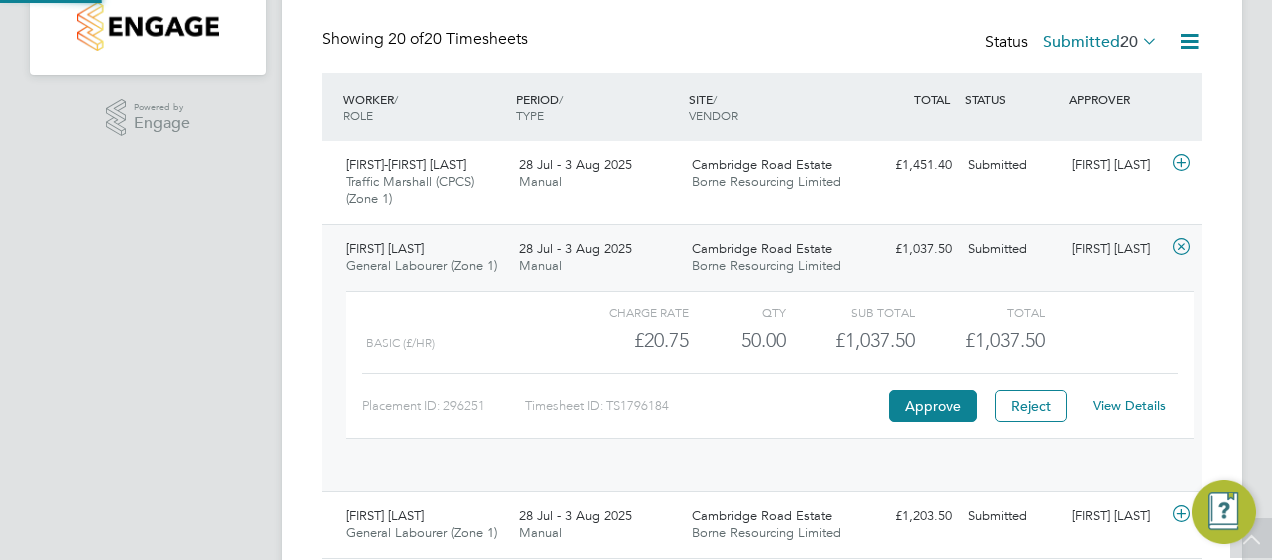 scroll, scrollTop: 10, scrollLeft: 10, axis: both 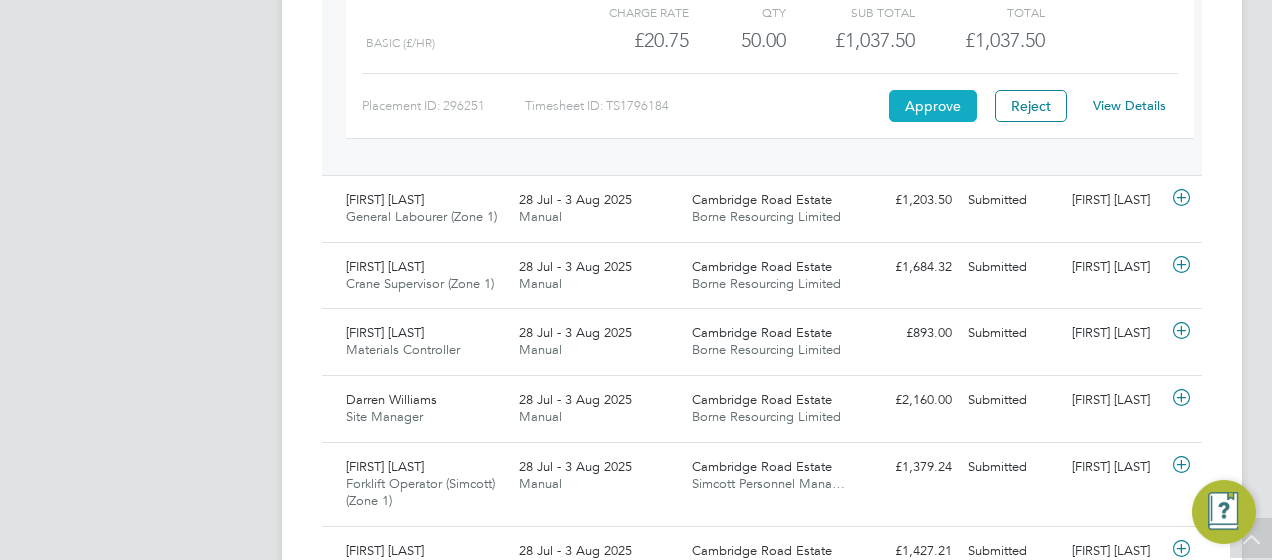click on "Approve" 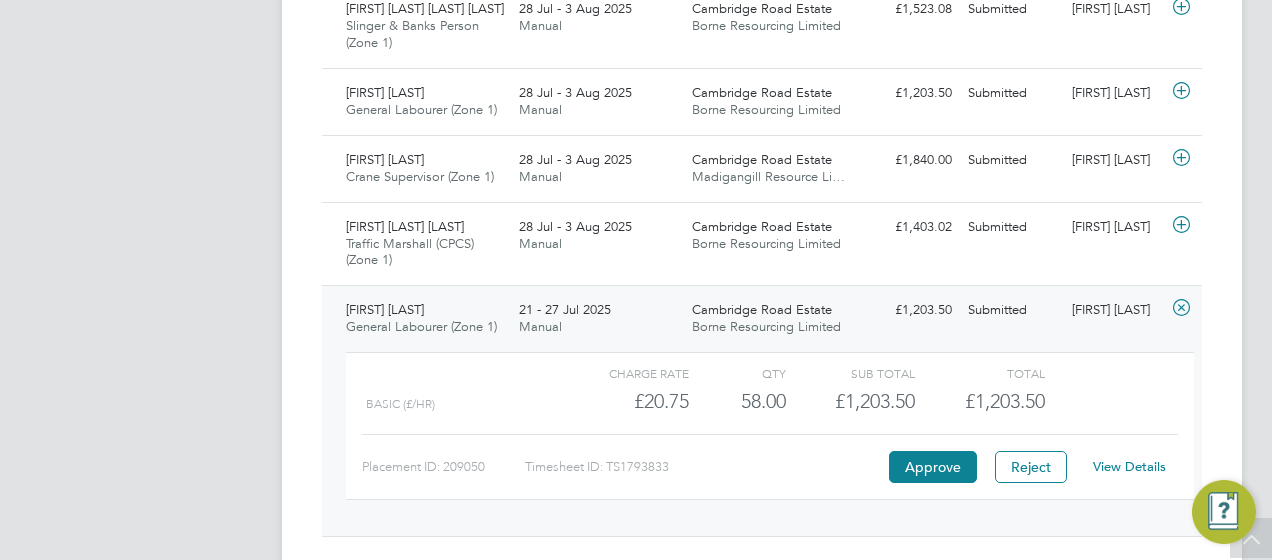 scroll, scrollTop: 1907, scrollLeft: 0, axis: vertical 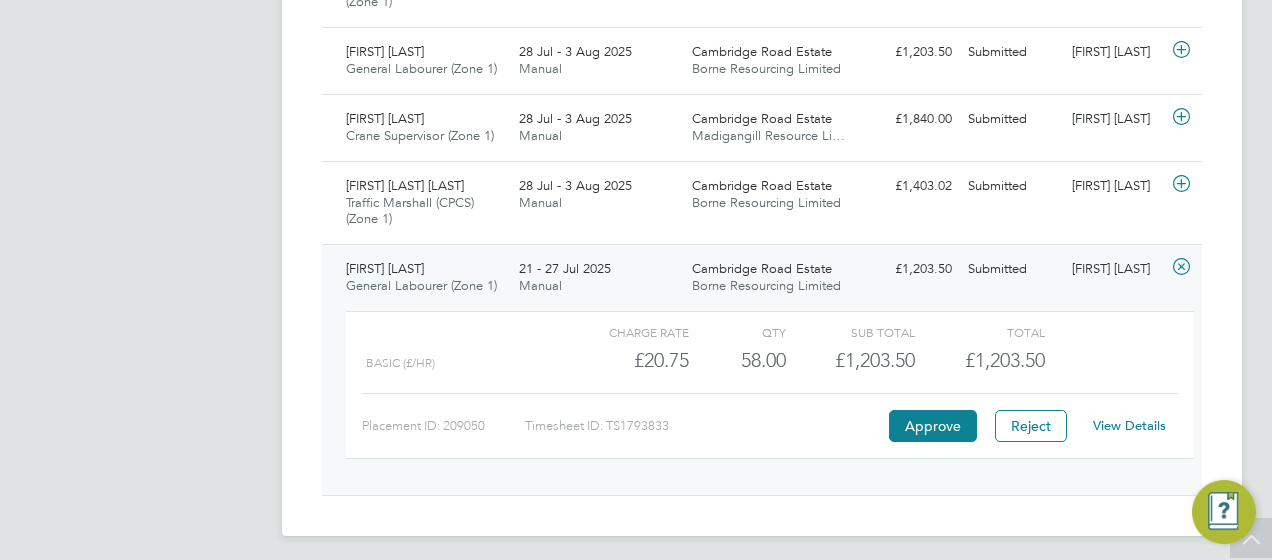 click on "View Details" 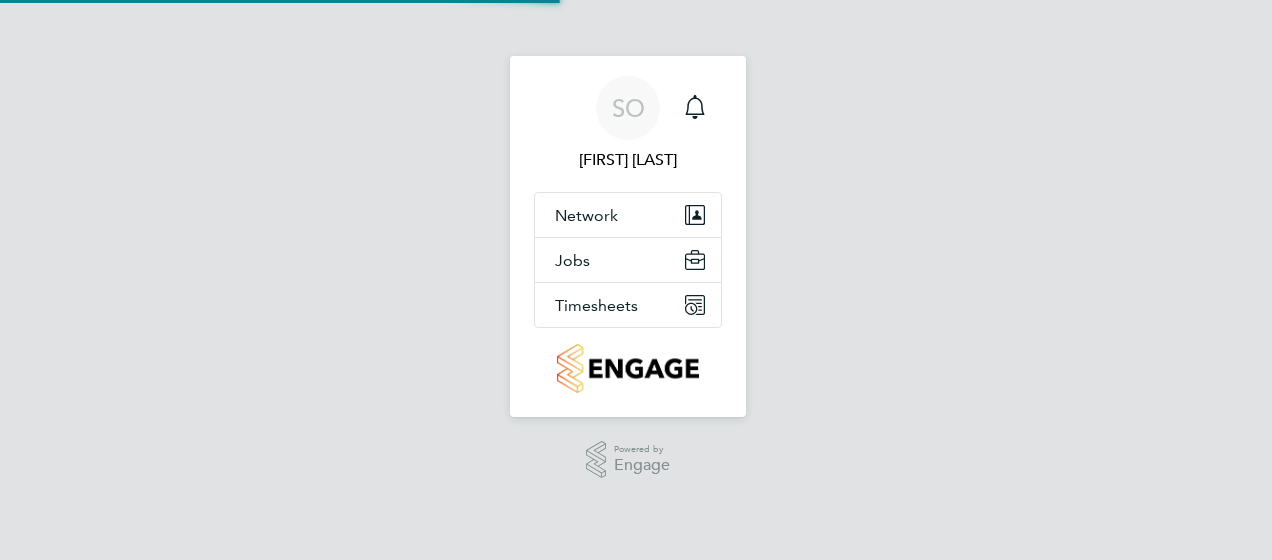 scroll, scrollTop: 0, scrollLeft: 0, axis: both 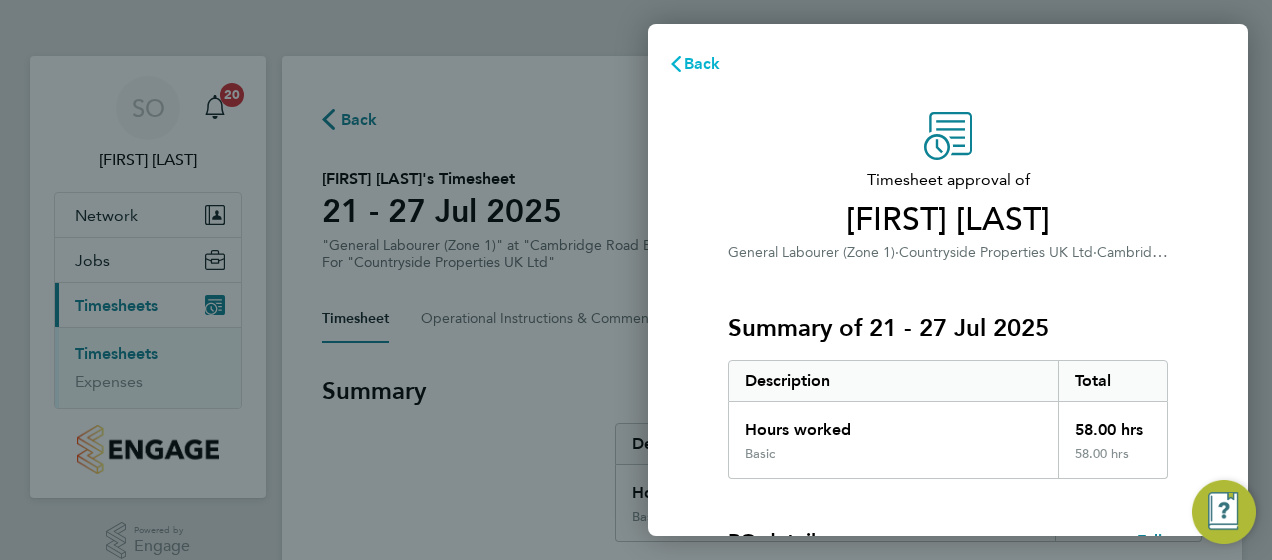 click on "Back" 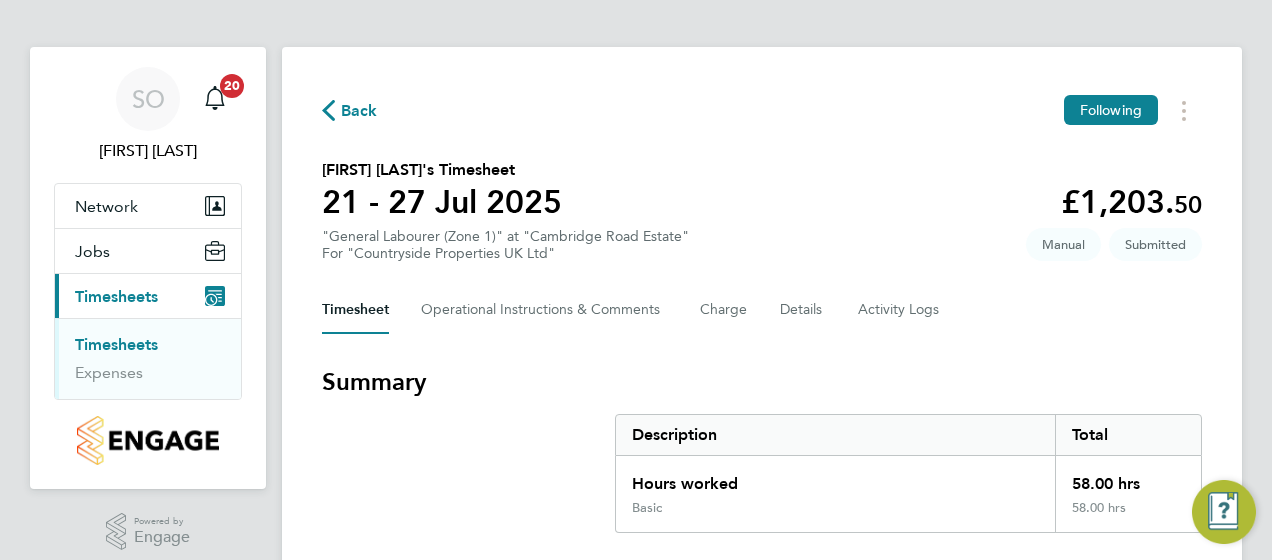 scroll, scrollTop: 5, scrollLeft: 0, axis: vertical 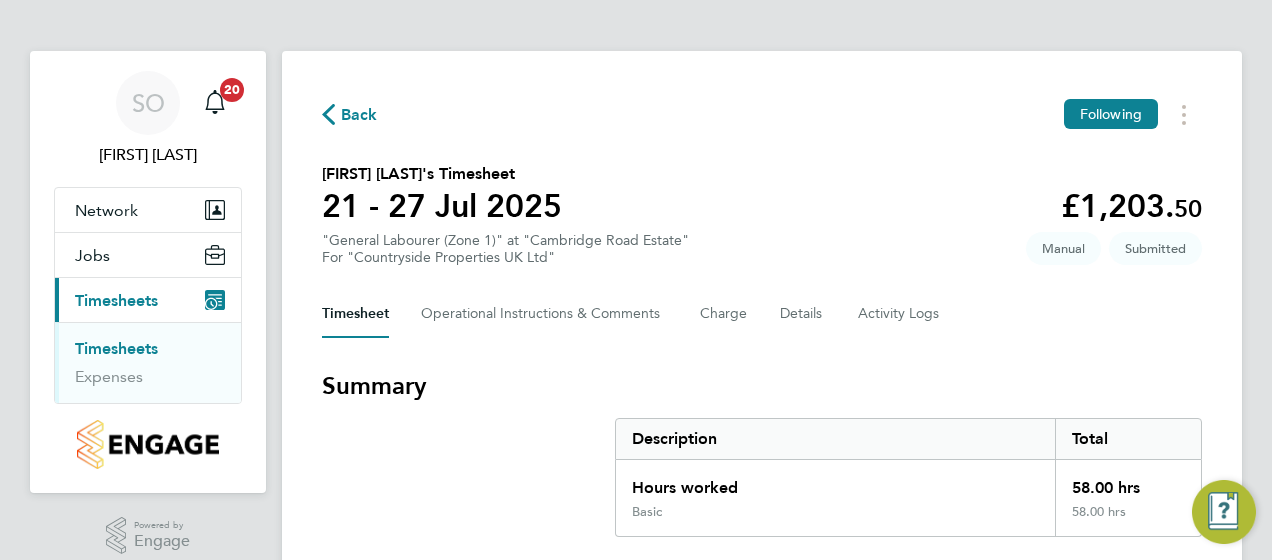 click on "Back" 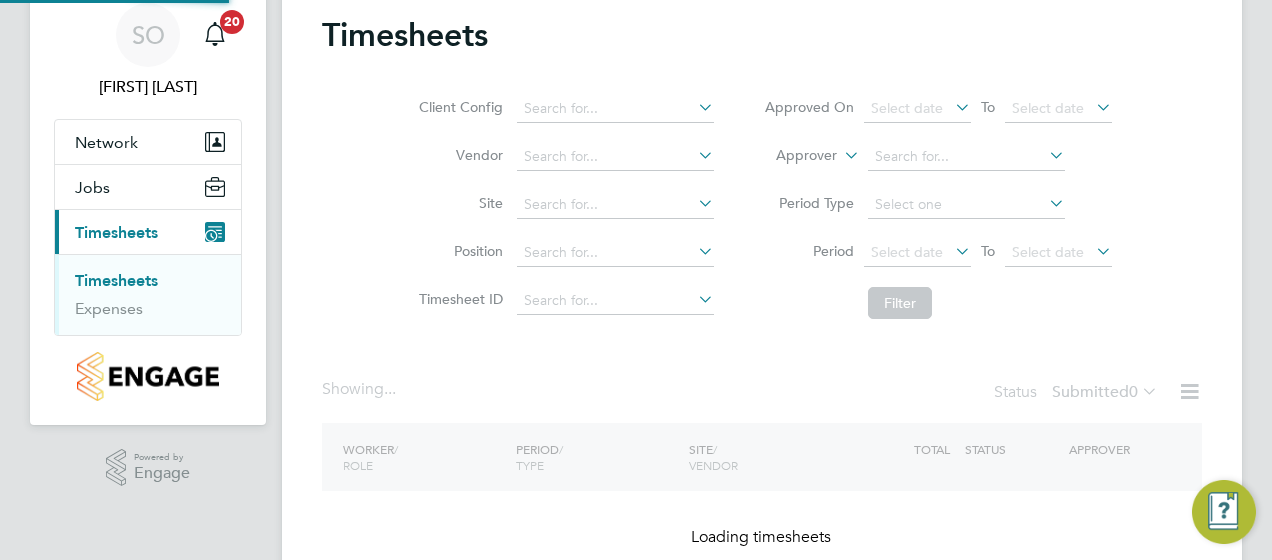 scroll, scrollTop: 168, scrollLeft: 0, axis: vertical 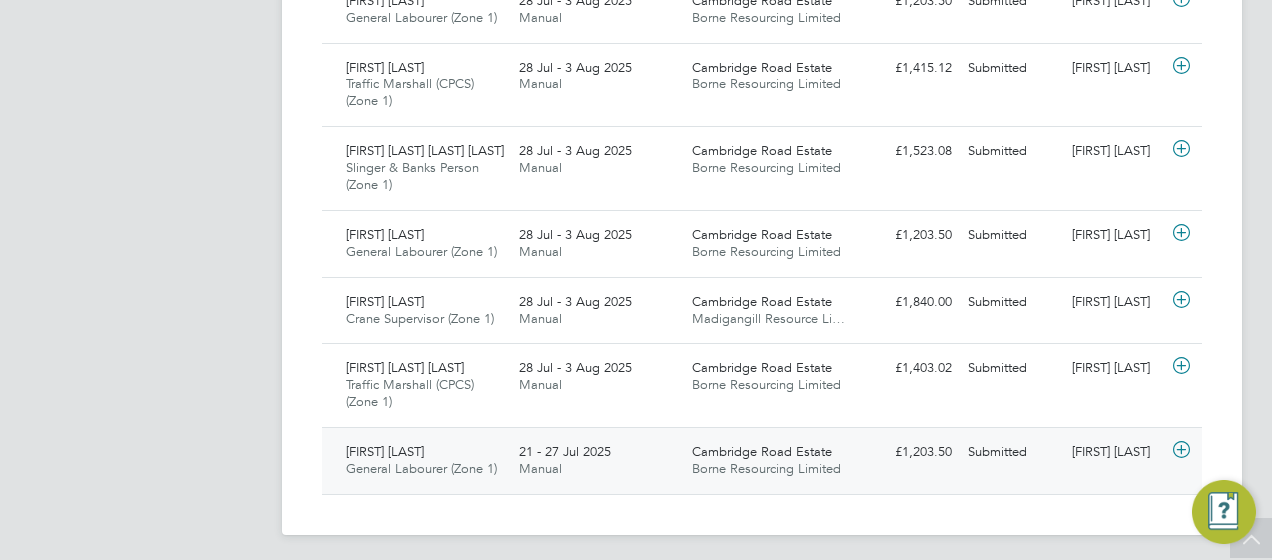 click on "General Labourer (Zone 1)" 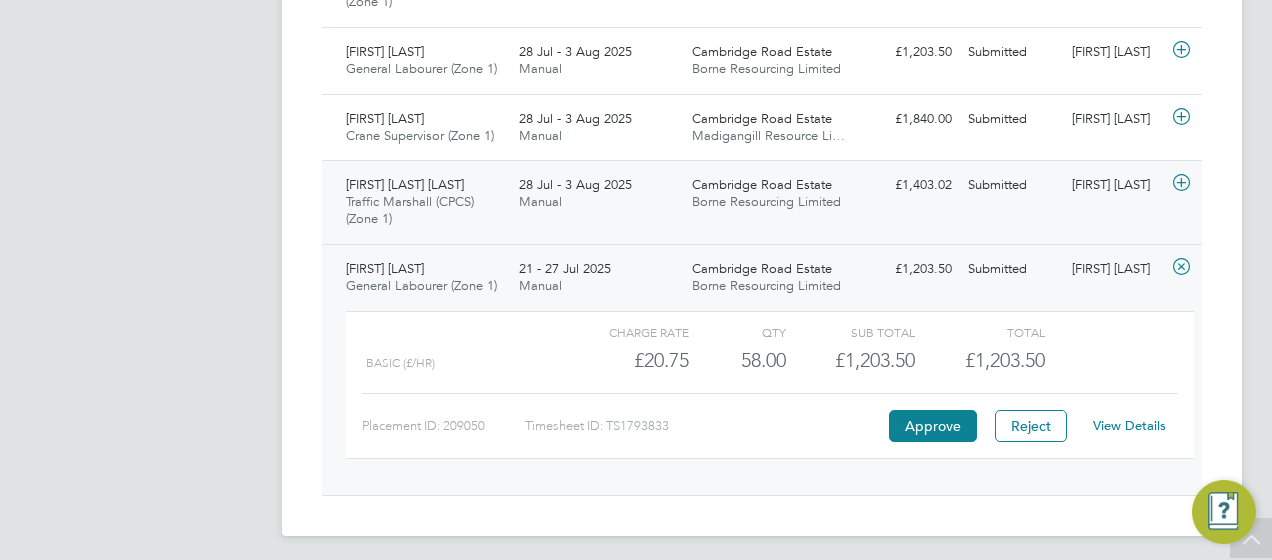click on "Traffic Marshall (CPCS) (Zone 1)" 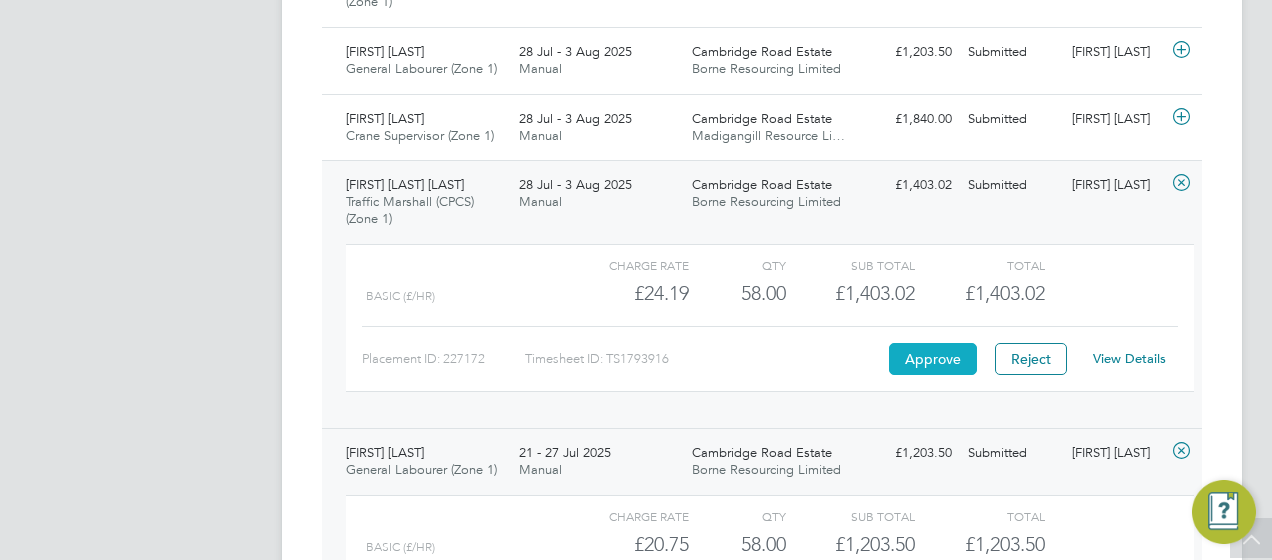click on "Approve" 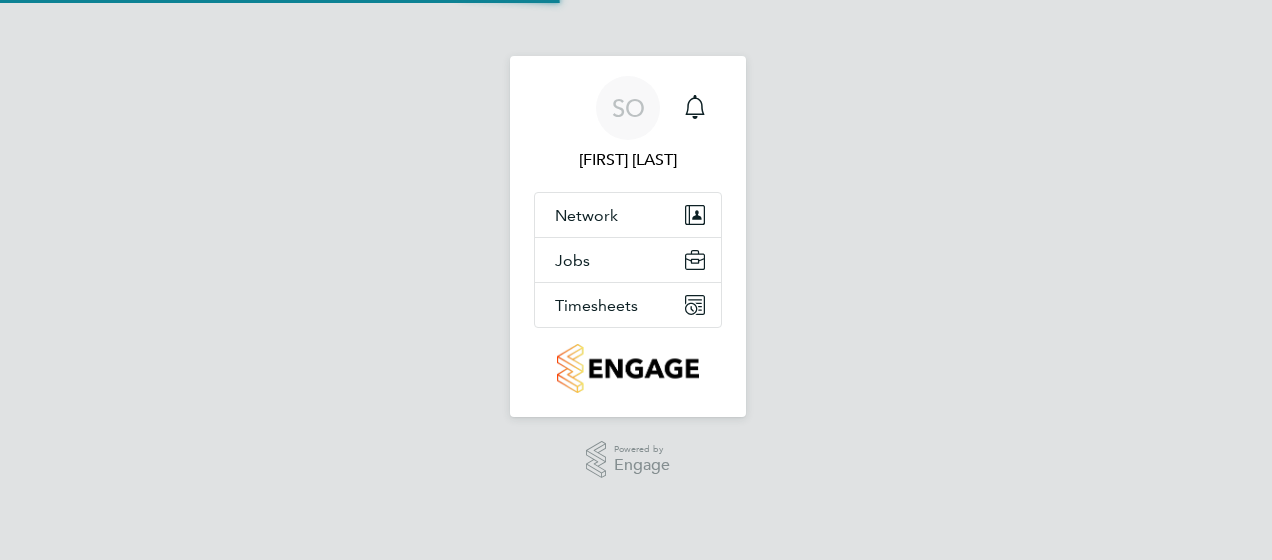 scroll, scrollTop: 0, scrollLeft: 0, axis: both 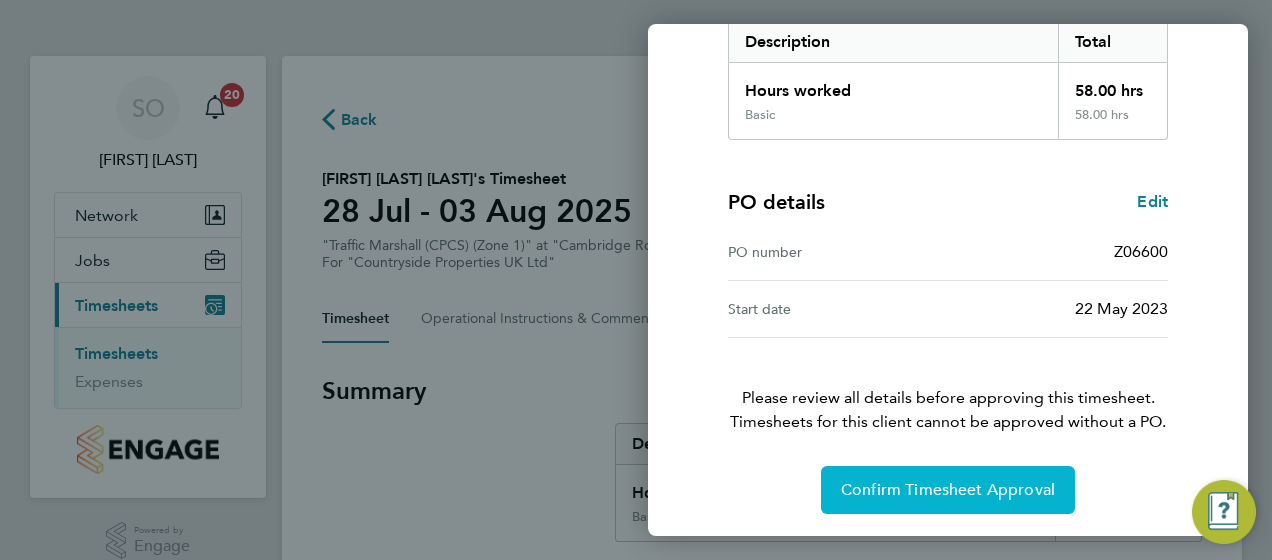click on "Confirm Timesheet Approval" 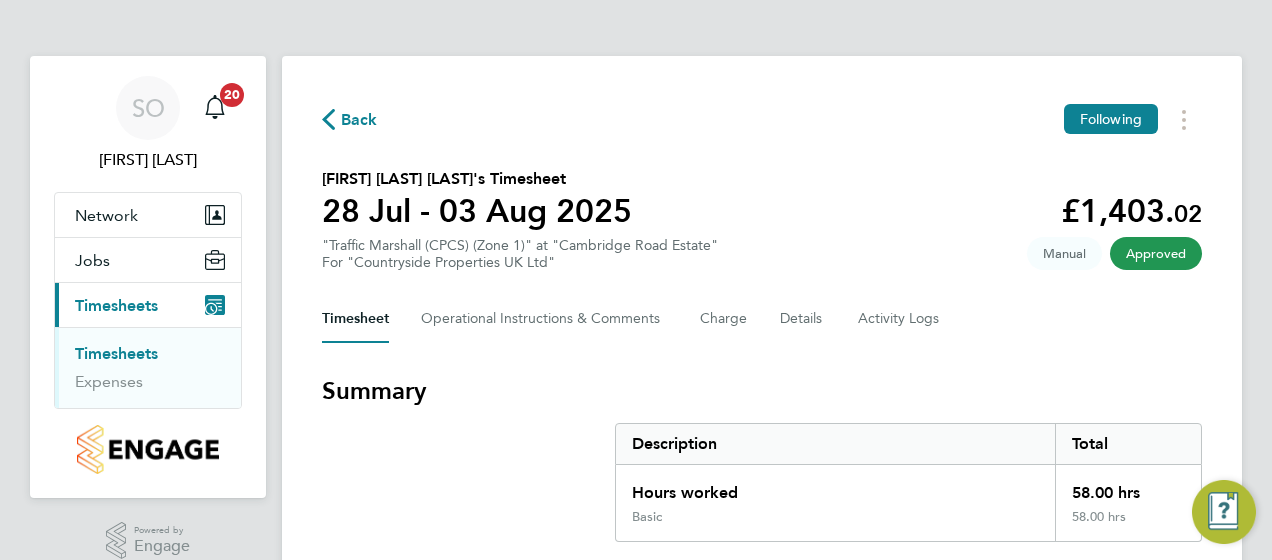 click on "Back" 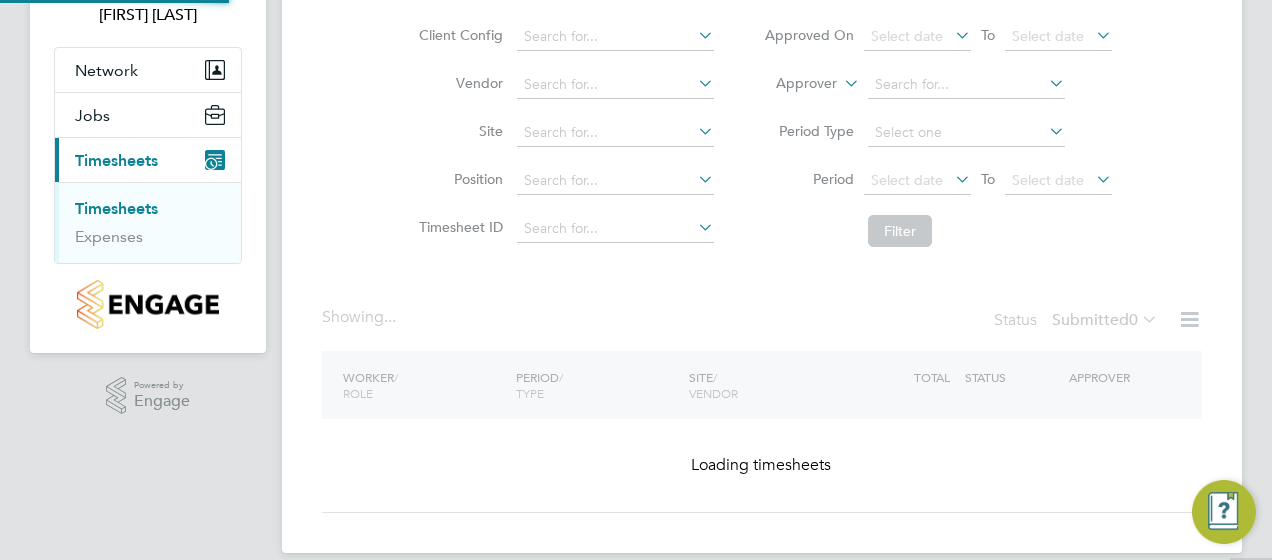 scroll, scrollTop: 168, scrollLeft: 0, axis: vertical 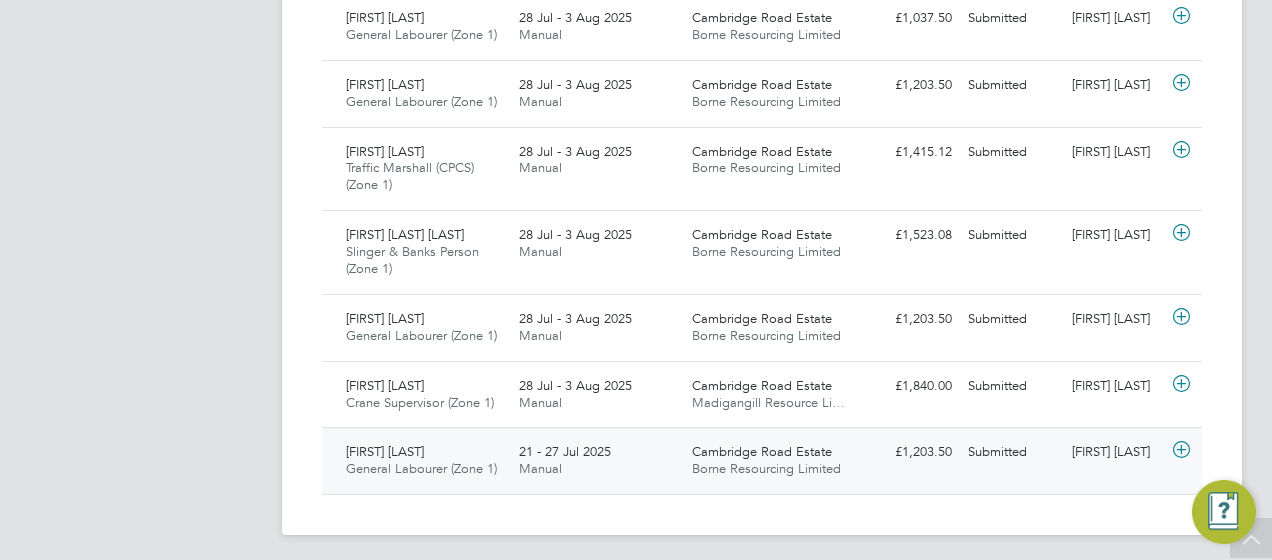 click on "Borne Resourcing Limited" 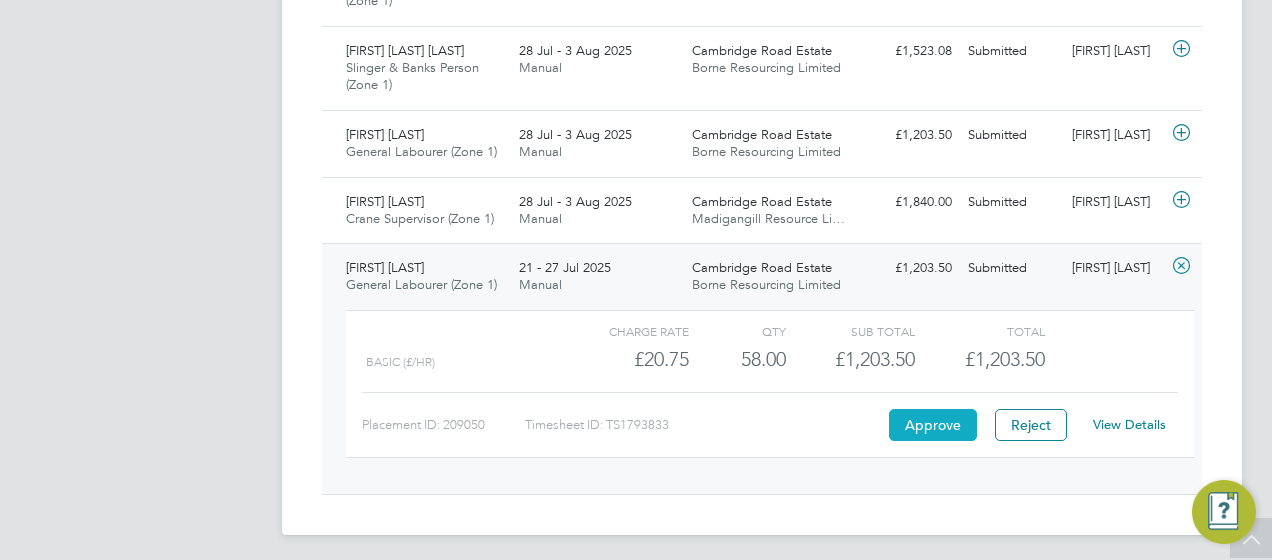 click on "Approve" 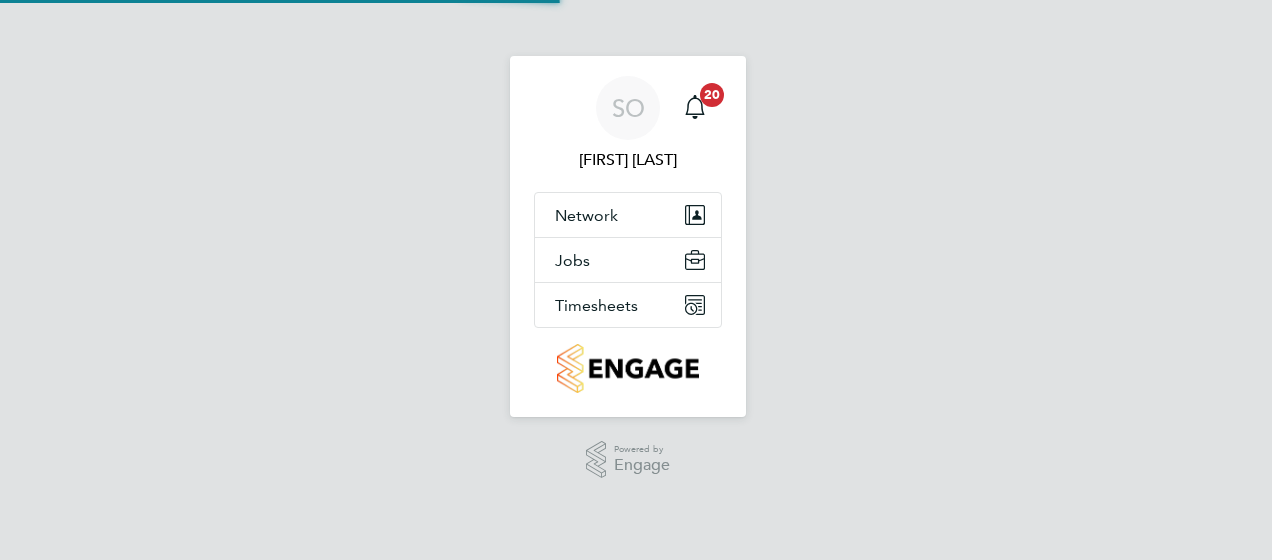 scroll, scrollTop: 0, scrollLeft: 0, axis: both 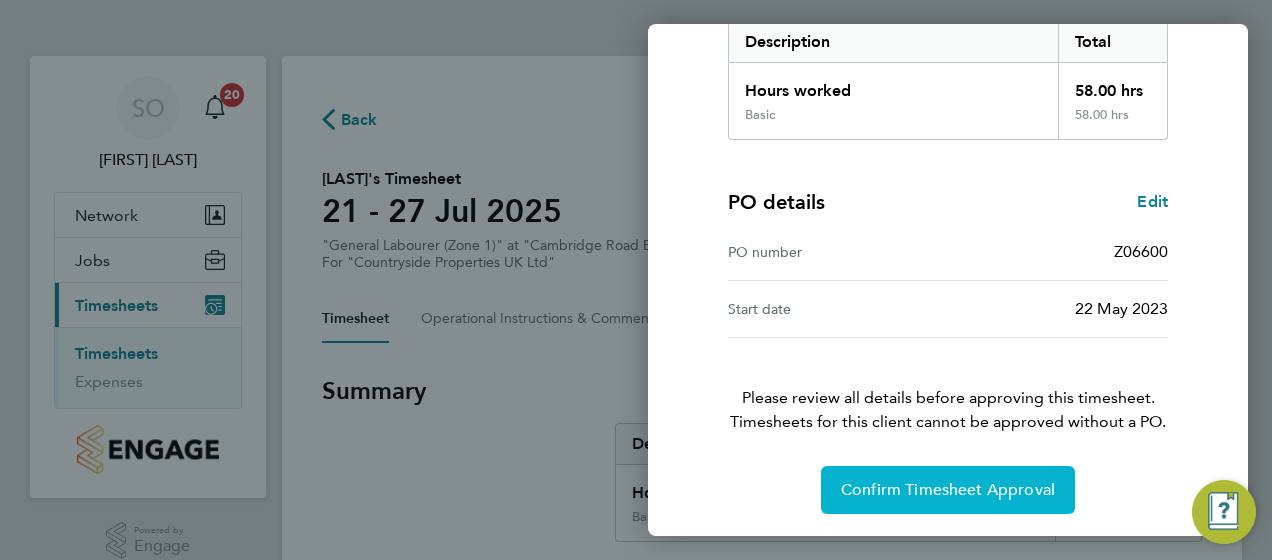 click on "Confirm Timesheet Approval" 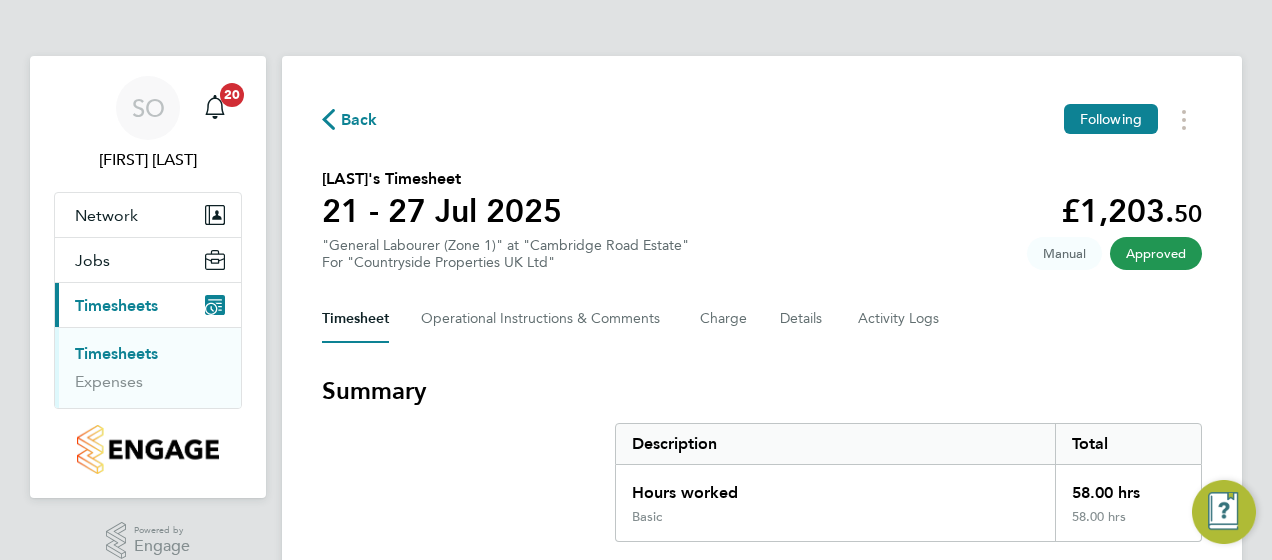 click on "Back" 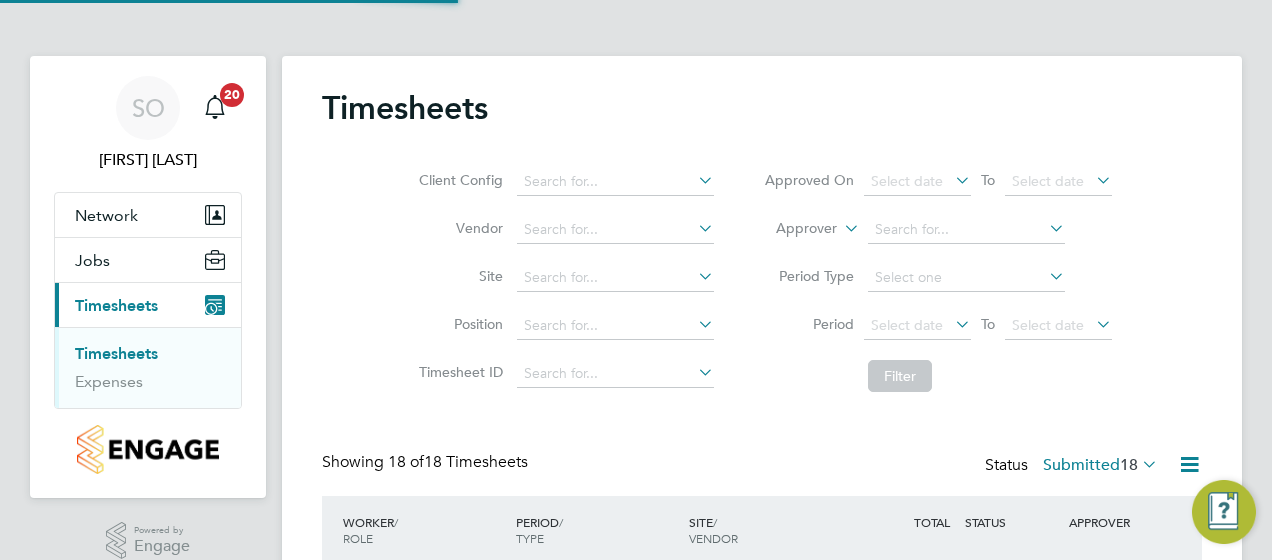 scroll, scrollTop: 10, scrollLeft: 10, axis: both 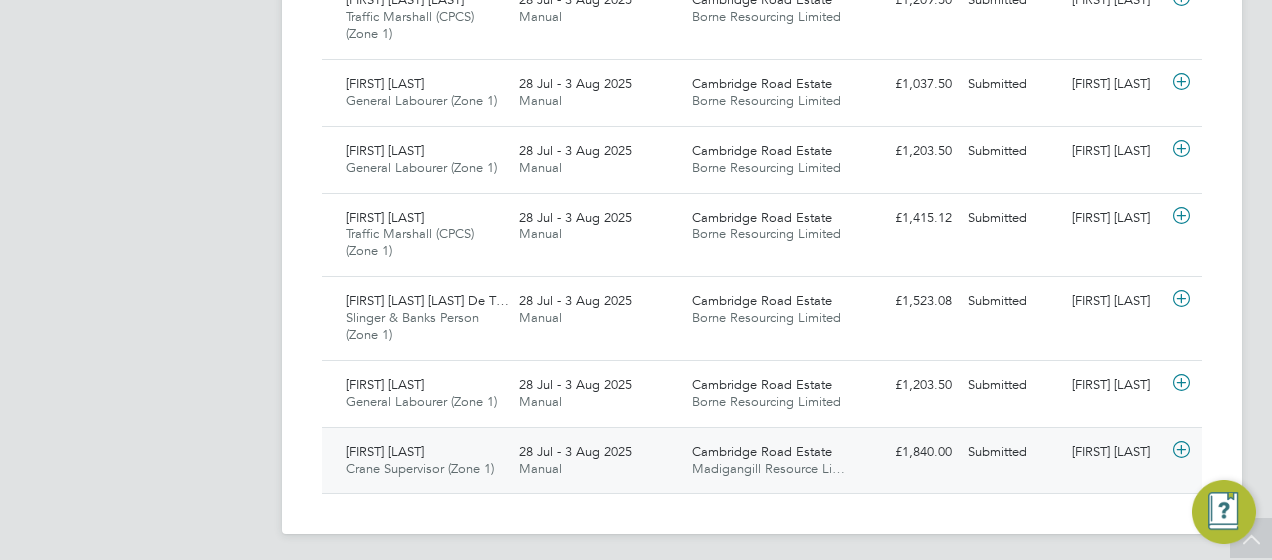 click on "Cambridge Road Estate Madigangill Resource Li…" 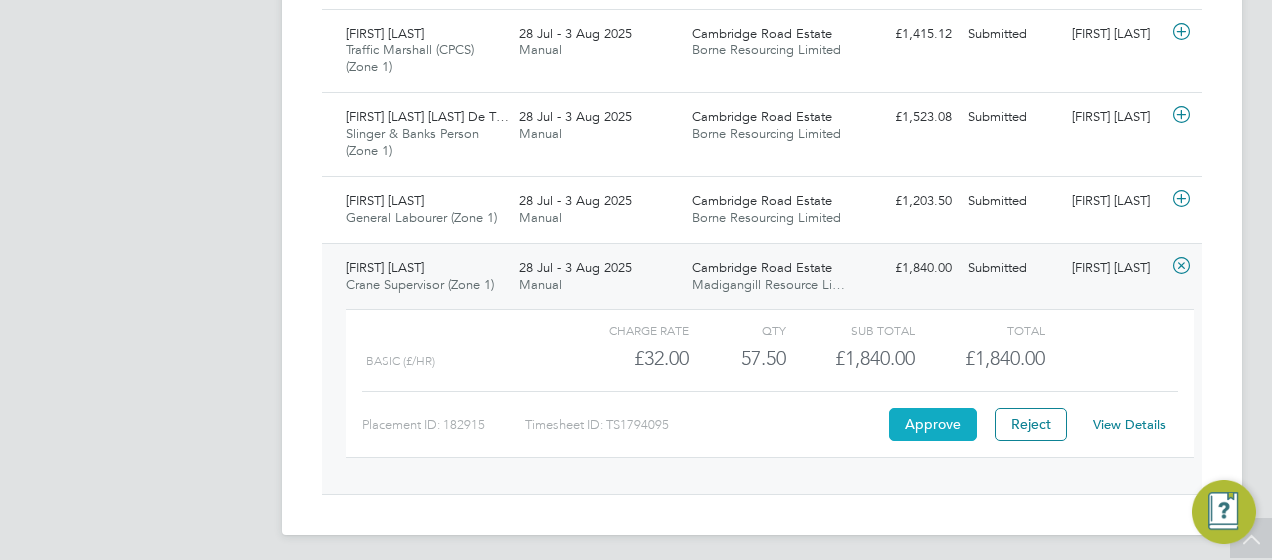 click on "Approve" 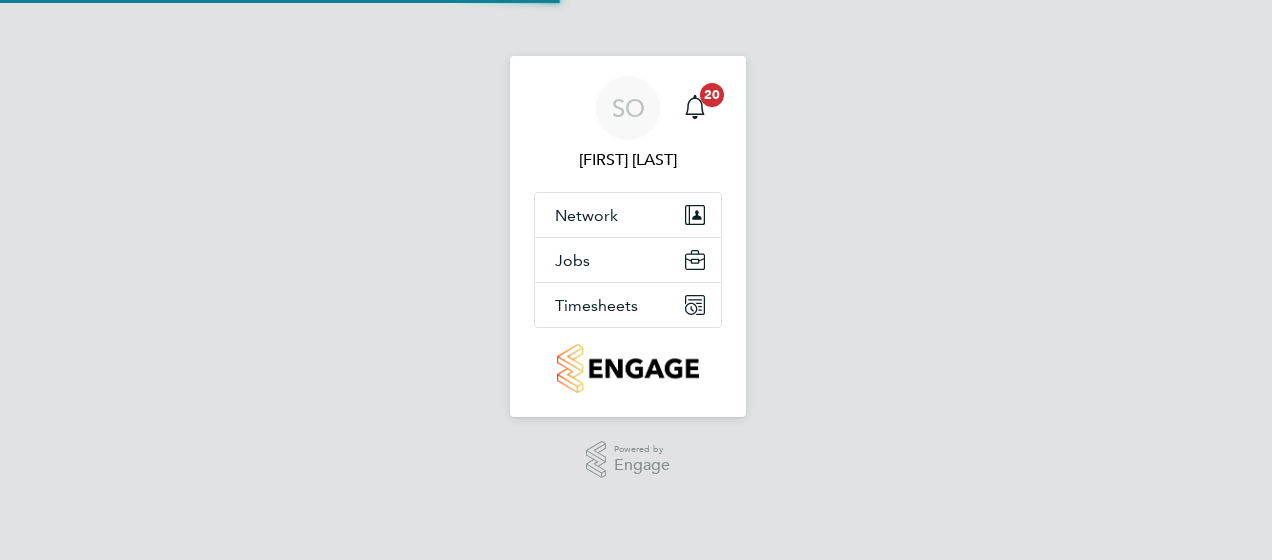 scroll, scrollTop: 0, scrollLeft: 0, axis: both 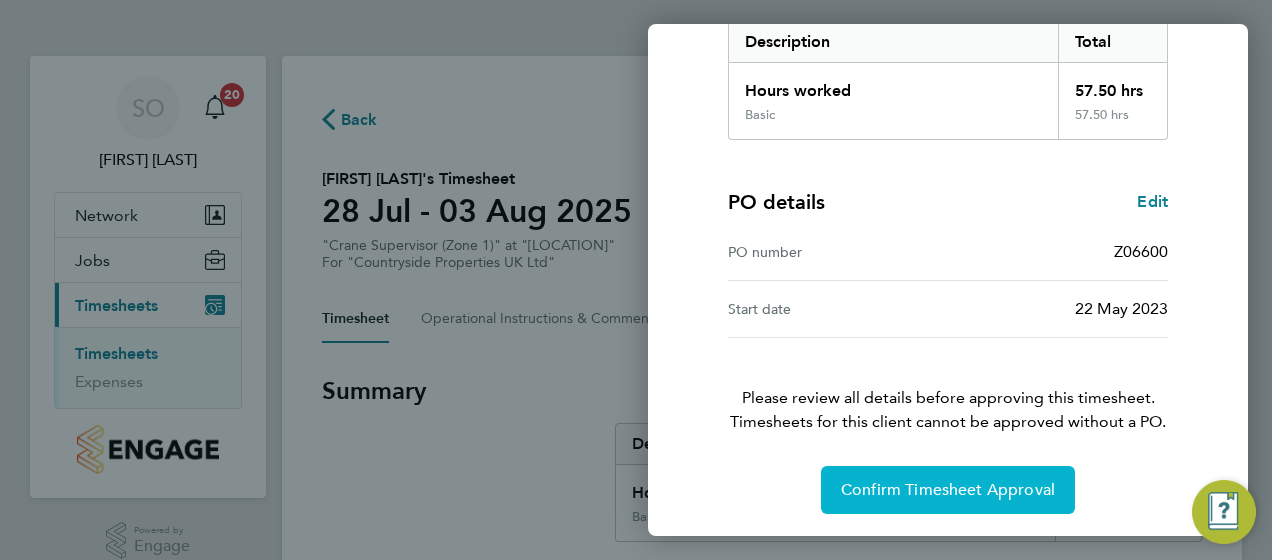 click on "Confirm Timesheet Approval" 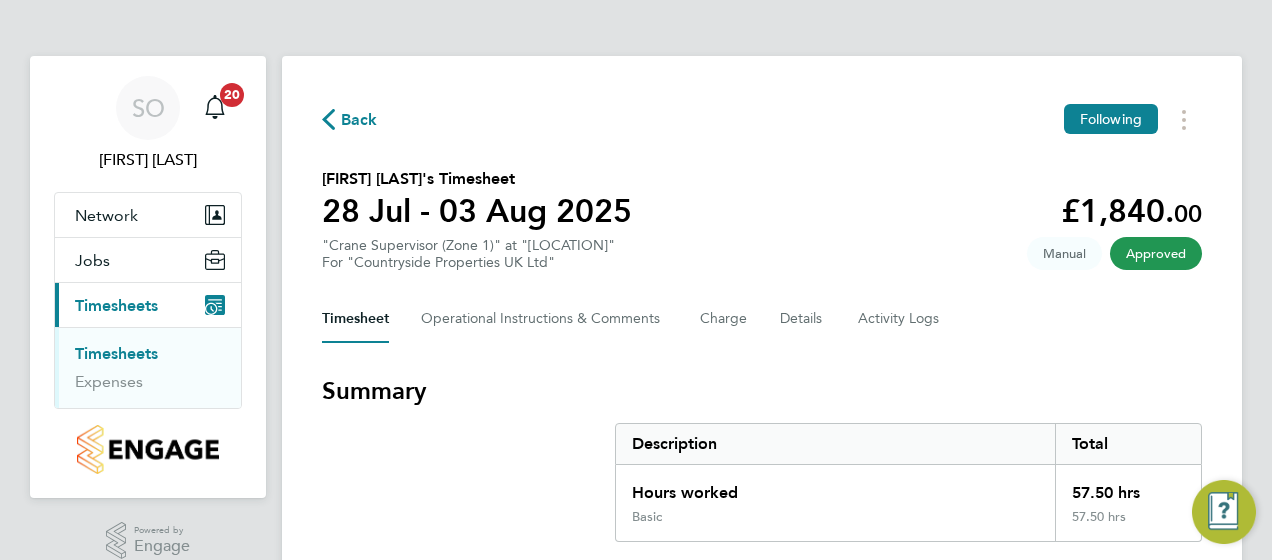 click on "Back" 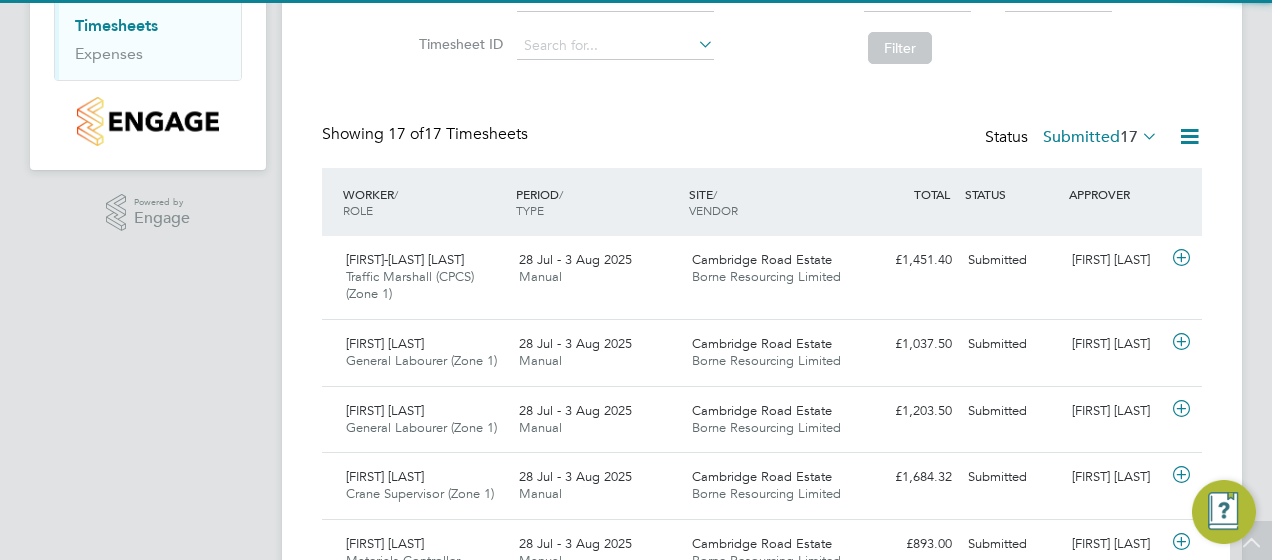 scroll, scrollTop: 566, scrollLeft: 0, axis: vertical 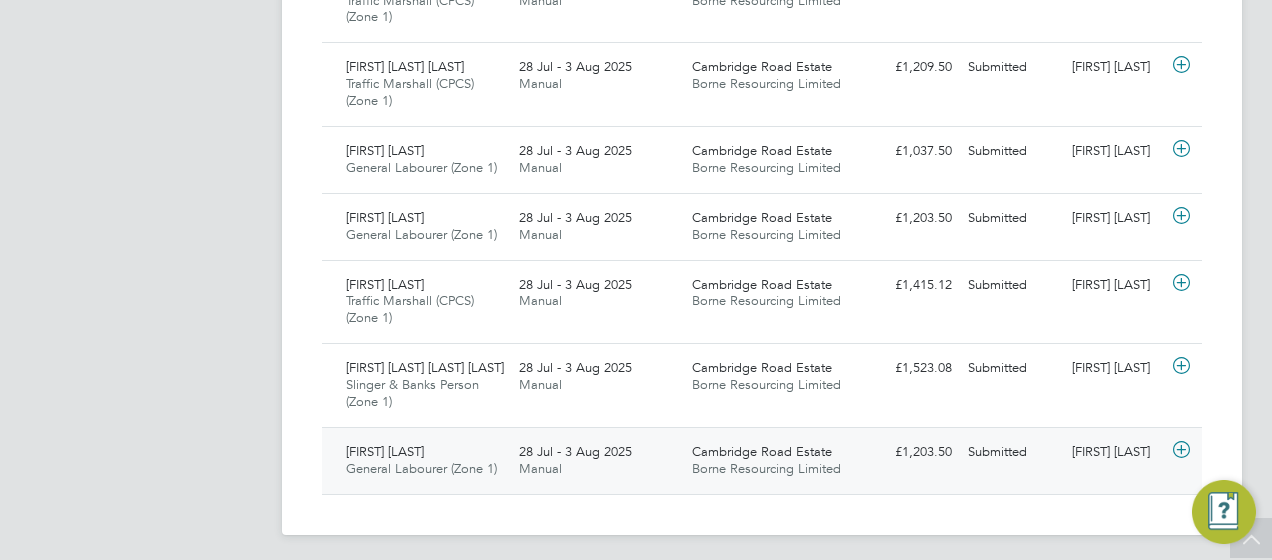 click on "Borne Resourcing Limited" 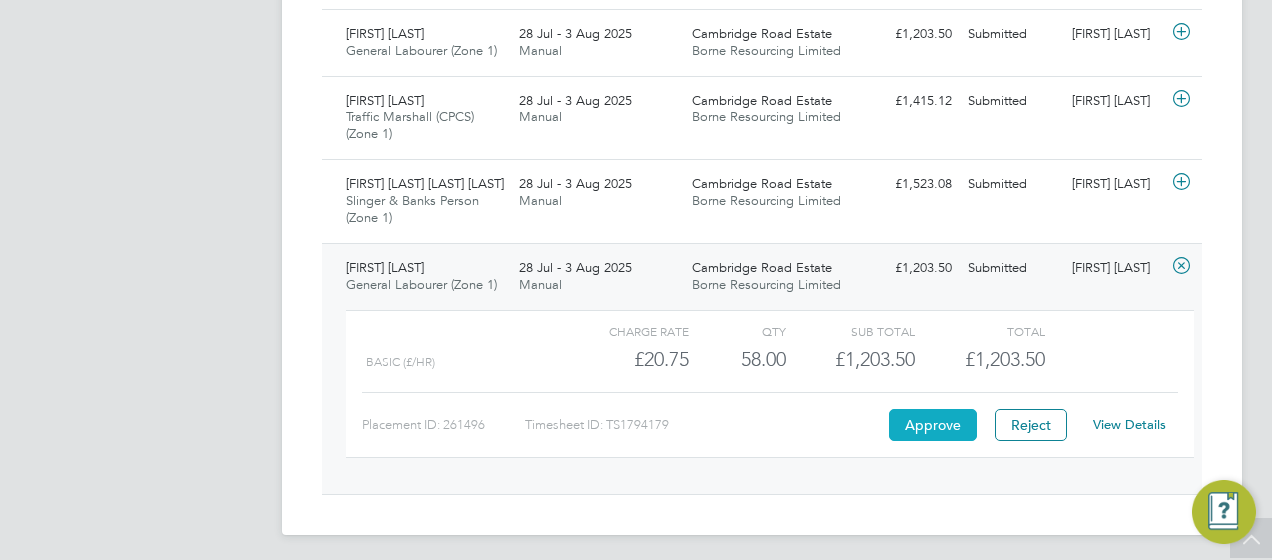 click on "Approve" 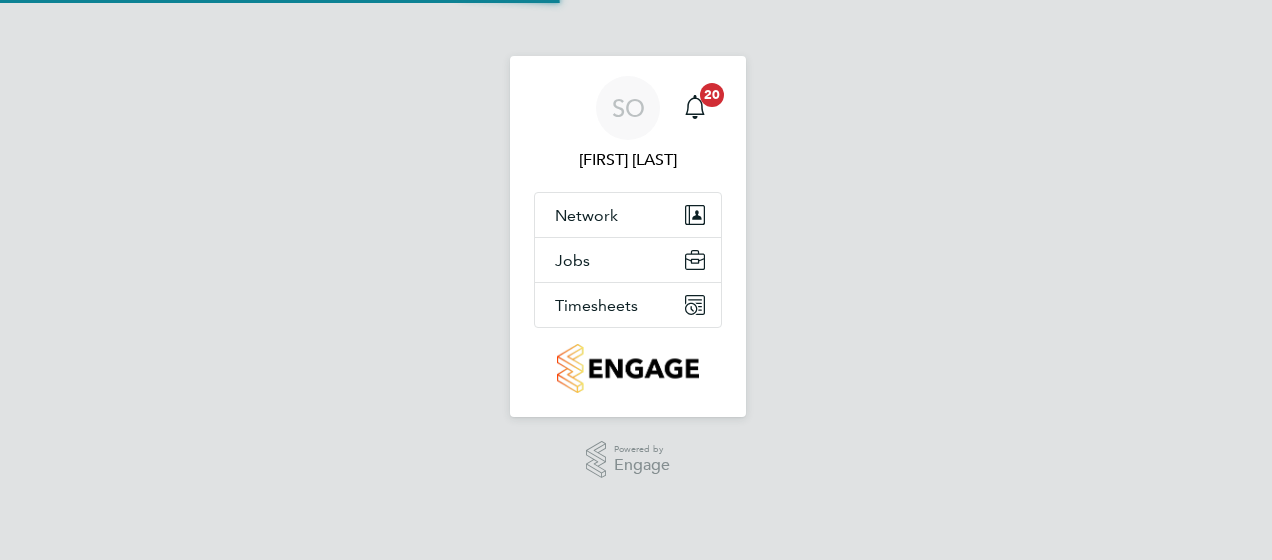 scroll, scrollTop: 0, scrollLeft: 0, axis: both 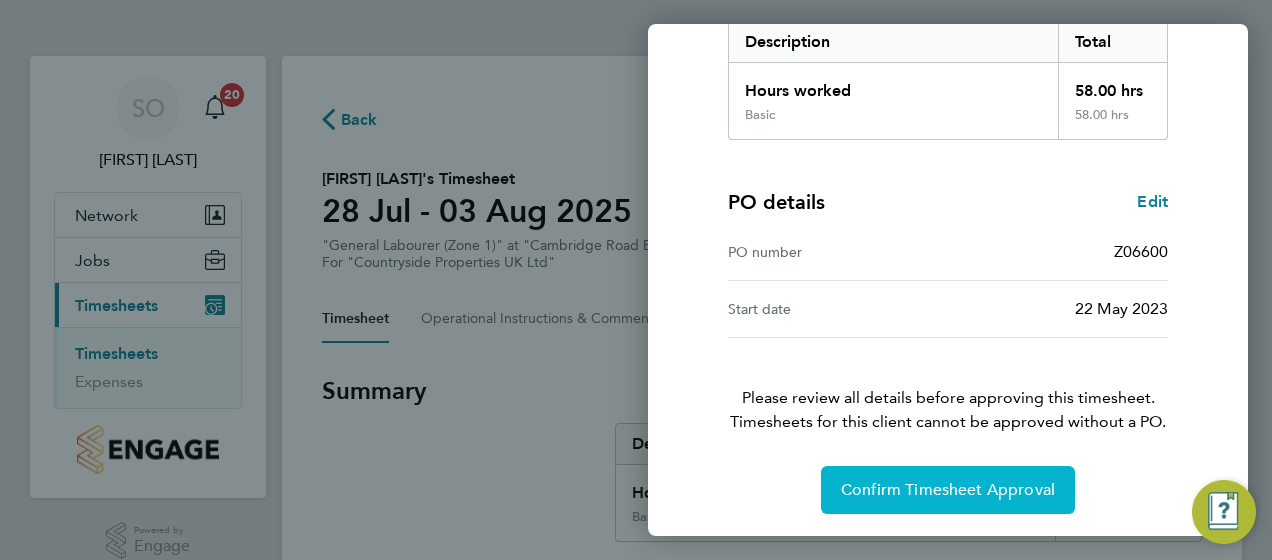 click on "Confirm Timesheet Approval" 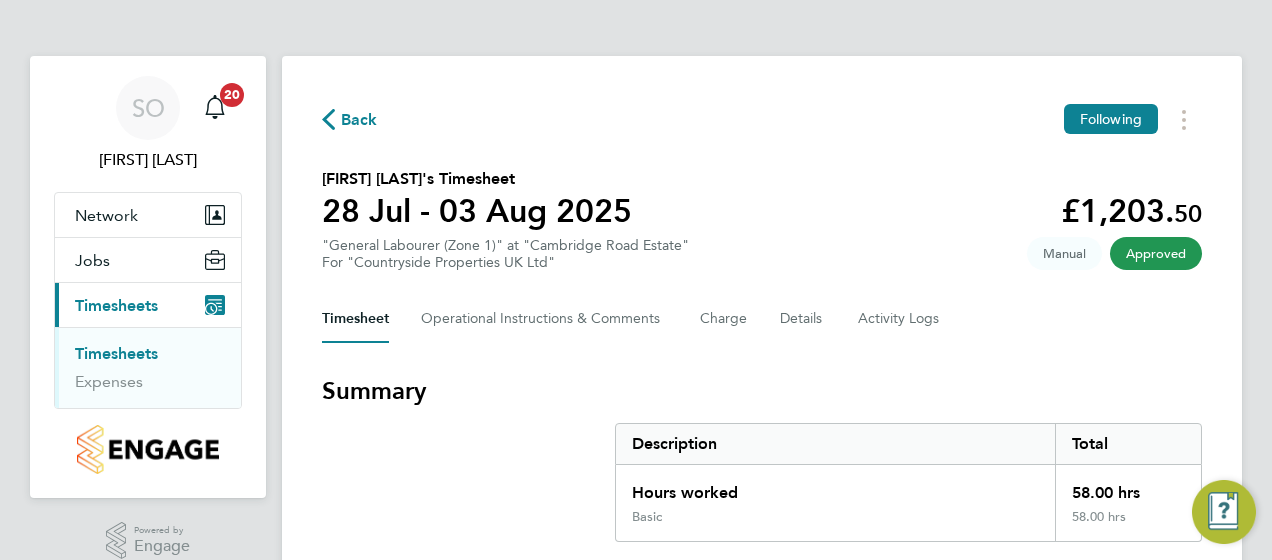 click on "Back" 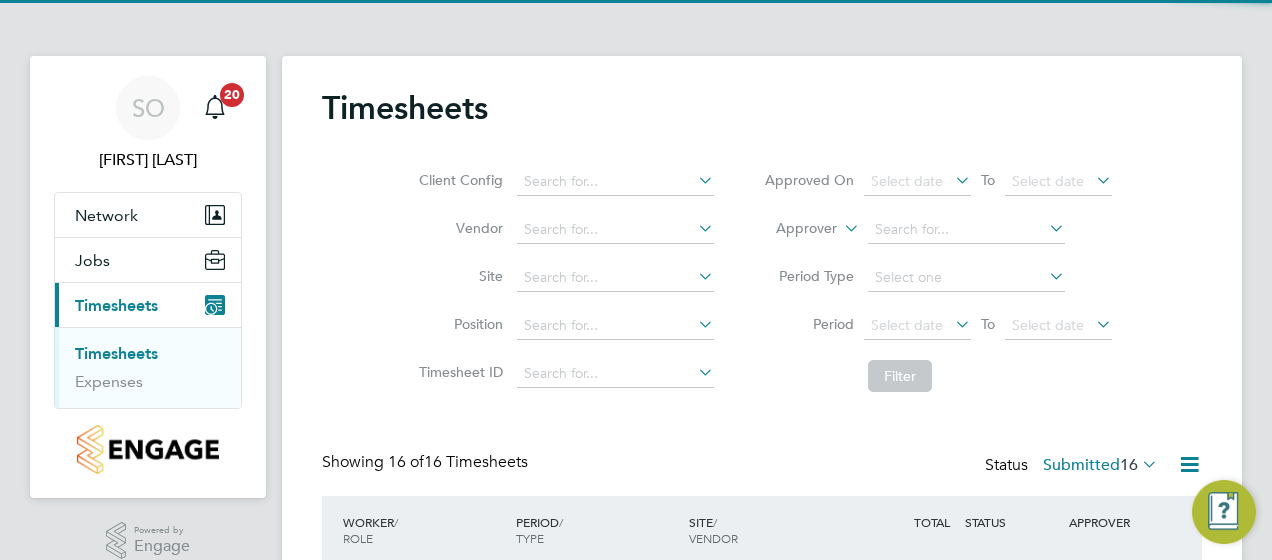 scroll, scrollTop: 10, scrollLeft: 10, axis: both 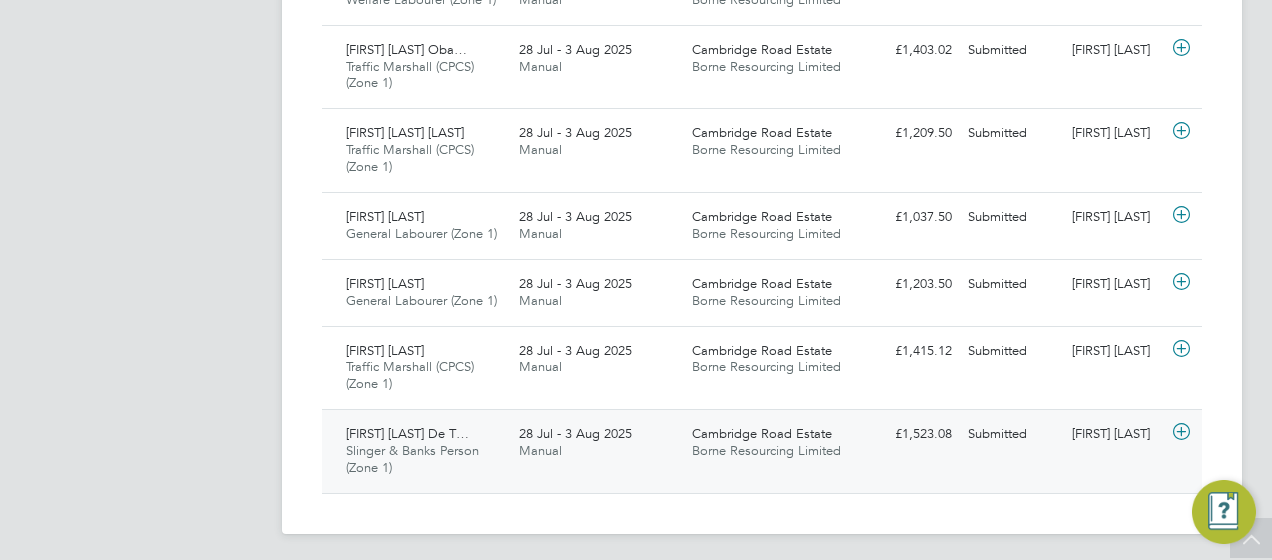 click on "Cambridge Road Estate" 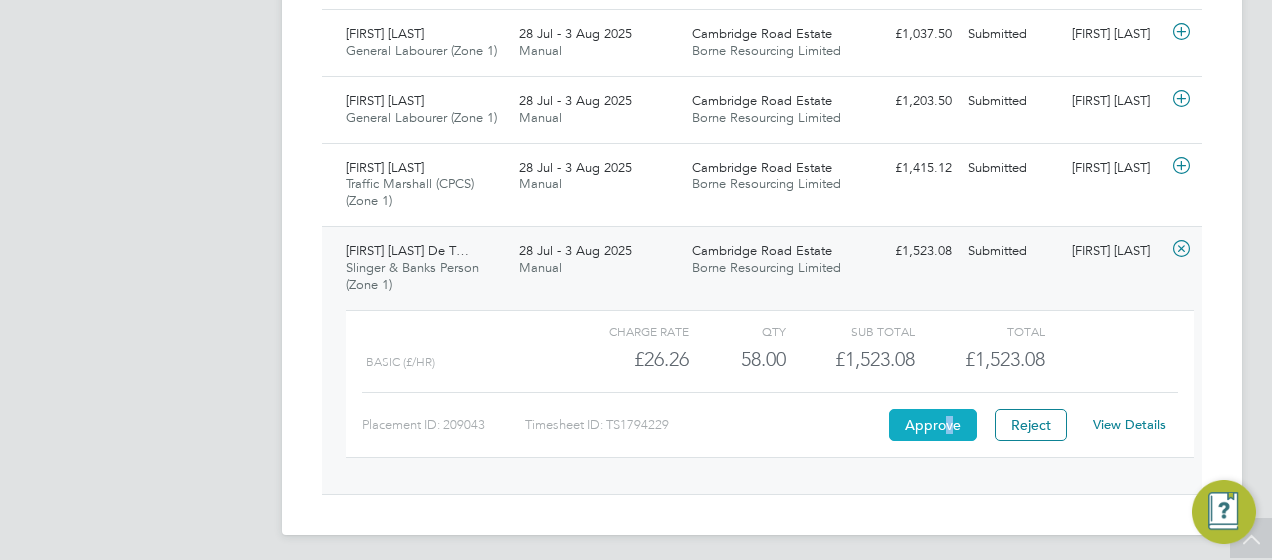 click on "Approve" 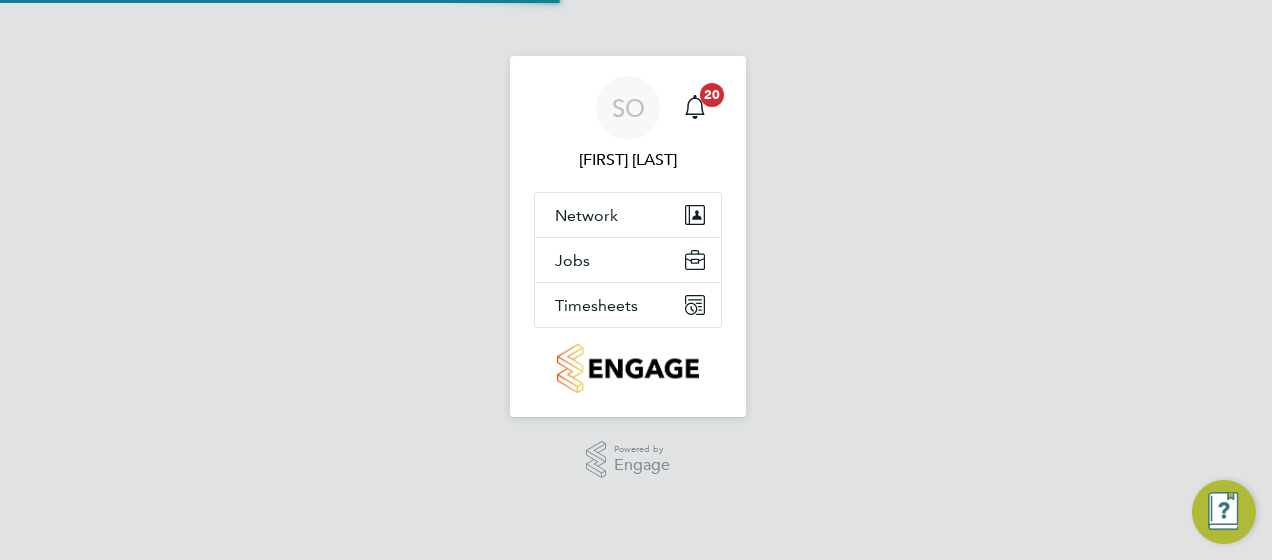 scroll, scrollTop: 0, scrollLeft: 0, axis: both 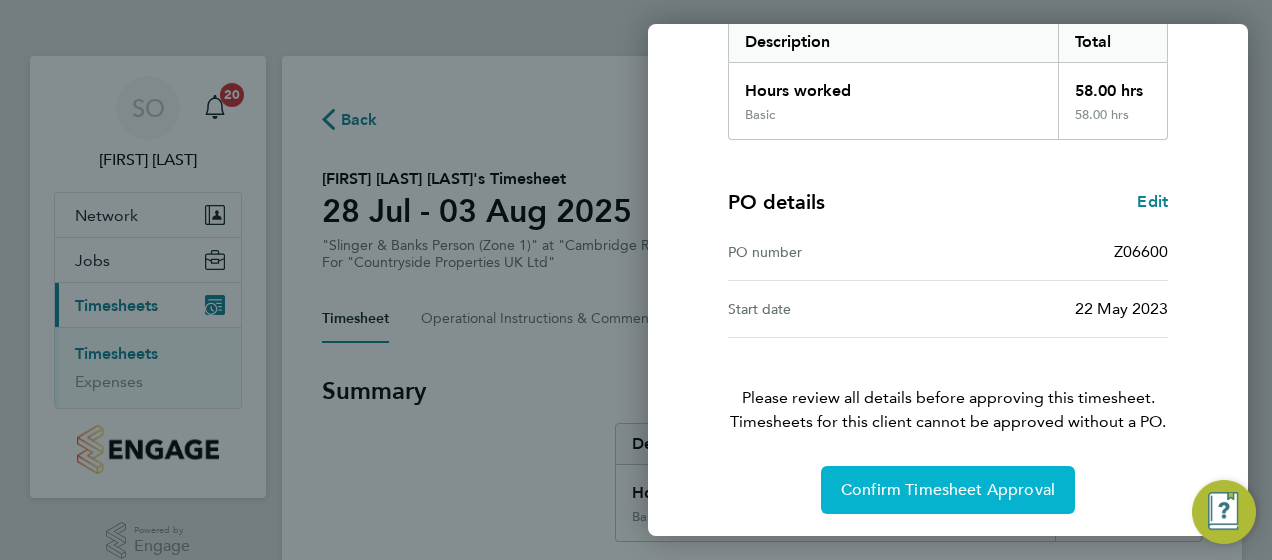 click on "Confirm Timesheet Approval" 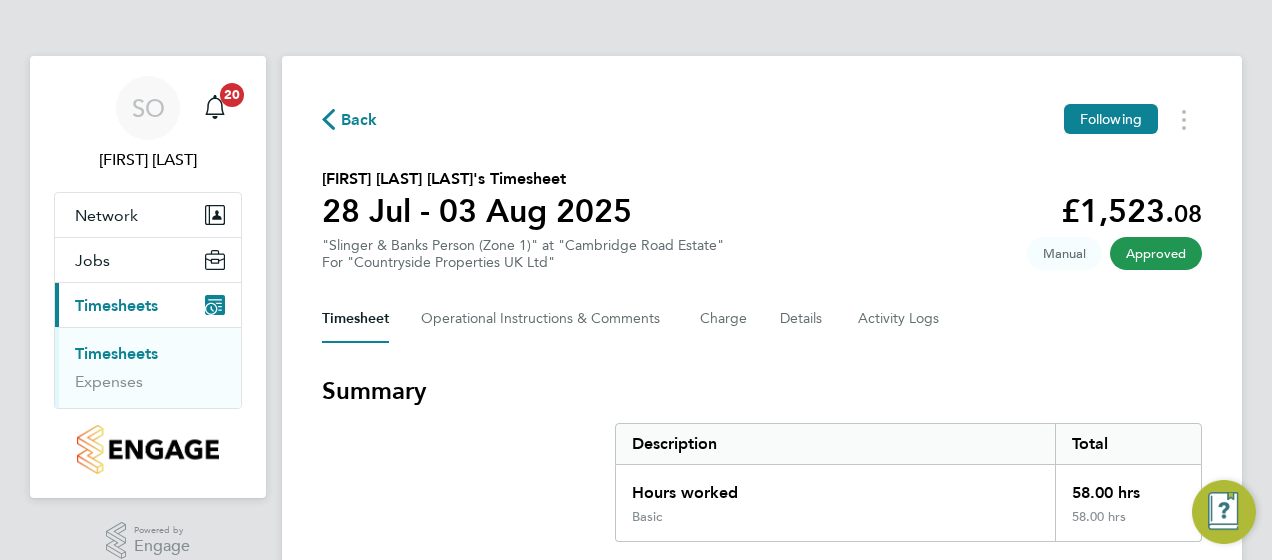 drag, startPoint x: 964, startPoint y: 484, endPoint x: 748, endPoint y: 208, distance: 350.47397 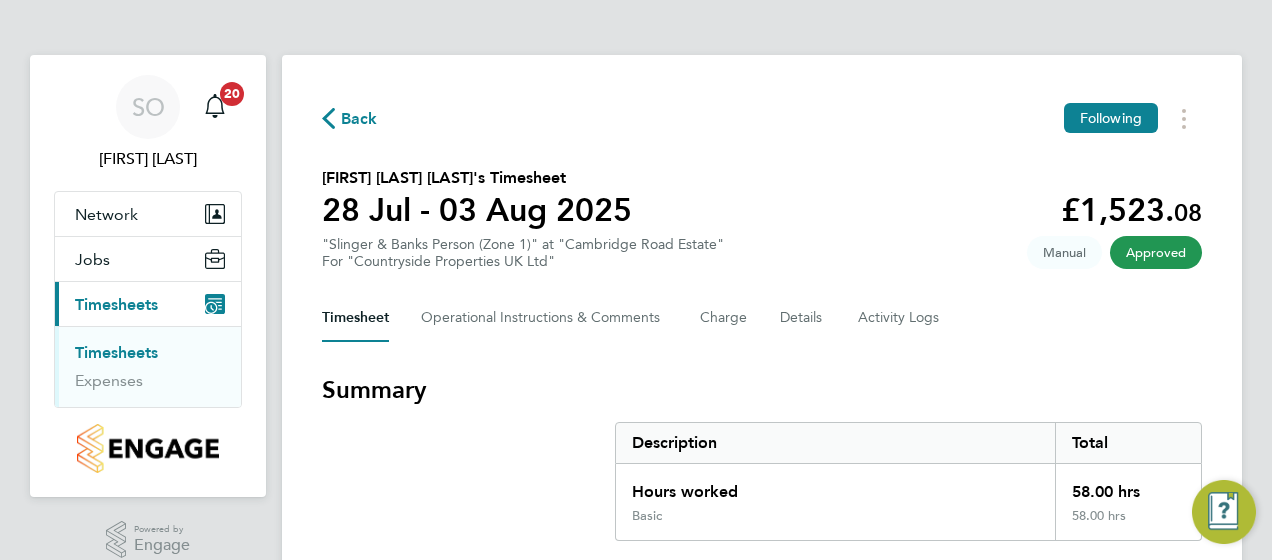 scroll, scrollTop: 0, scrollLeft: 0, axis: both 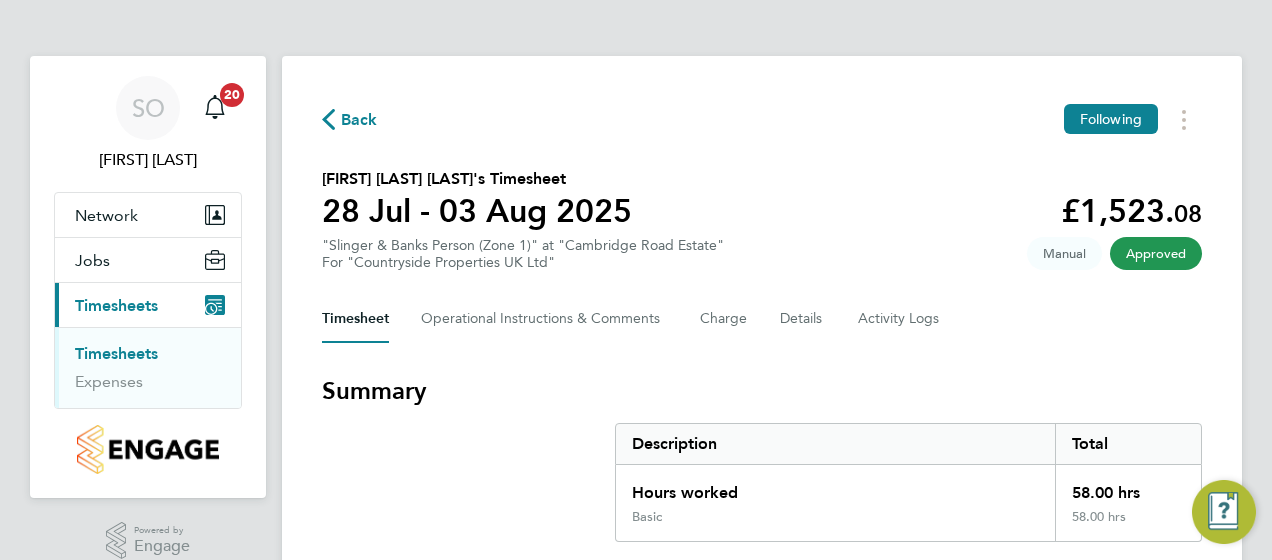 click on "Back" 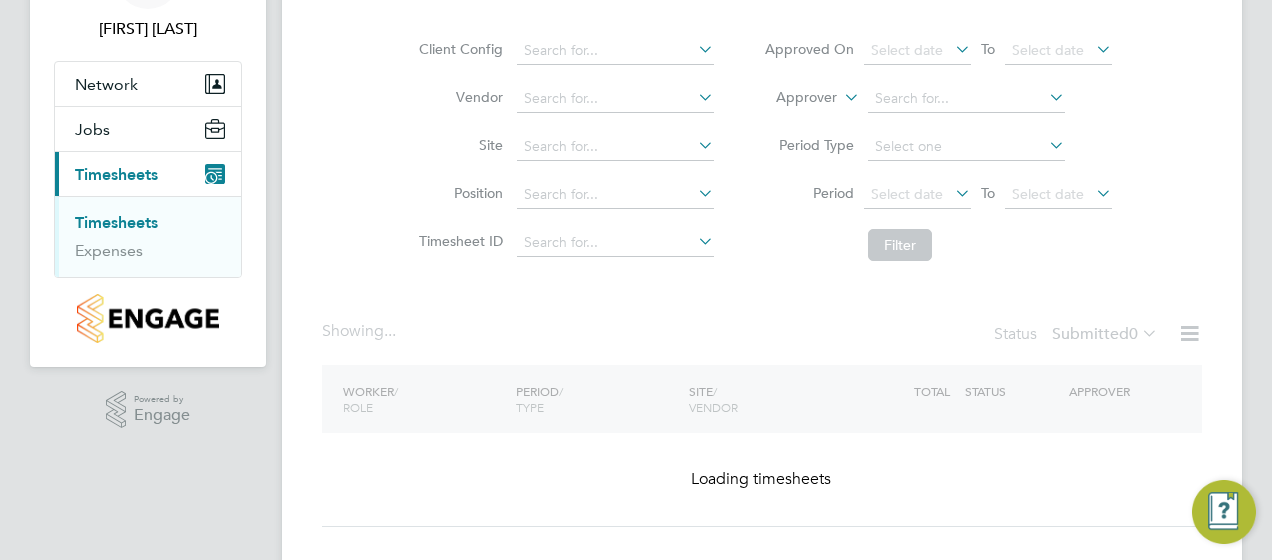 scroll, scrollTop: 169, scrollLeft: 0, axis: vertical 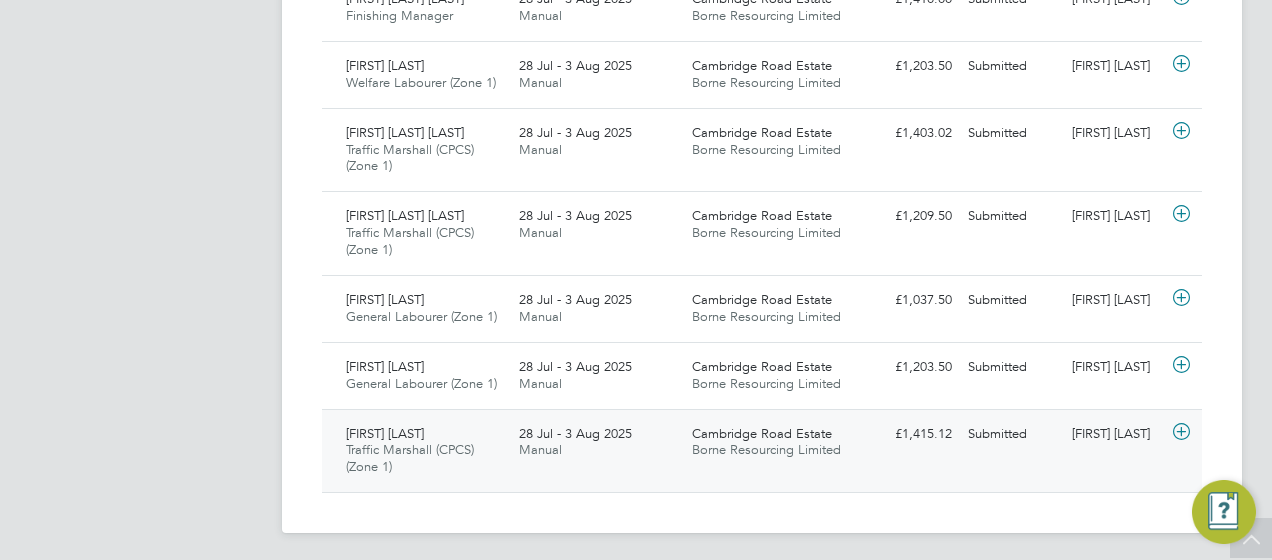 click on "Cambridge Road Estate" 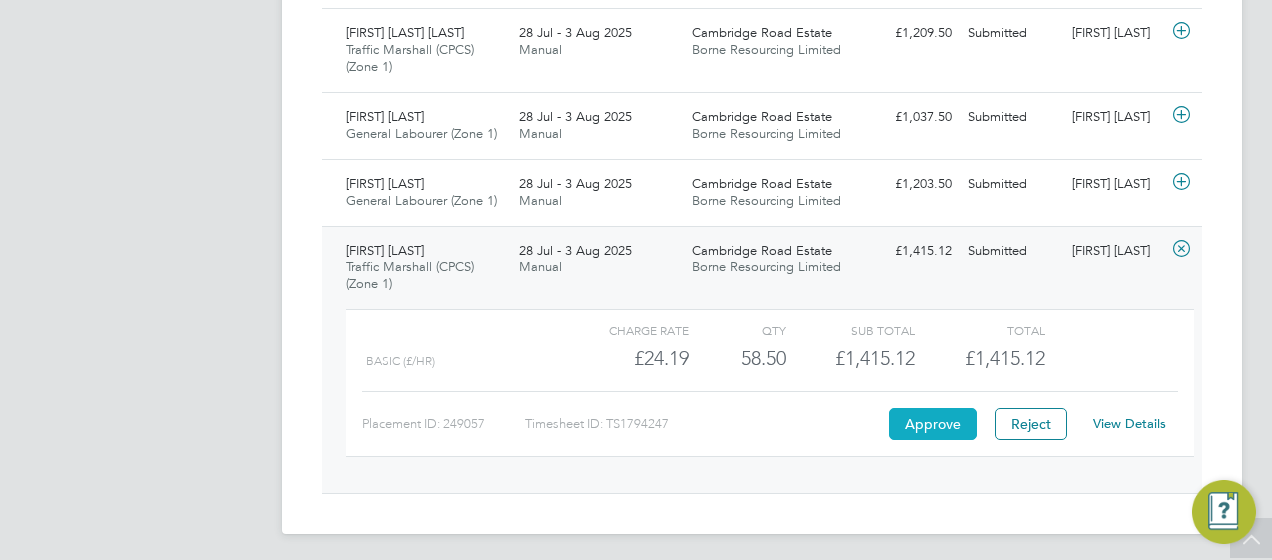 click on "Approve" 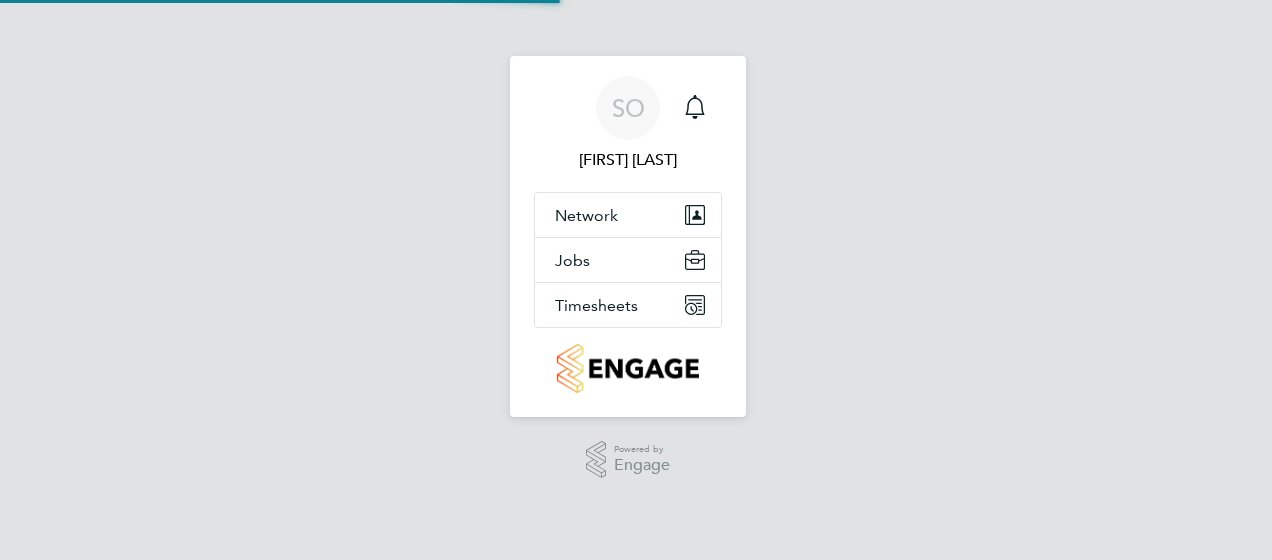 scroll, scrollTop: 0, scrollLeft: 0, axis: both 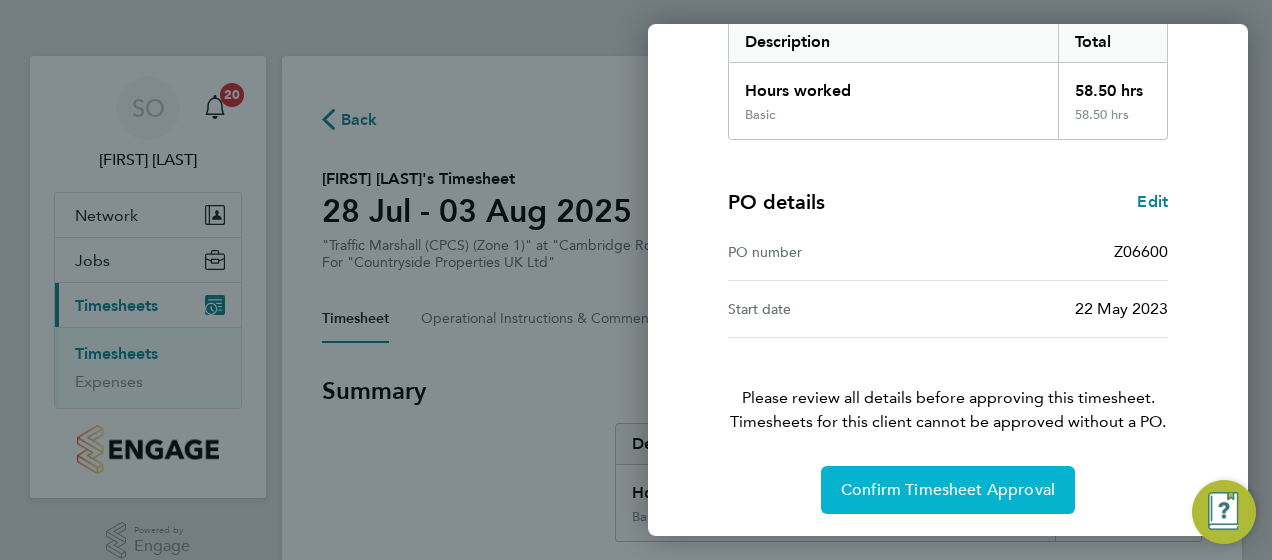 click on "Confirm Timesheet Approval" 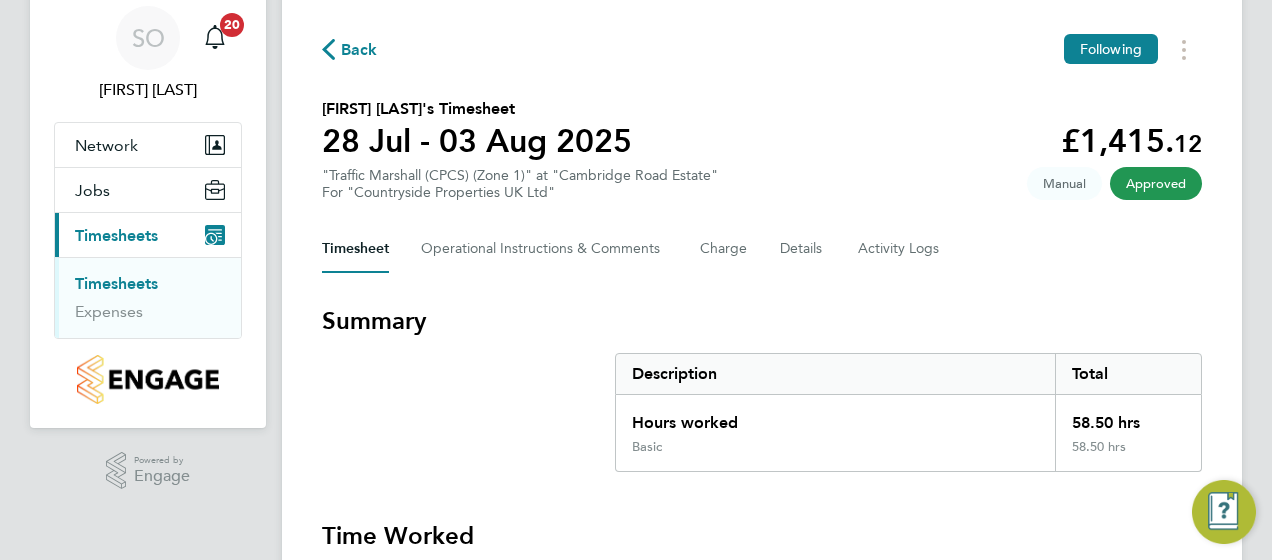 scroll, scrollTop: 0, scrollLeft: 0, axis: both 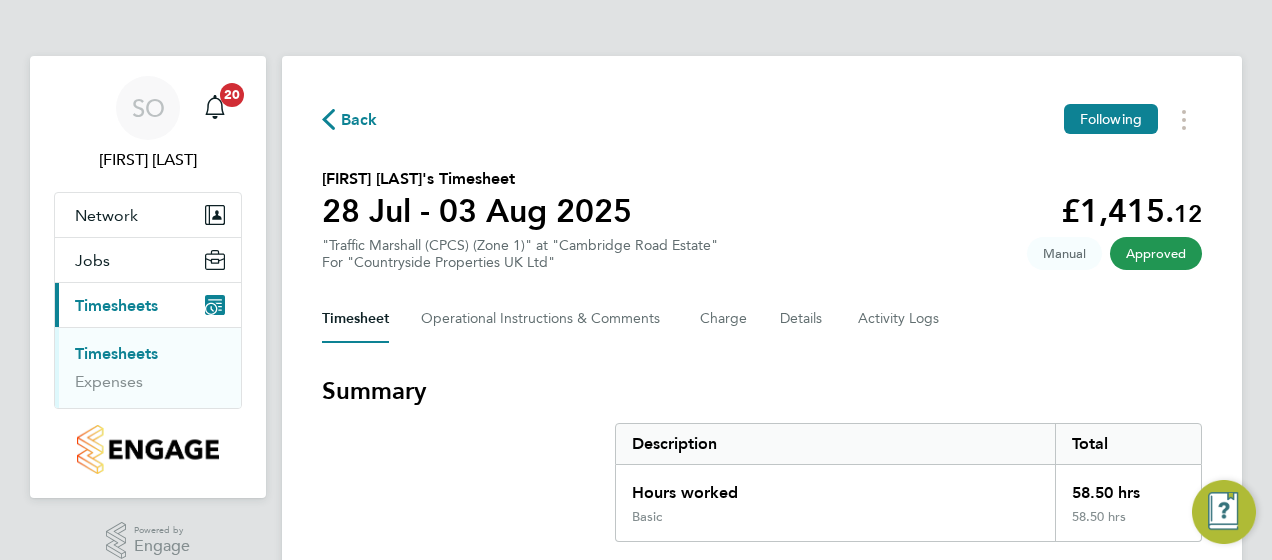 click on "Back" 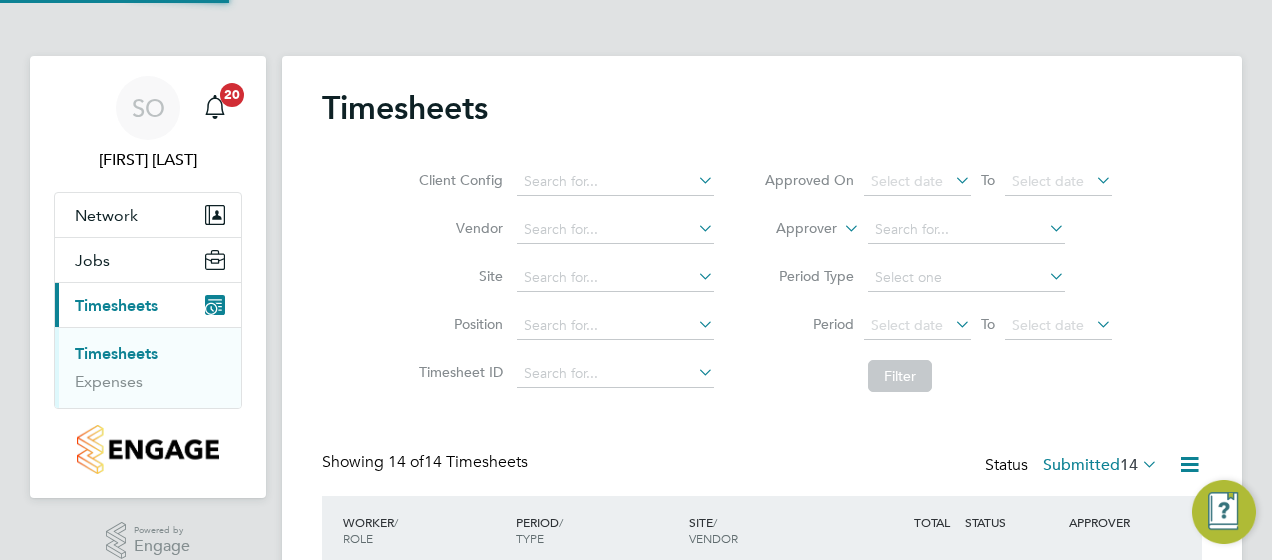scroll, scrollTop: 10, scrollLeft: 10, axis: both 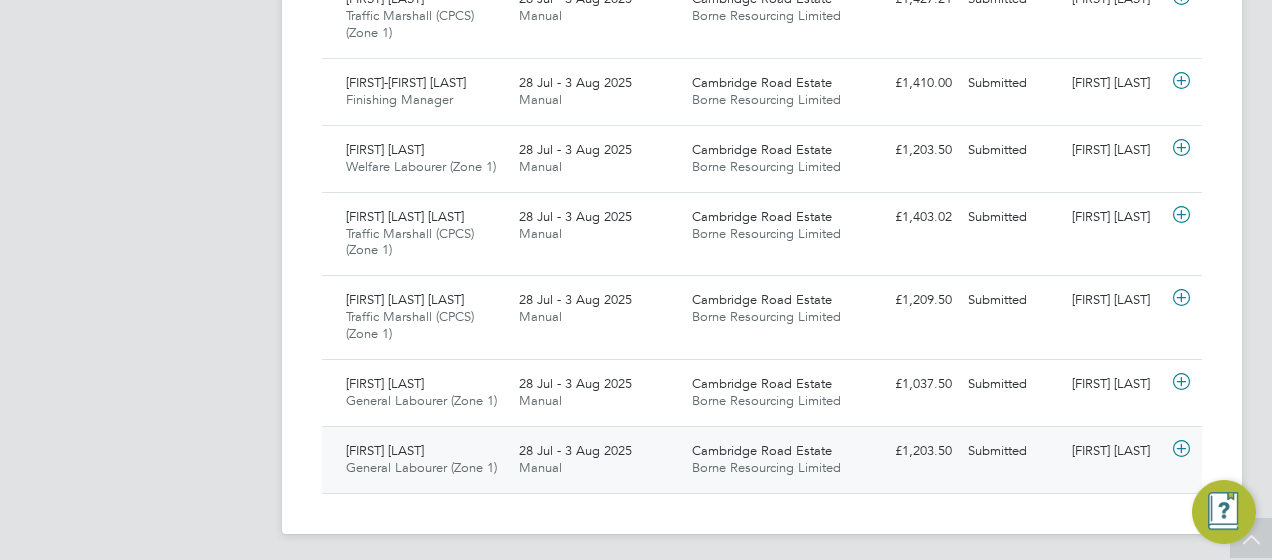 click on "28 Jul - 3 Aug 2025 Manual" 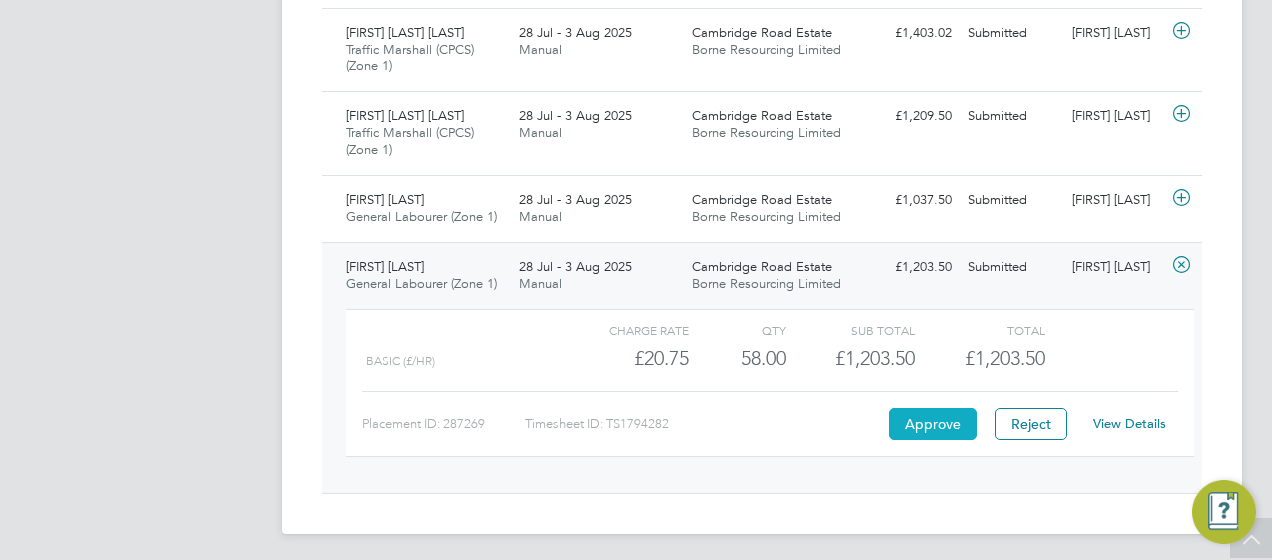 click on "Approve" 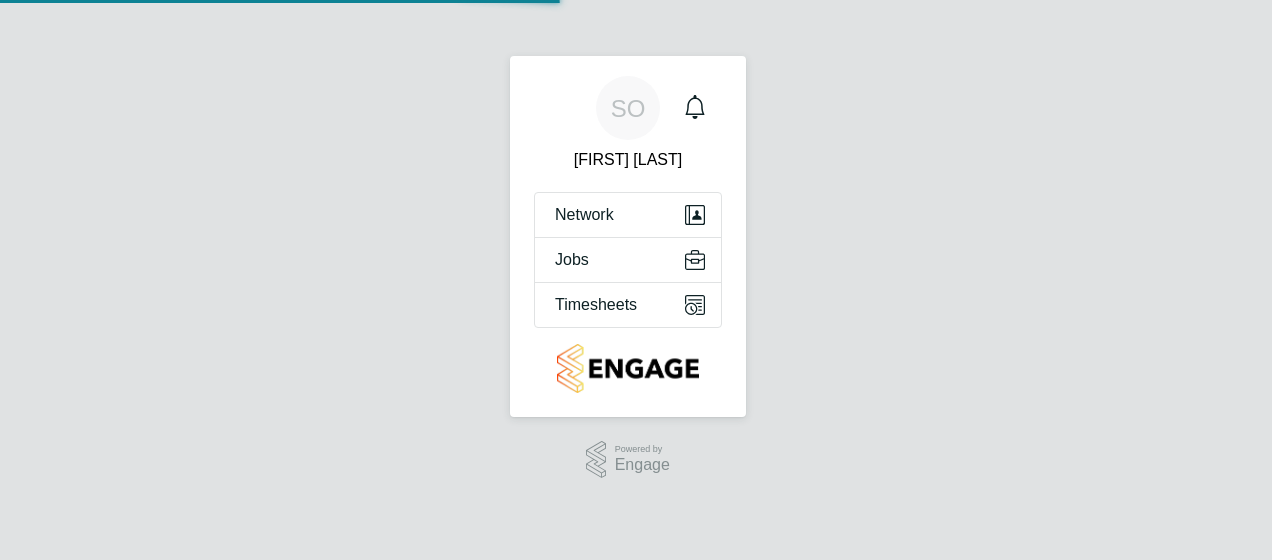 scroll, scrollTop: 0, scrollLeft: 0, axis: both 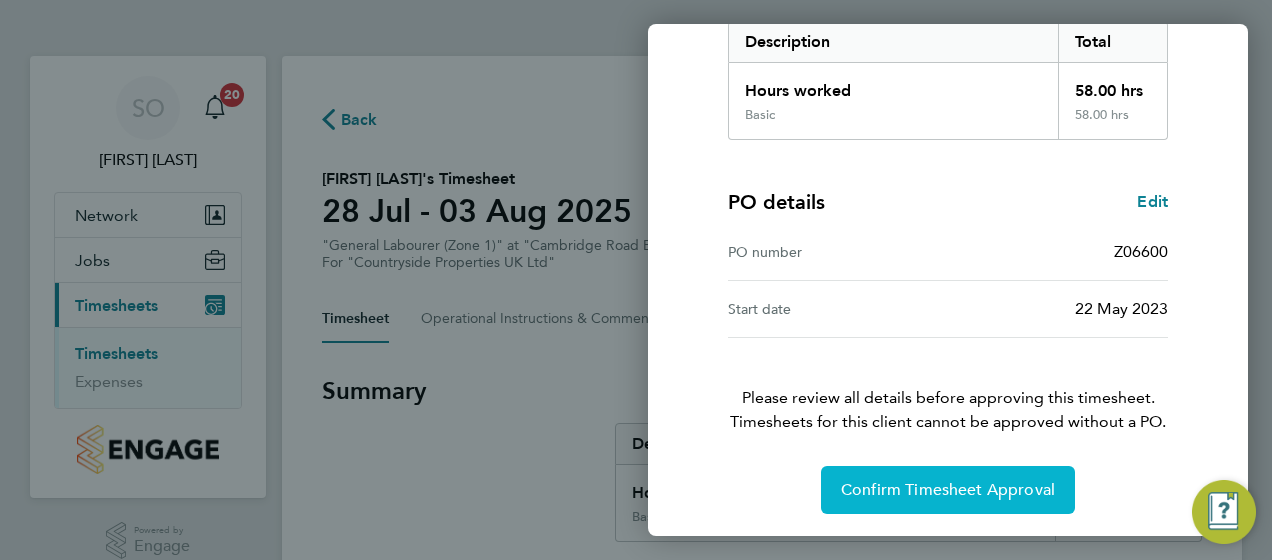 click on "Confirm Timesheet Approval" 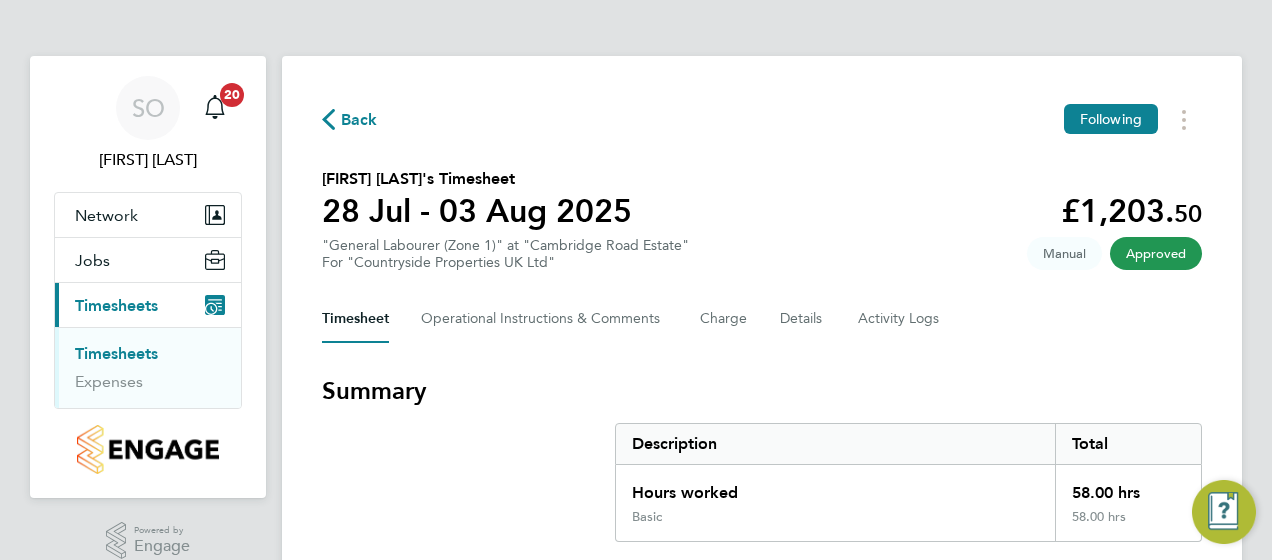 drag, startPoint x: 952, startPoint y: 486, endPoint x: 828, endPoint y: 380, distance: 163.13185 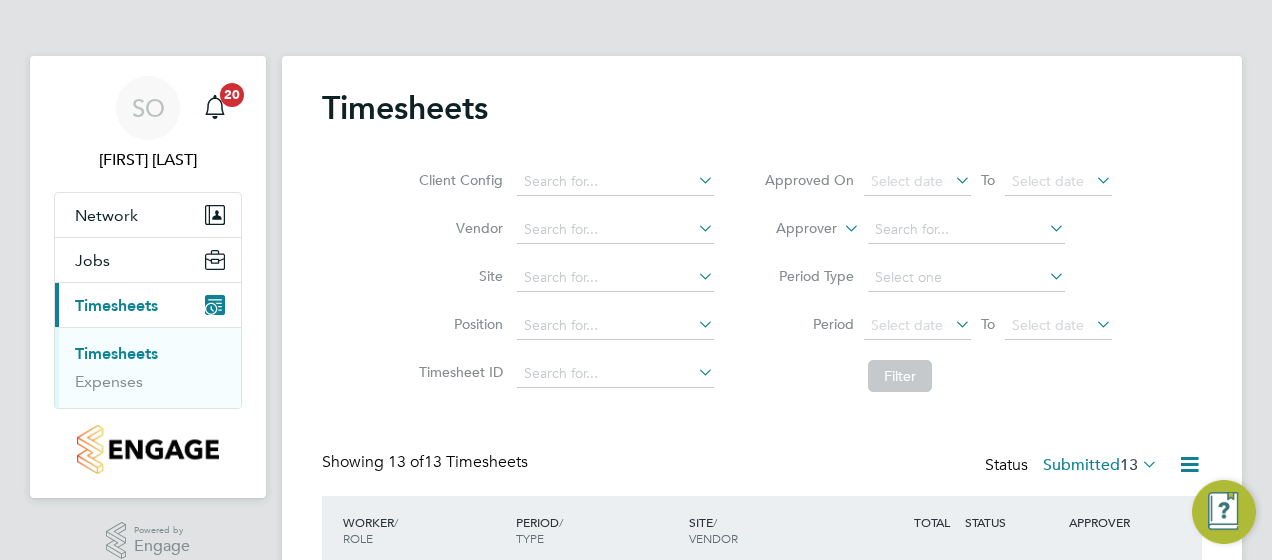 scroll, scrollTop: 10, scrollLeft: 10, axis: both 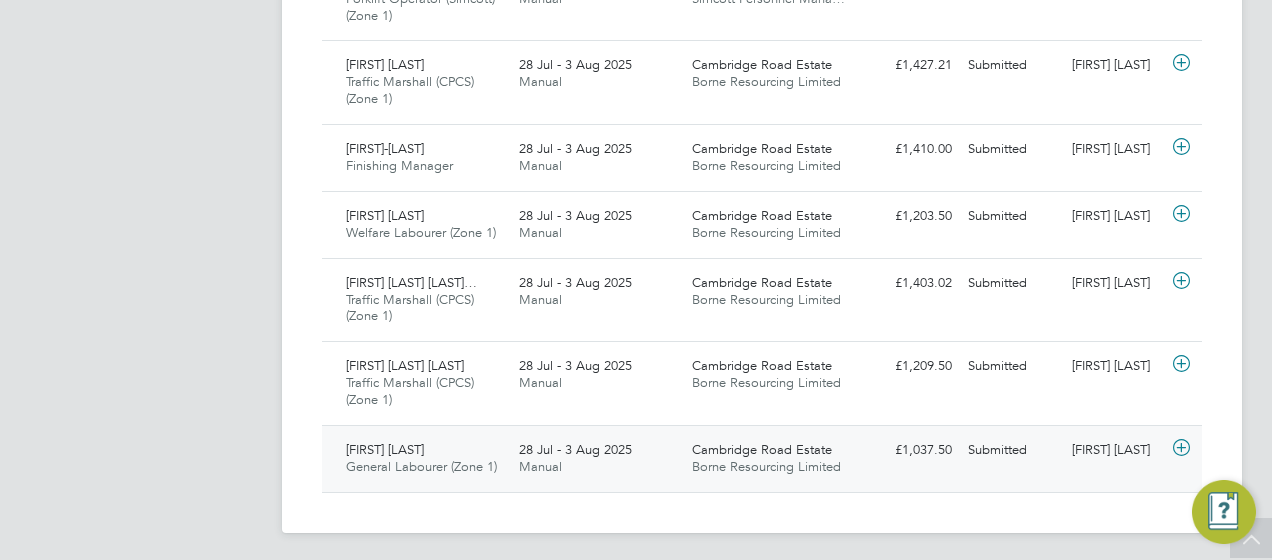 click on "Cambridge Road Estate" 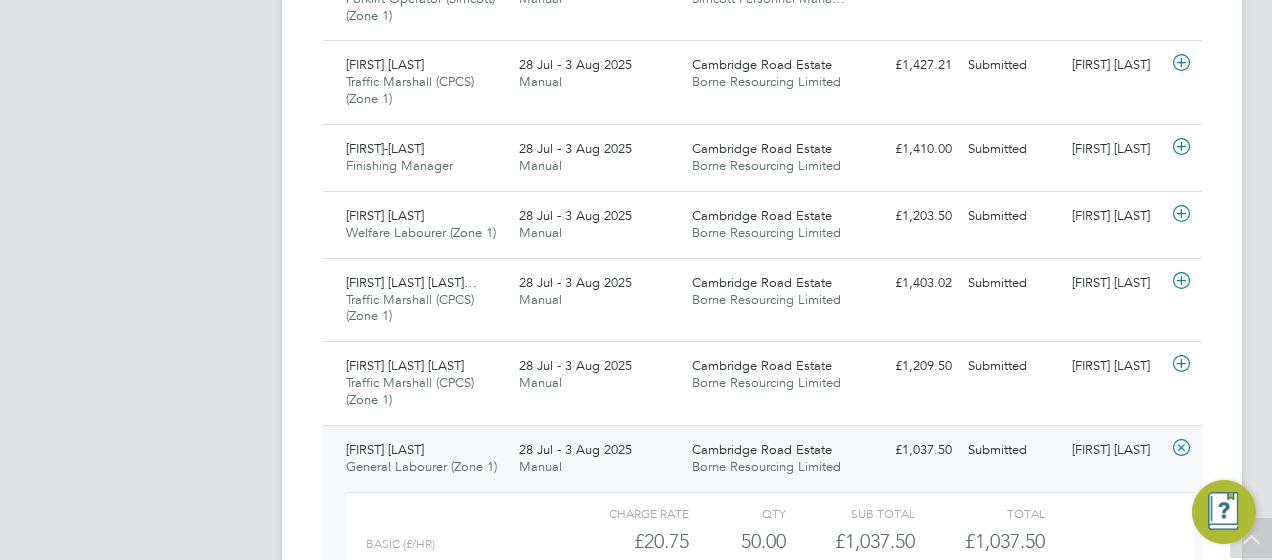 drag, startPoint x: 750, startPoint y: 444, endPoint x: 744, endPoint y: 431, distance: 14.3178215 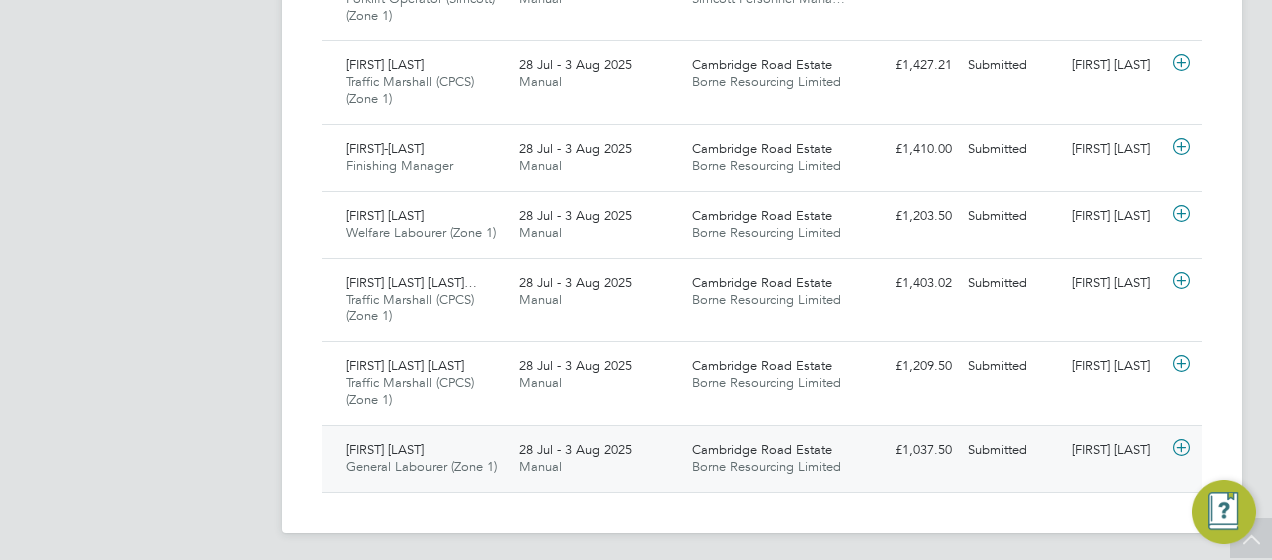 click on "Cambridge Road Estate" 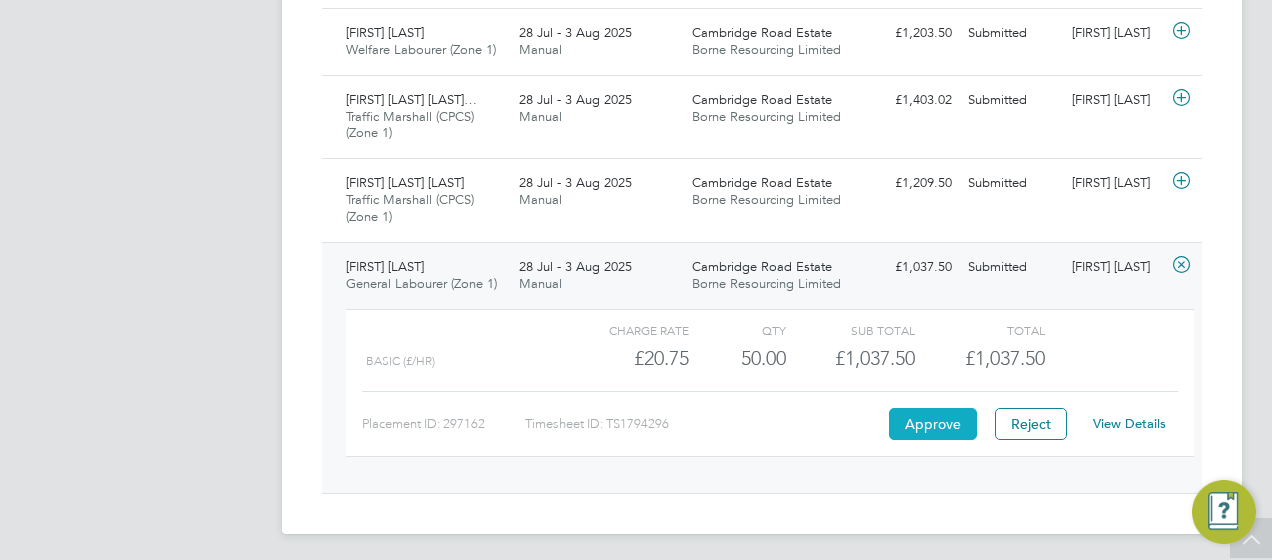 click on "Approve" 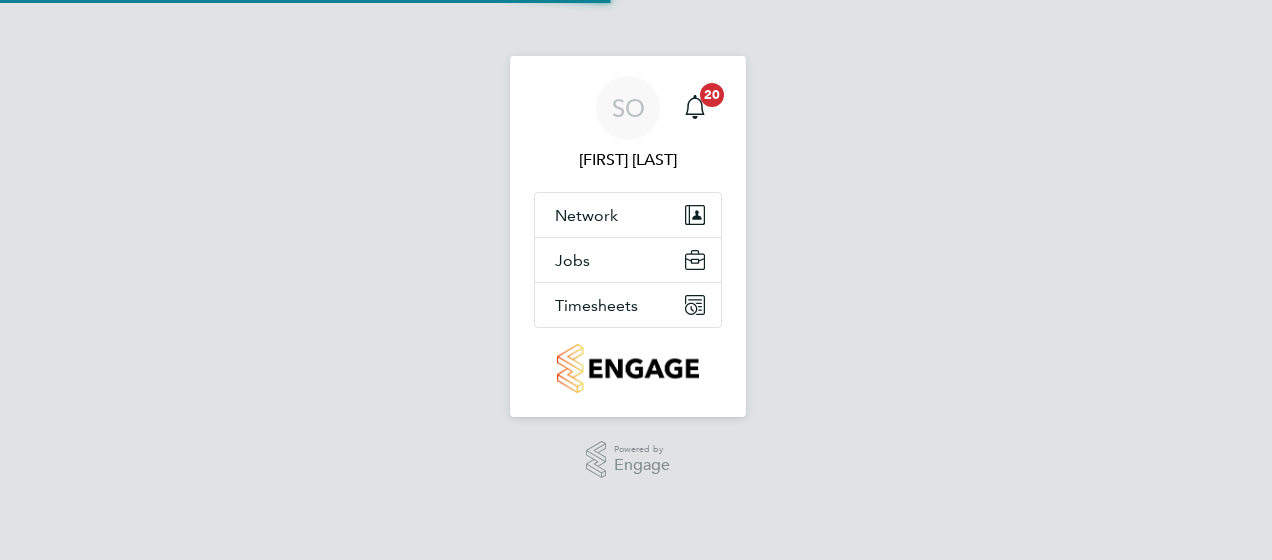 scroll, scrollTop: 0, scrollLeft: 0, axis: both 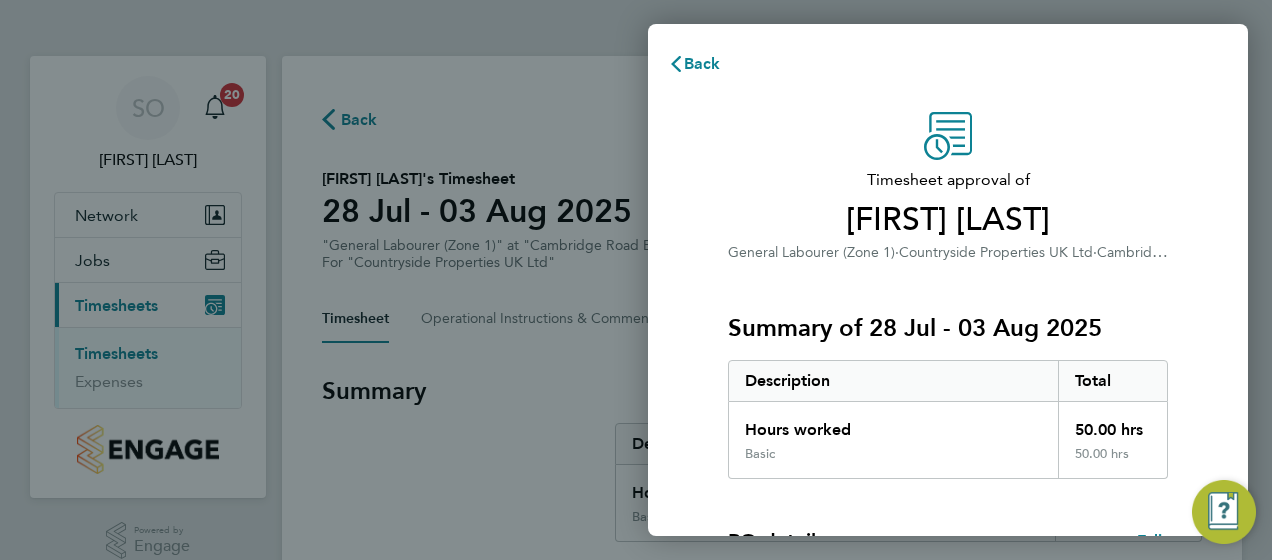 drag, startPoint x: 0, startPoint y: 0, endPoint x: 477, endPoint y: 448, distance: 654.39514 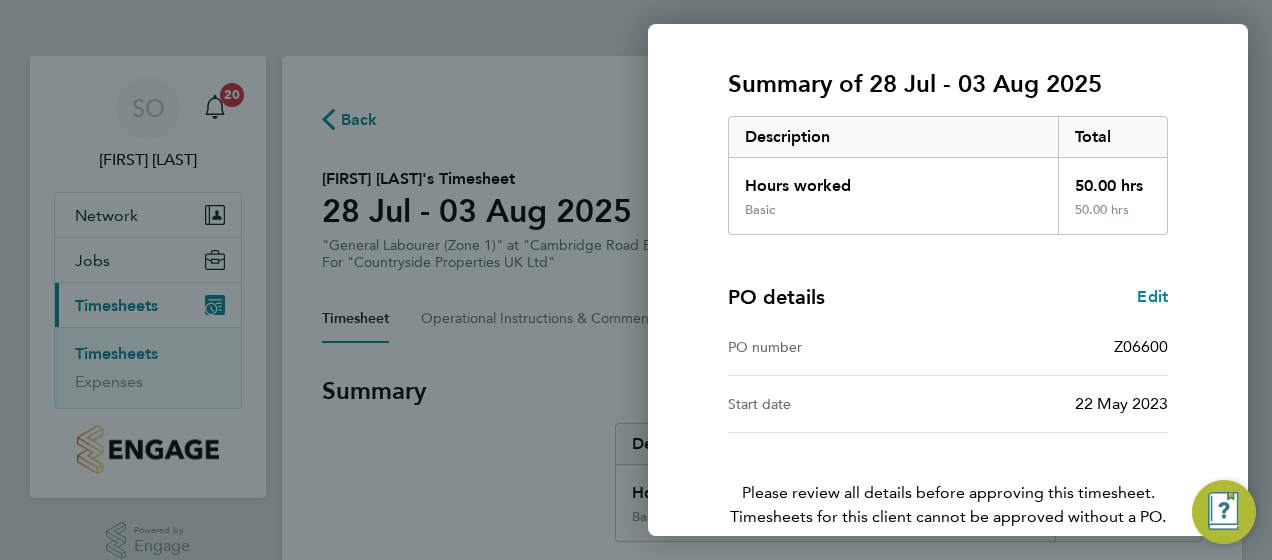 scroll, scrollTop: 339, scrollLeft: 0, axis: vertical 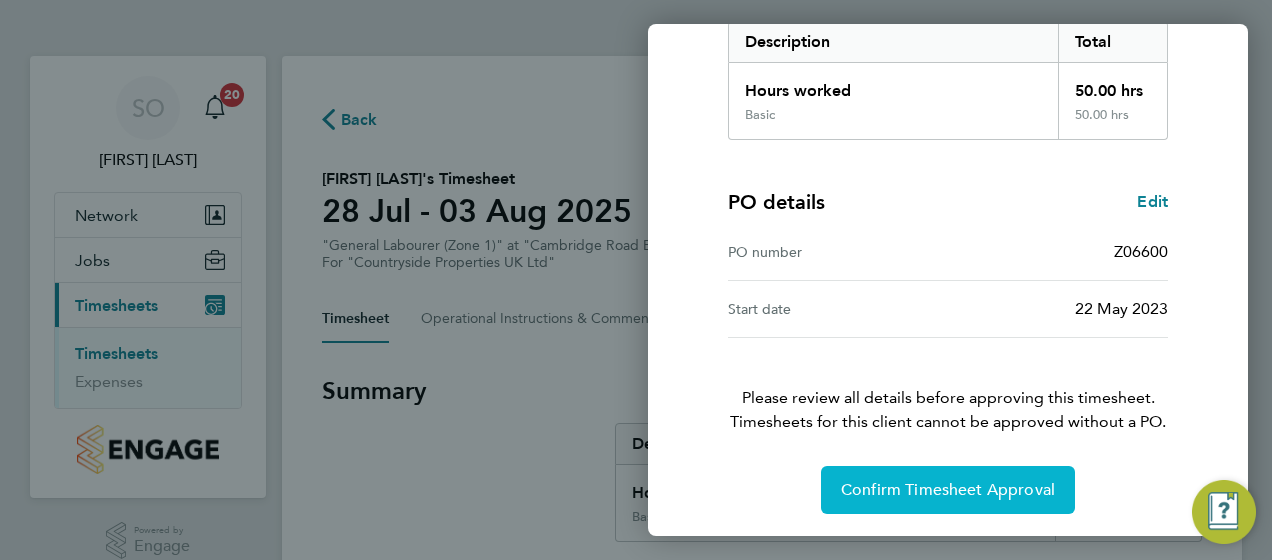 click on "Confirm Timesheet Approval" 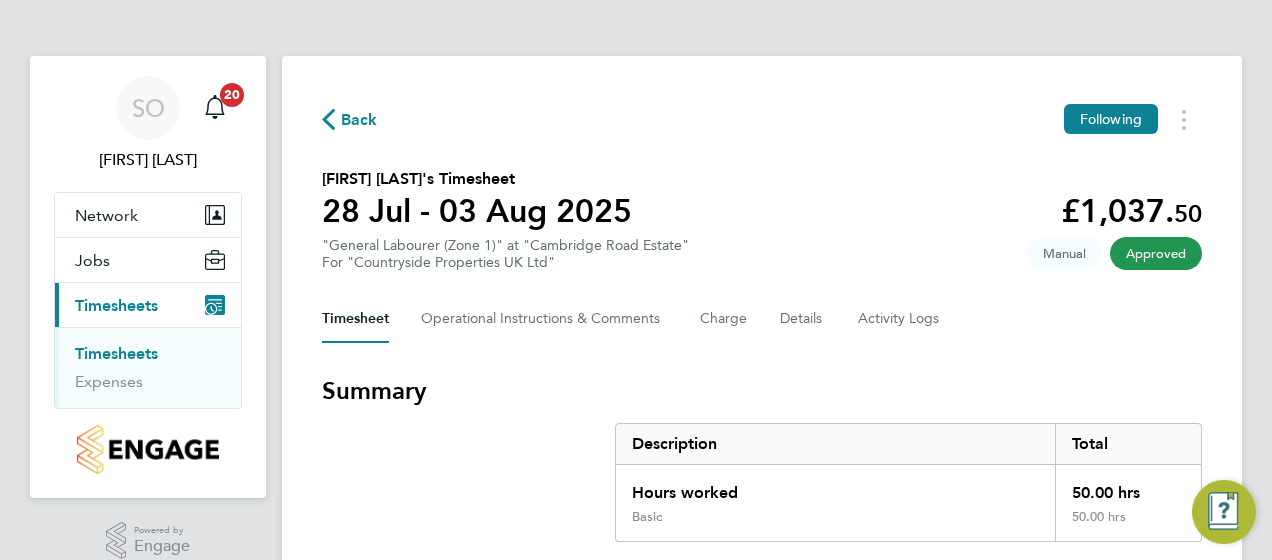 click on "Back" 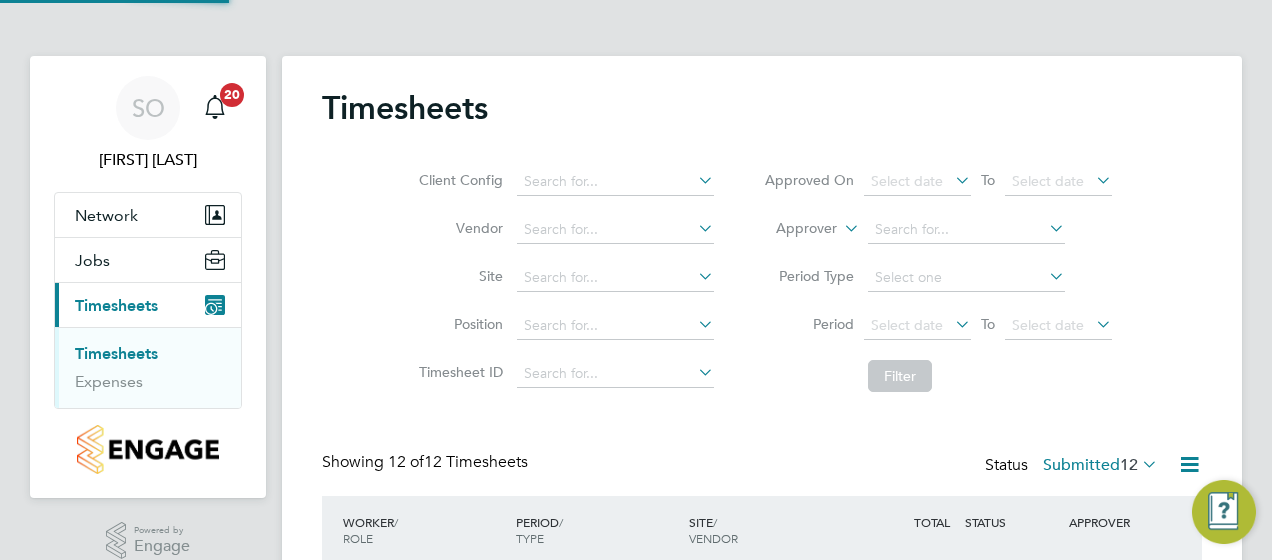scroll, scrollTop: 10, scrollLeft: 10, axis: both 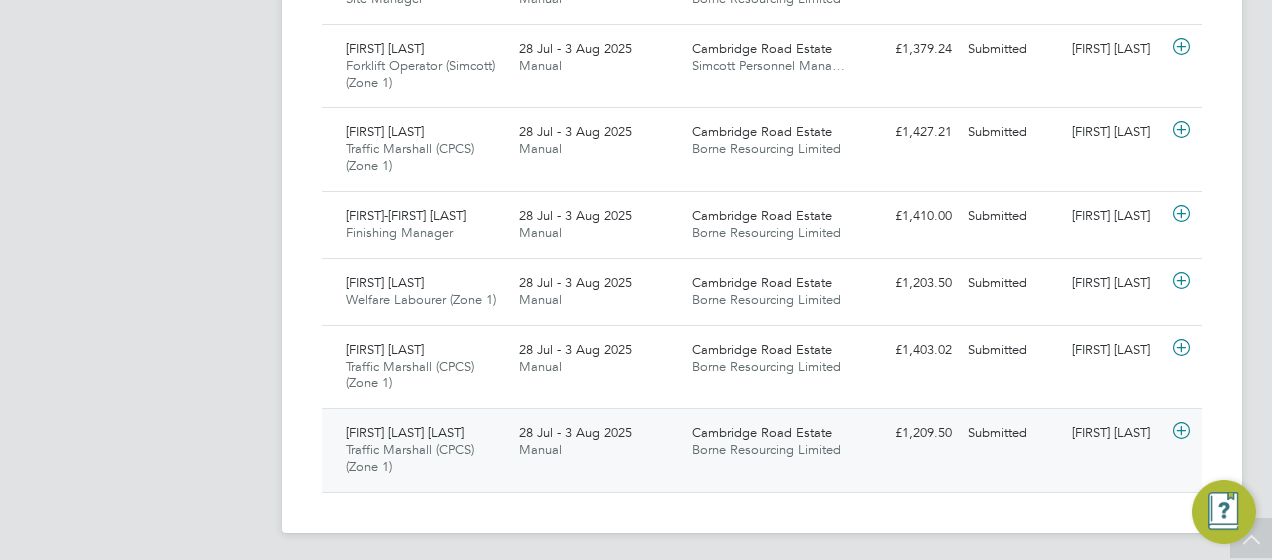 click on "28 Jul - 3 Aug 2025 Manual" 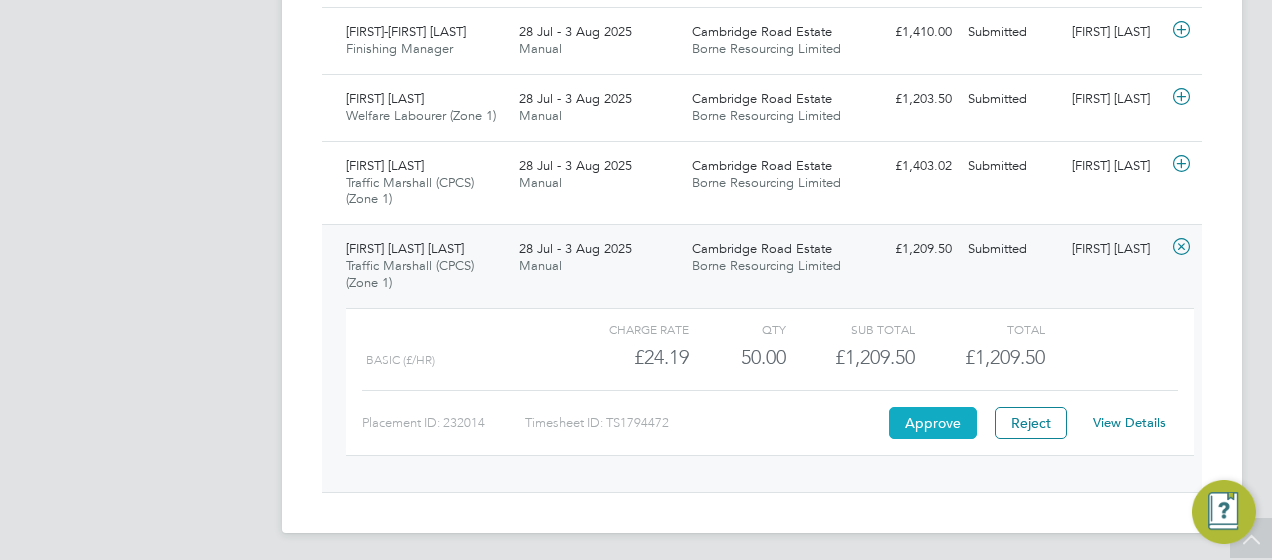 click on "Approve" 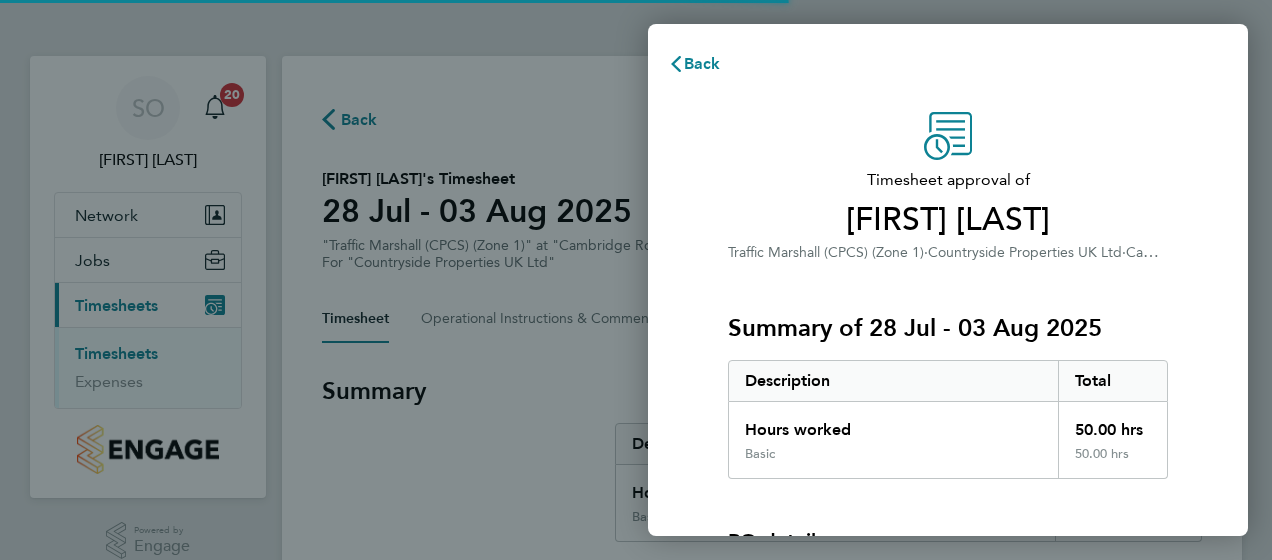 scroll, scrollTop: 0, scrollLeft: 0, axis: both 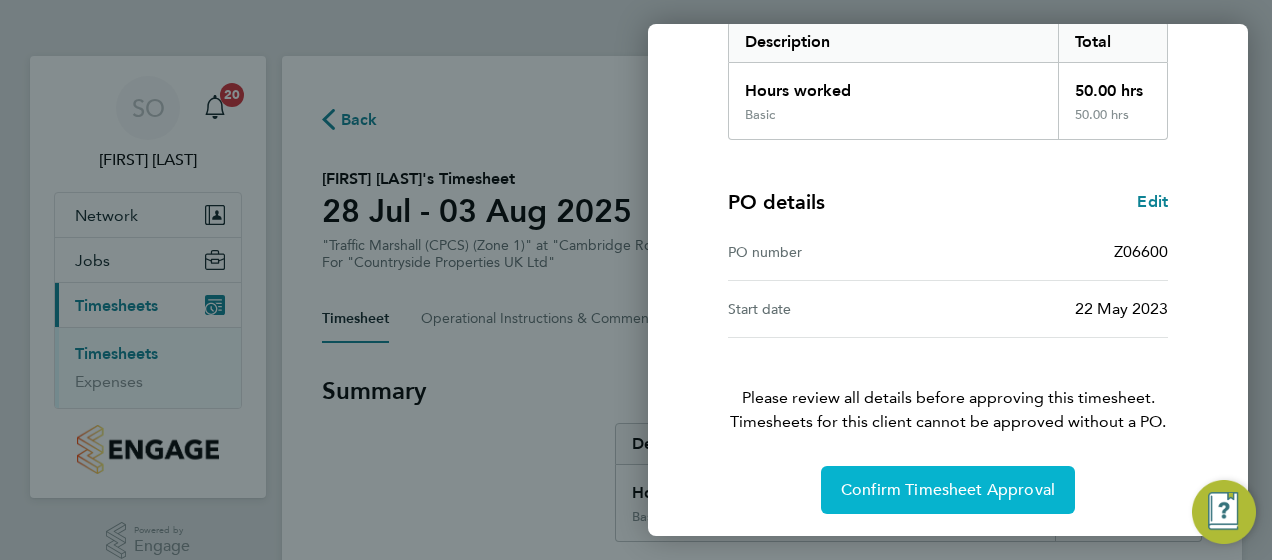 click on "Confirm Timesheet Approval" 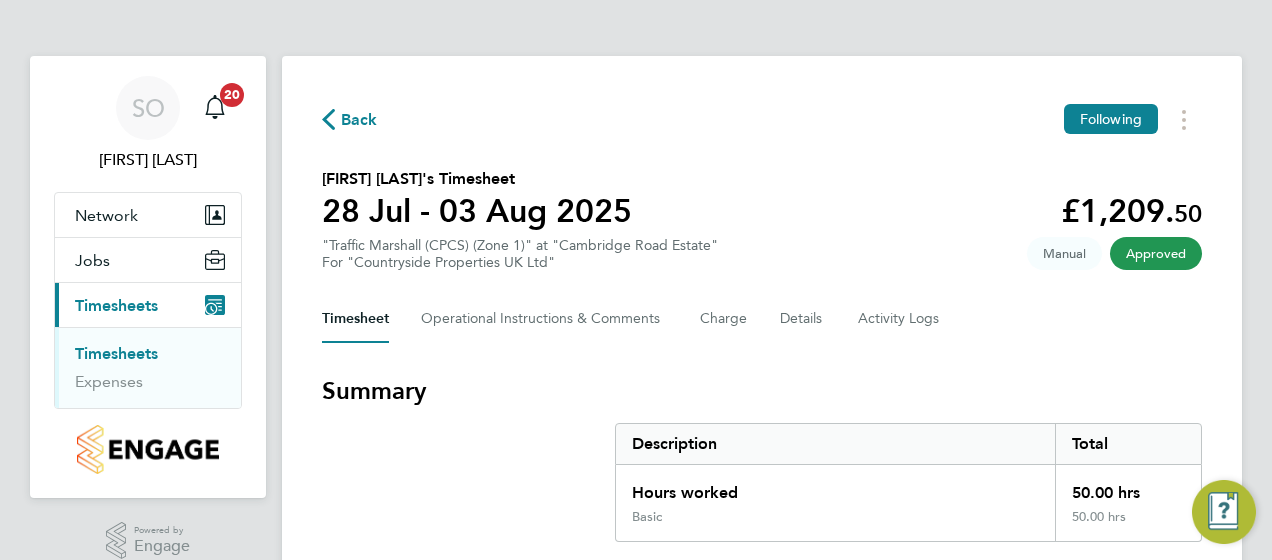 click on "Back" 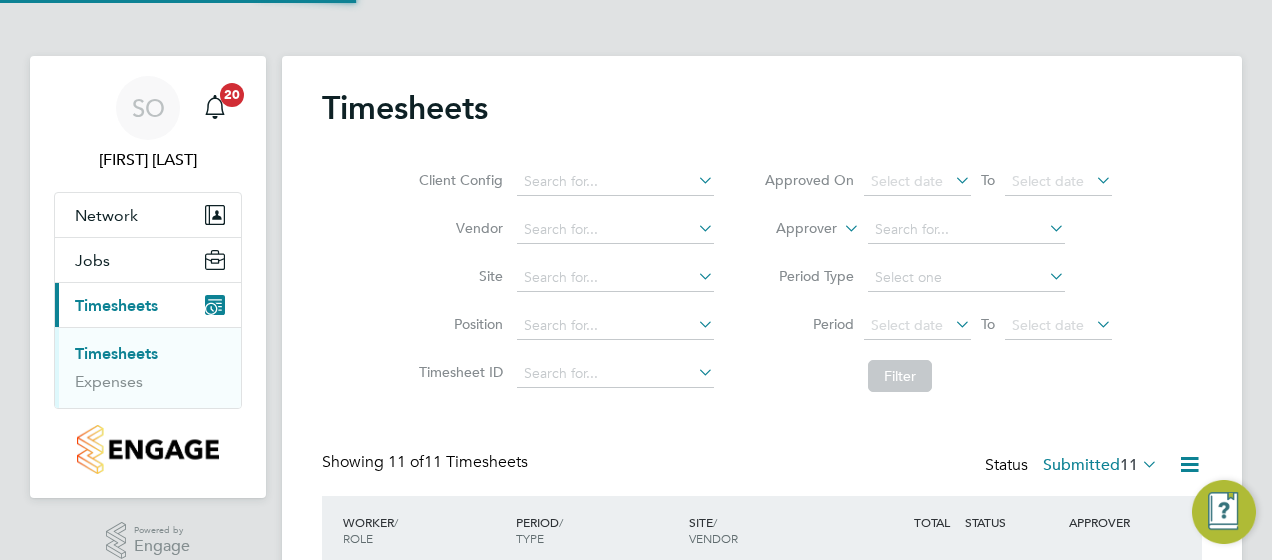 scroll, scrollTop: 10, scrollLeft: 10, axis: both 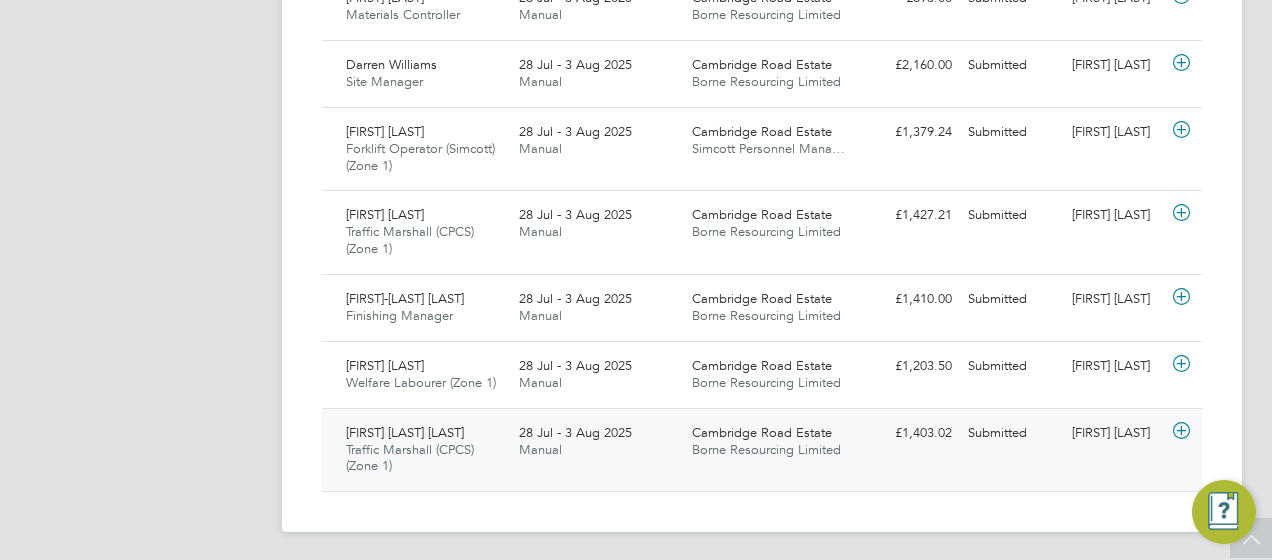 click on "Borne Resourcing Limited" 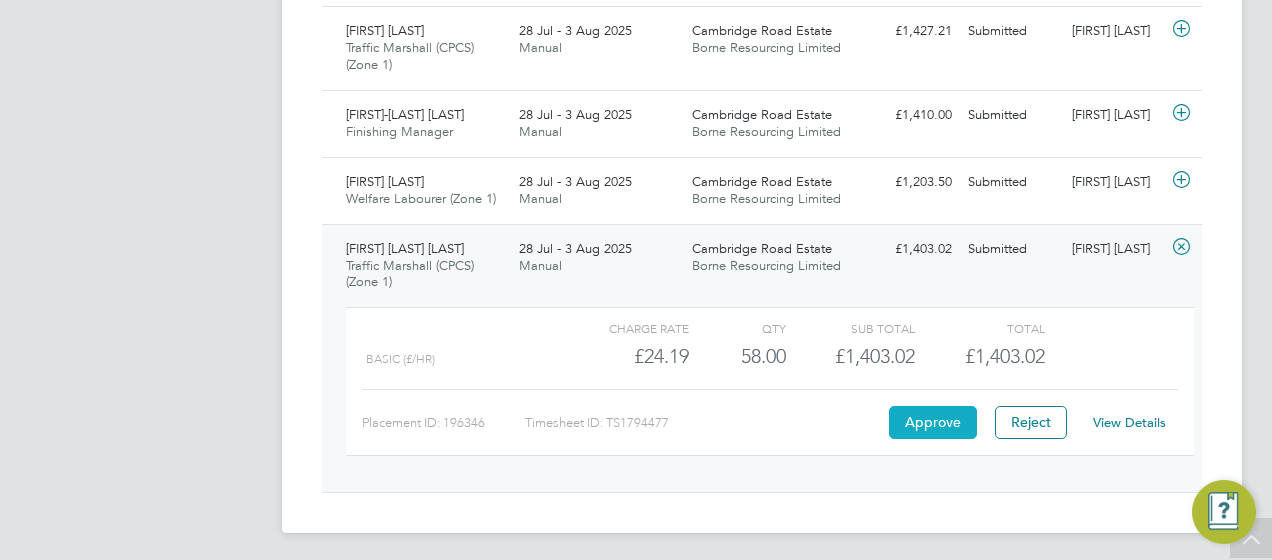 click on "Approve" 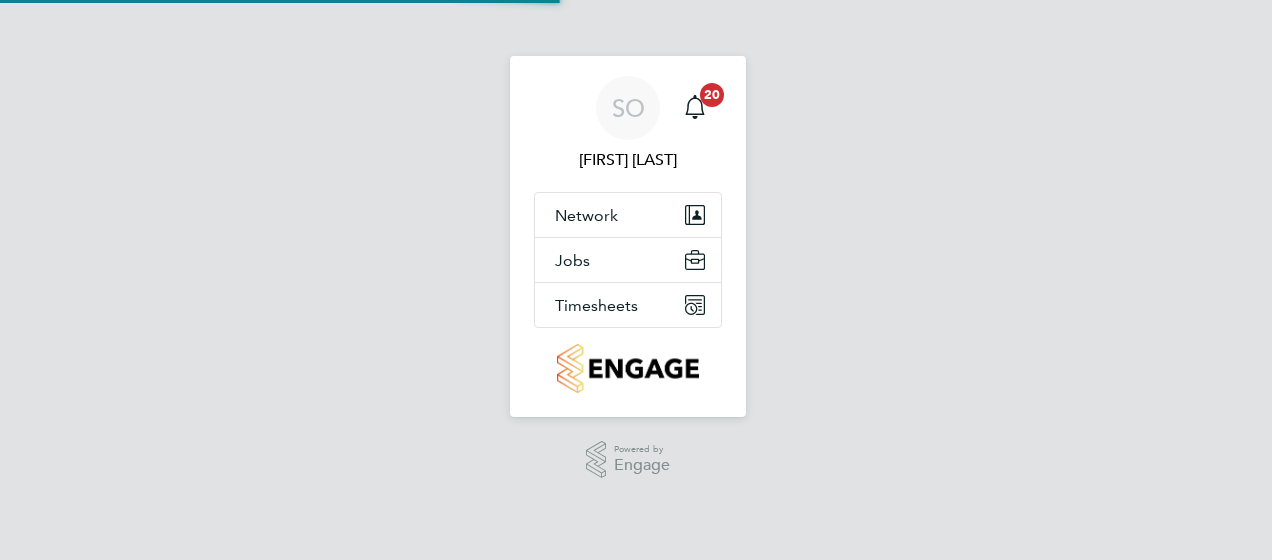 scroll, scrollTop: 0, scrollLeft: 0, axis: both 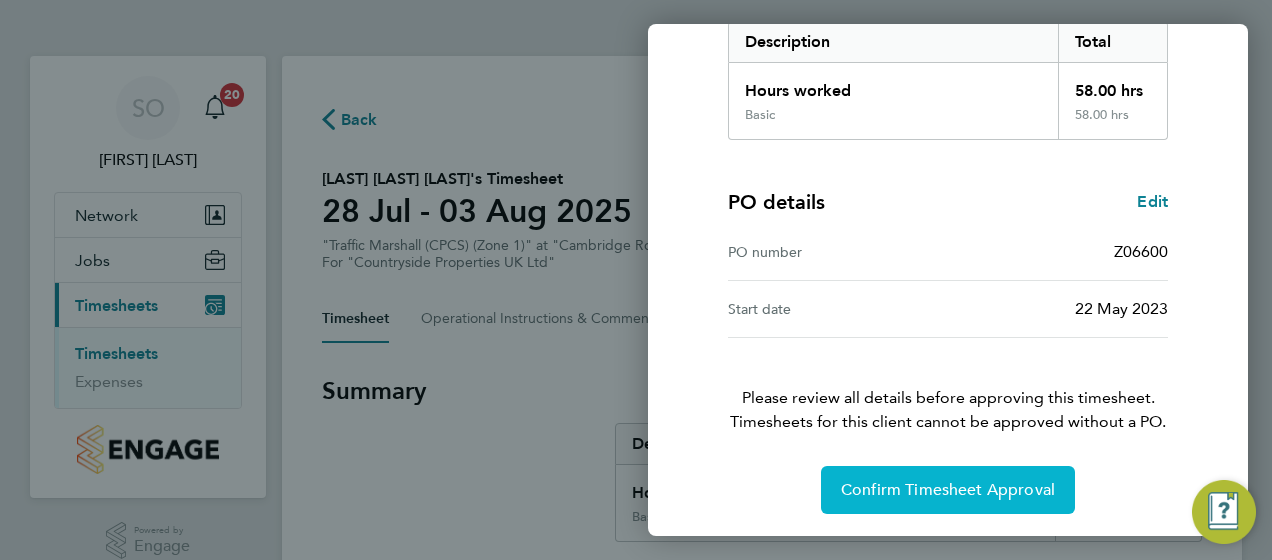 click on "Confirm Timesheet Approval" 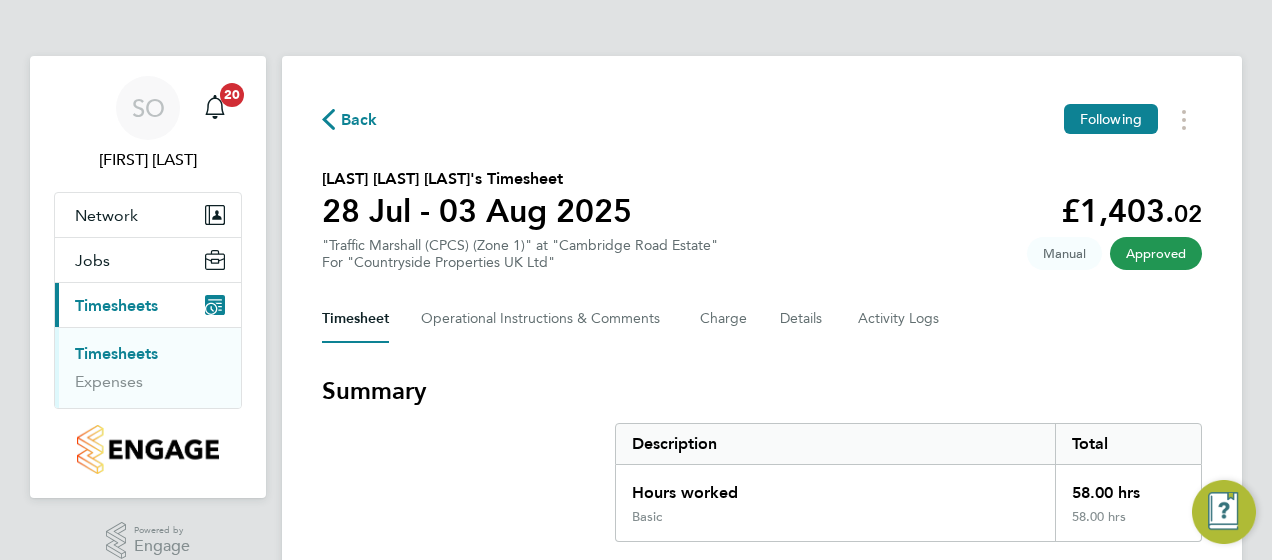 drag, startPoint x: 938, startPoint y: 474, endPoint x: 892, endPoint y: 448, distance: 52.83938 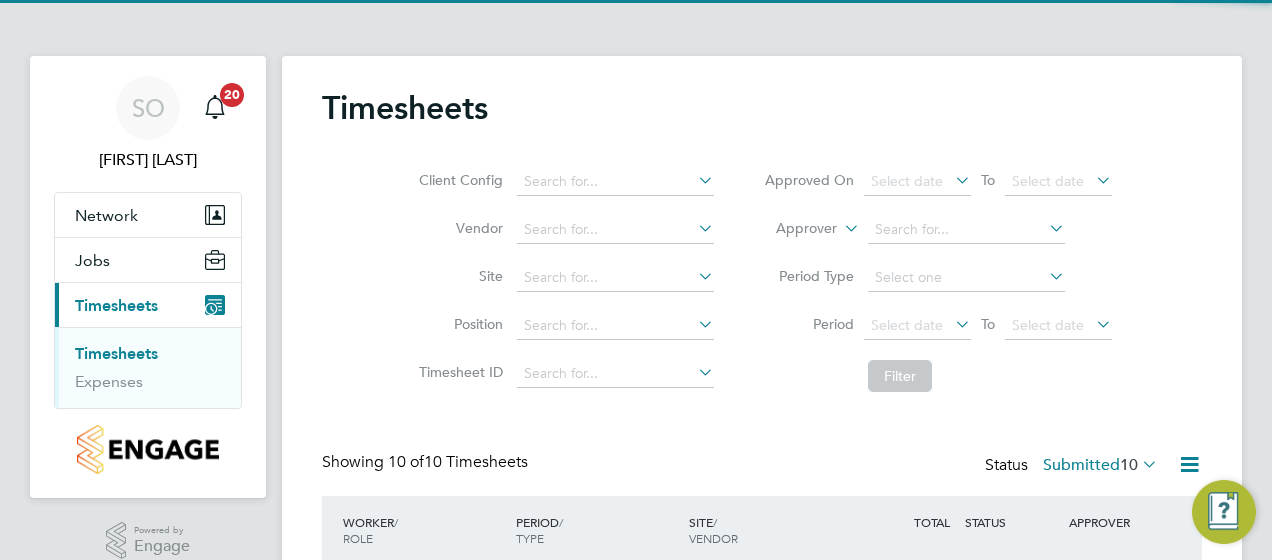 scroll, scrollTop: 10, scrollLeft: 10, axis: both 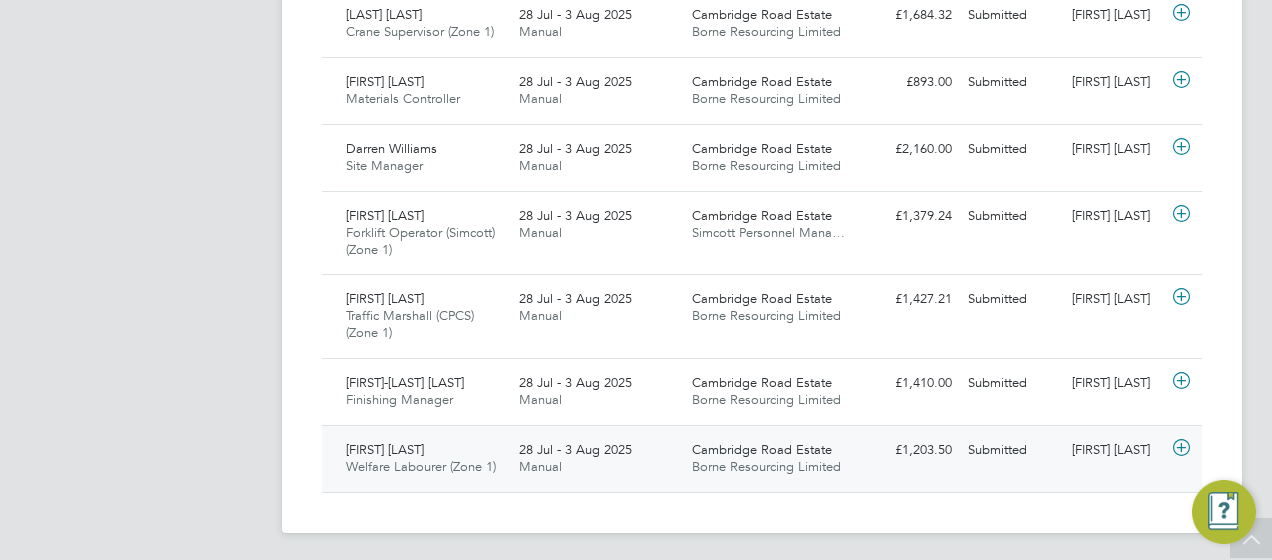 click on "Cambridge Road Estate" 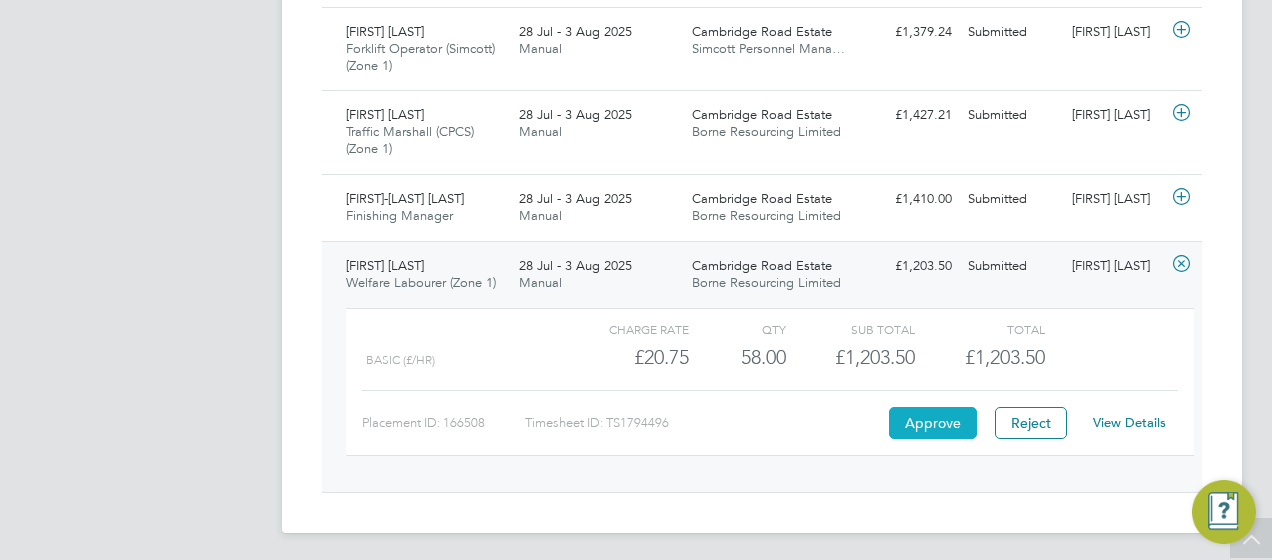 click on "Approve" 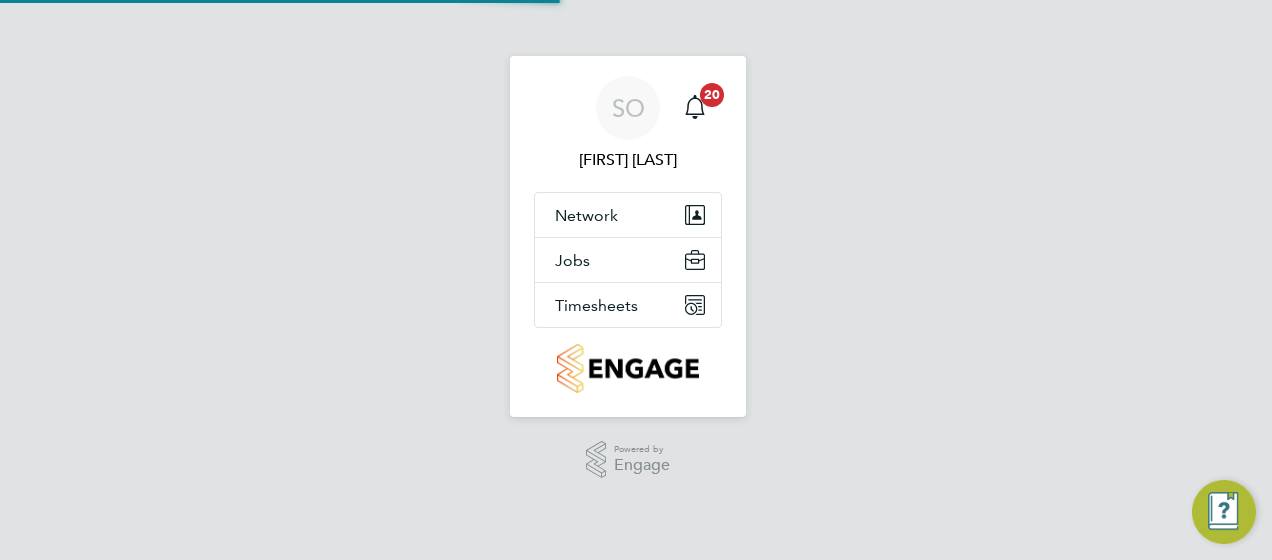 scroll, scrollTop: 0, scrollLeft: 0, axis: both 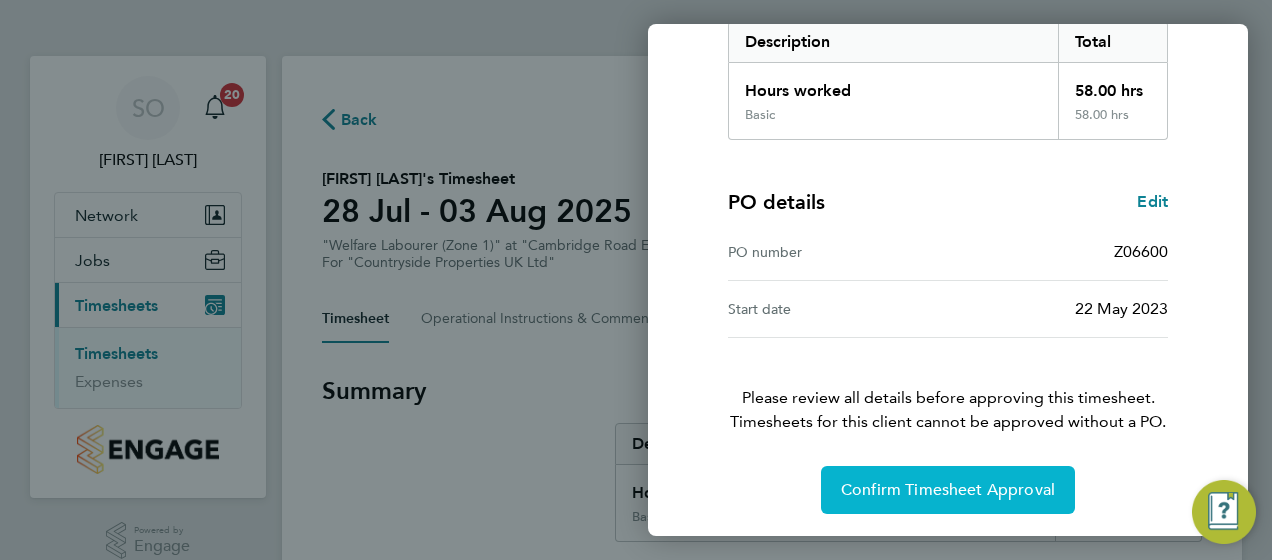 click on "Confirm Timesheet Approval" 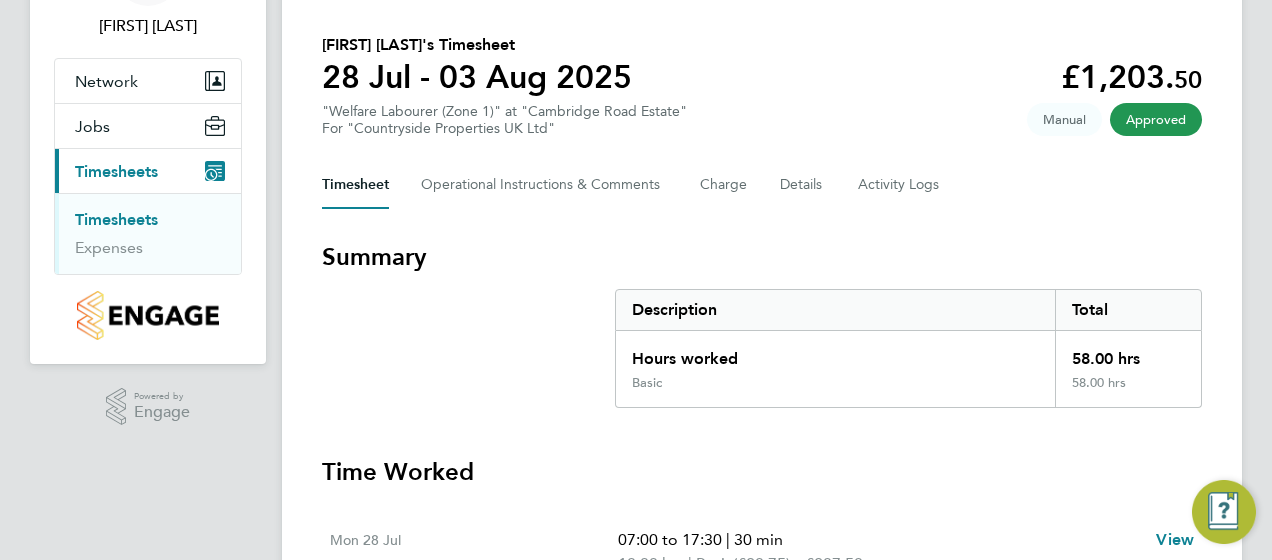 scroll, scrollTop: 100, scrollLeft: 0, axis: vertical 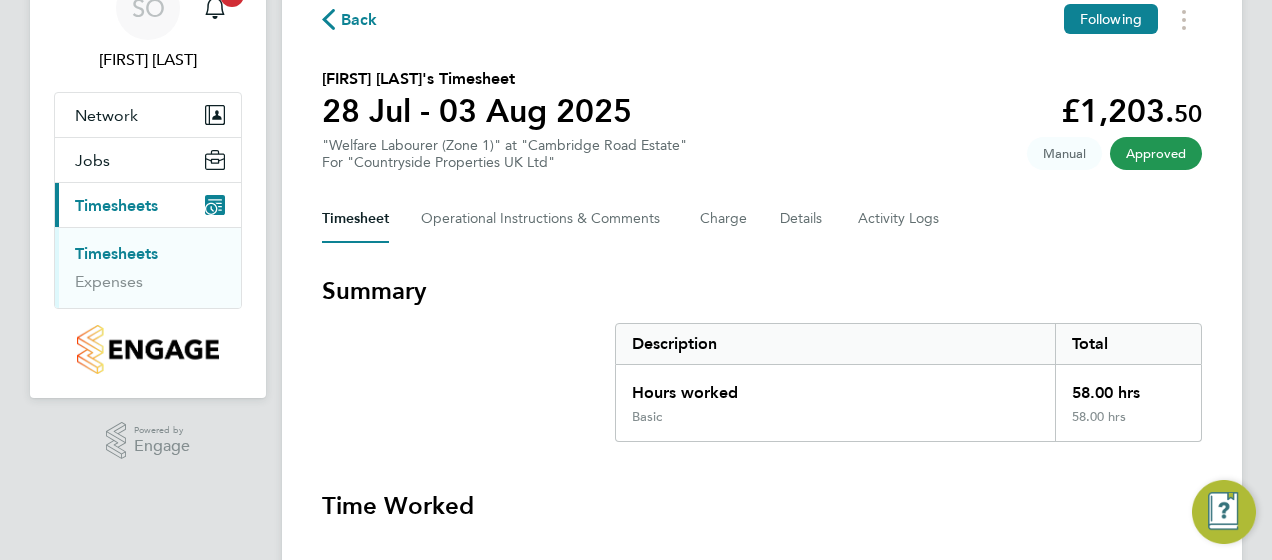 click on "Back" 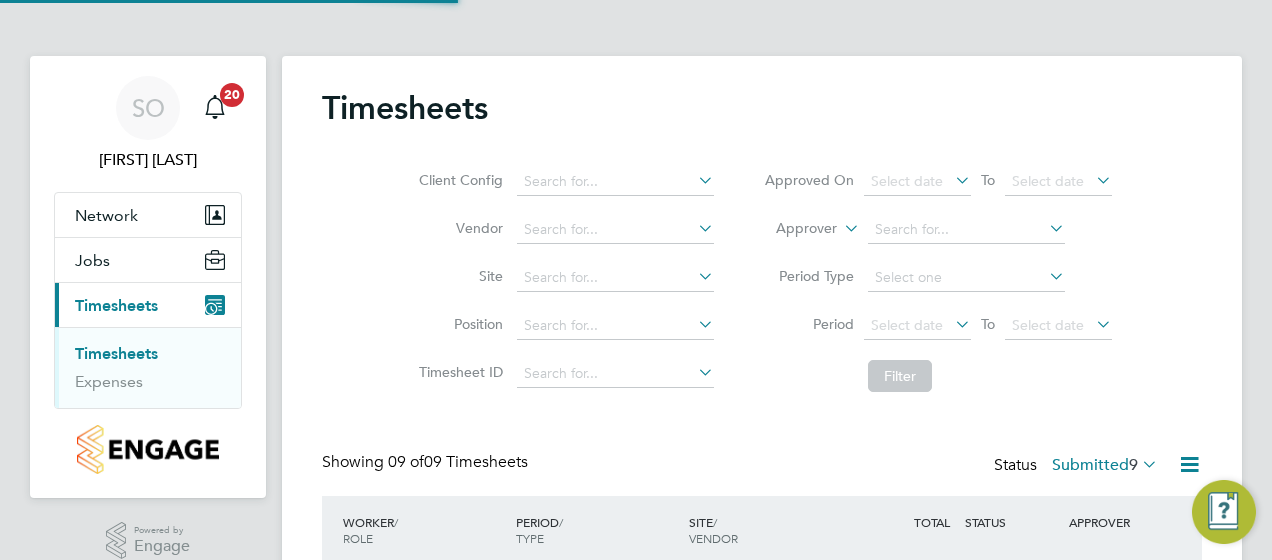 scroll, scrollTop: 10, scrollLeft: 10, axis: both 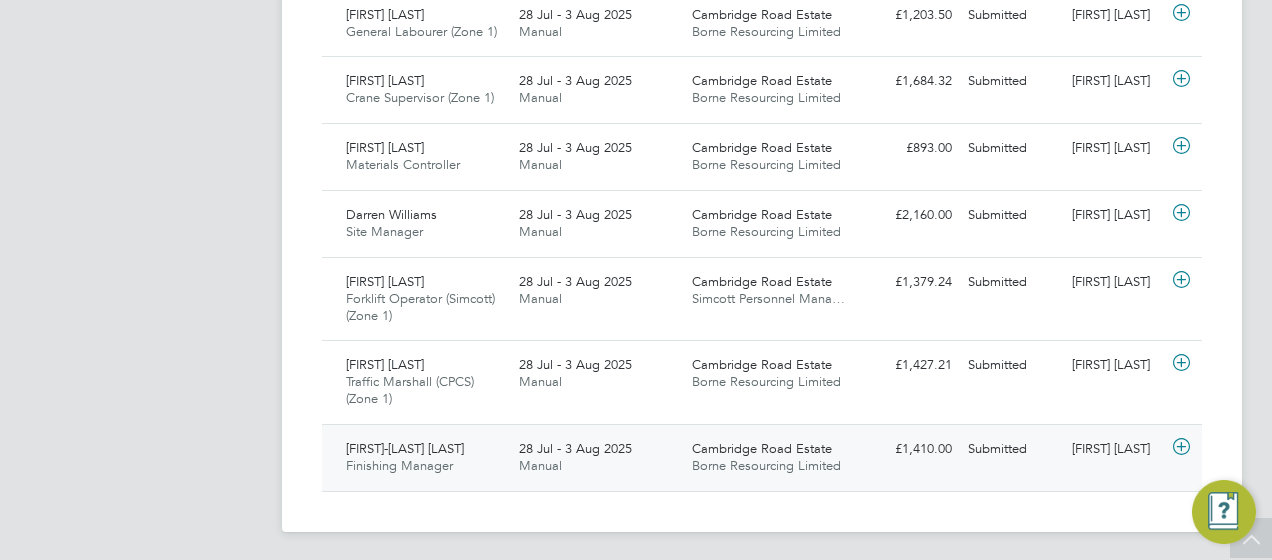 click on "Cambridge Road Estate Borne Resourcing Limited" 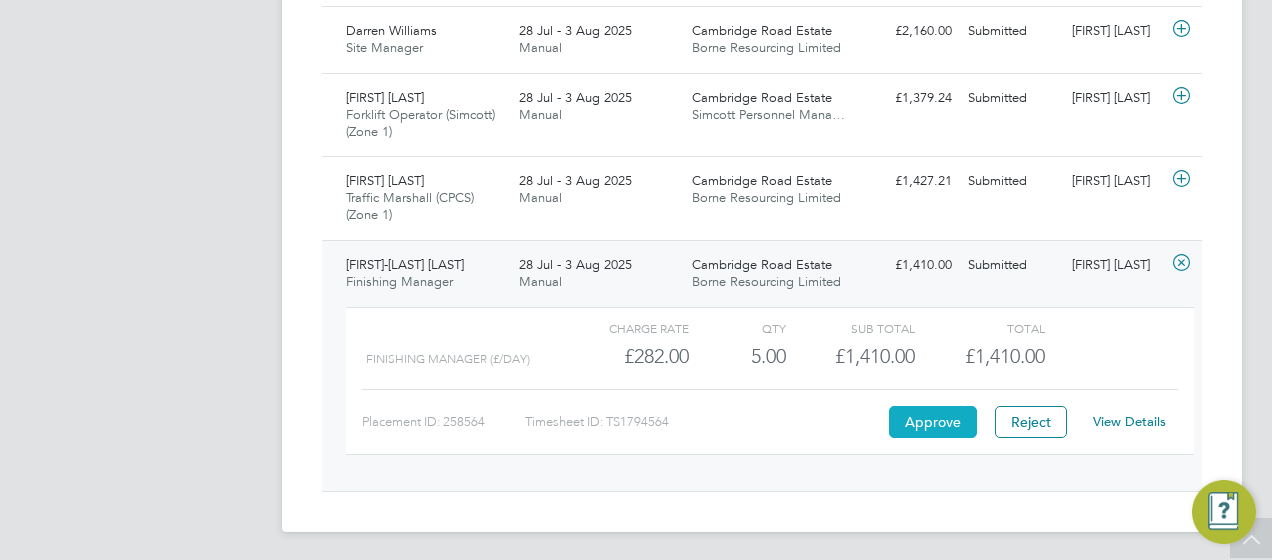 click on "Approve" 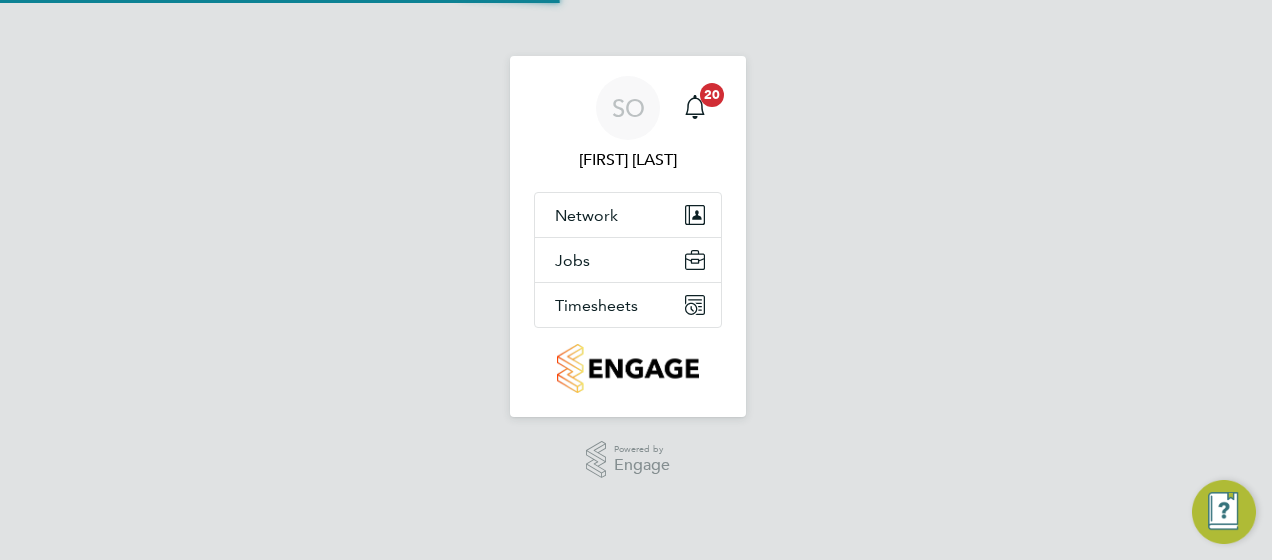 scroll, scrollTop: 0, scrollLeft: 0, axis: both 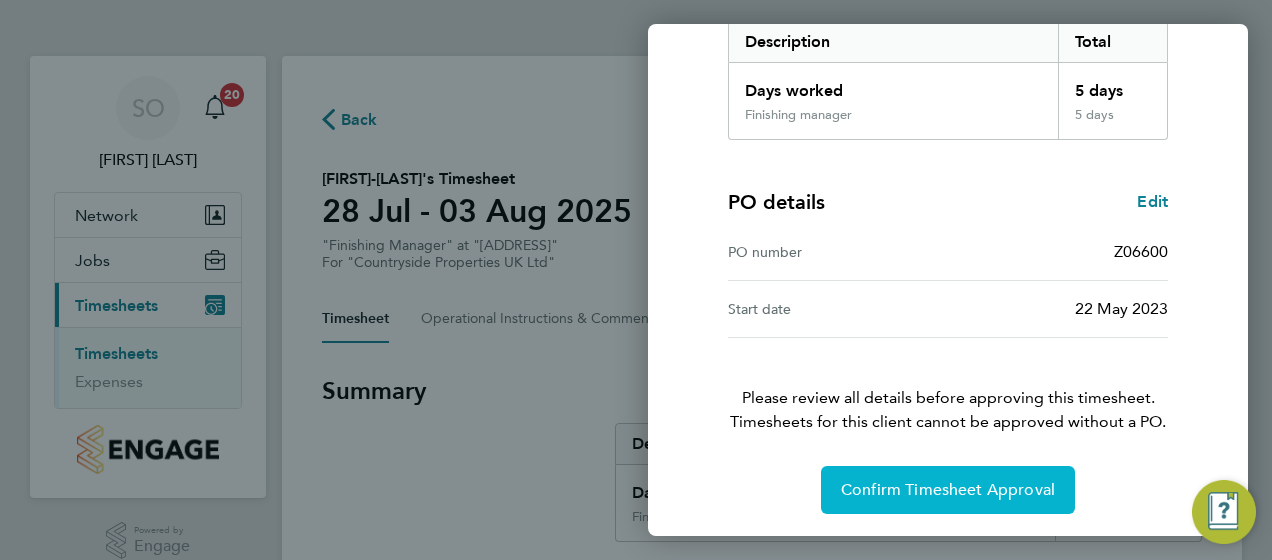 click on "Confirm Timesheet Approval" 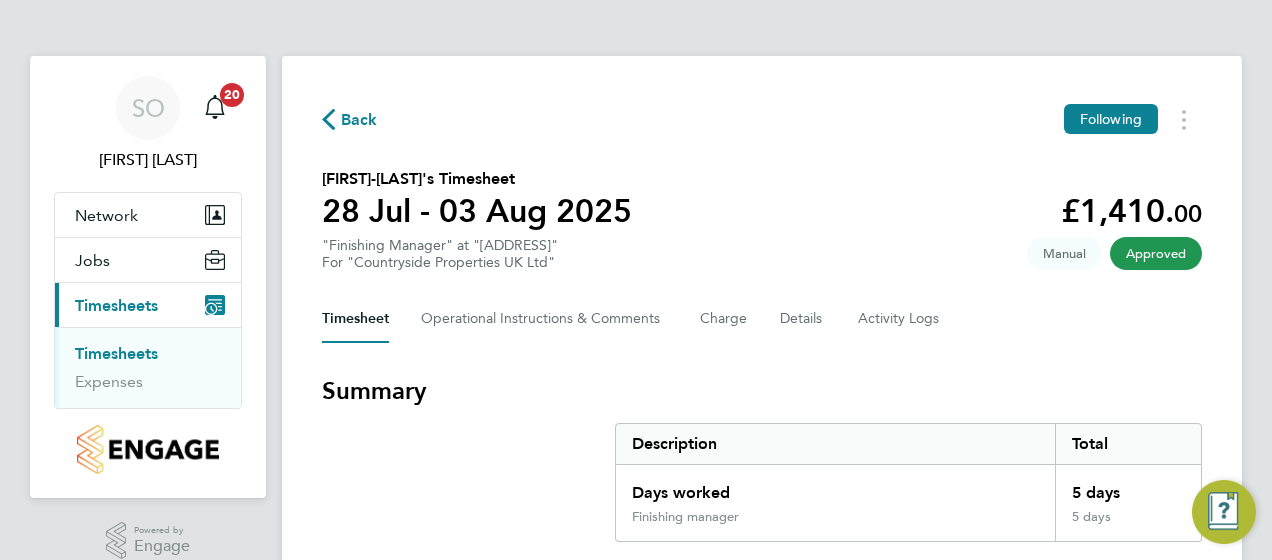 click on "Back" 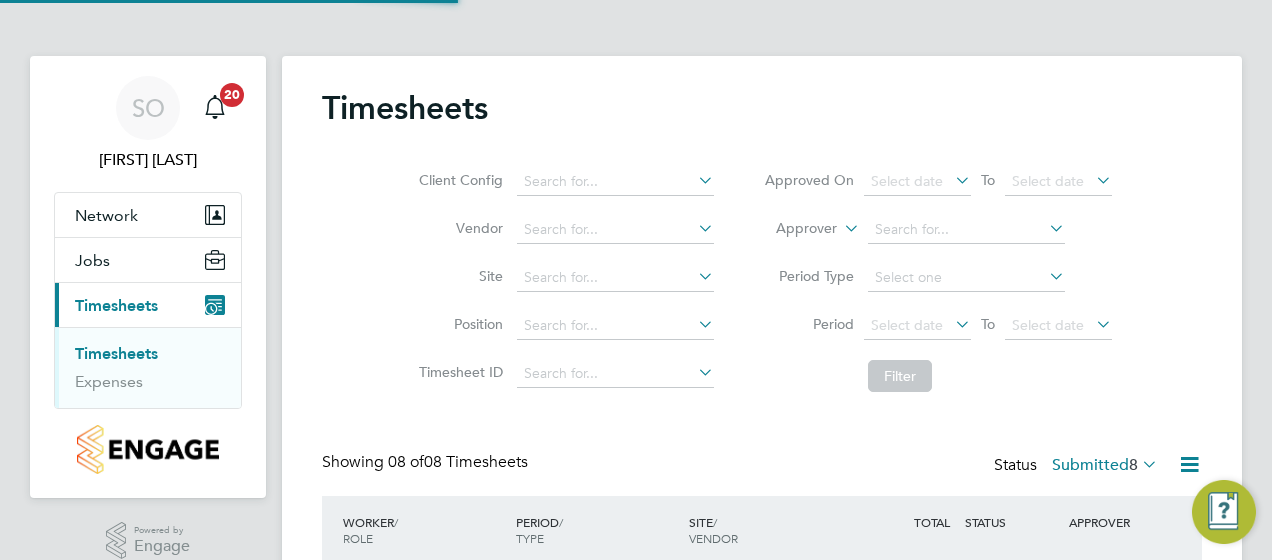 scroll, scrollTop: 10, scrollLeft: 10, axis: both 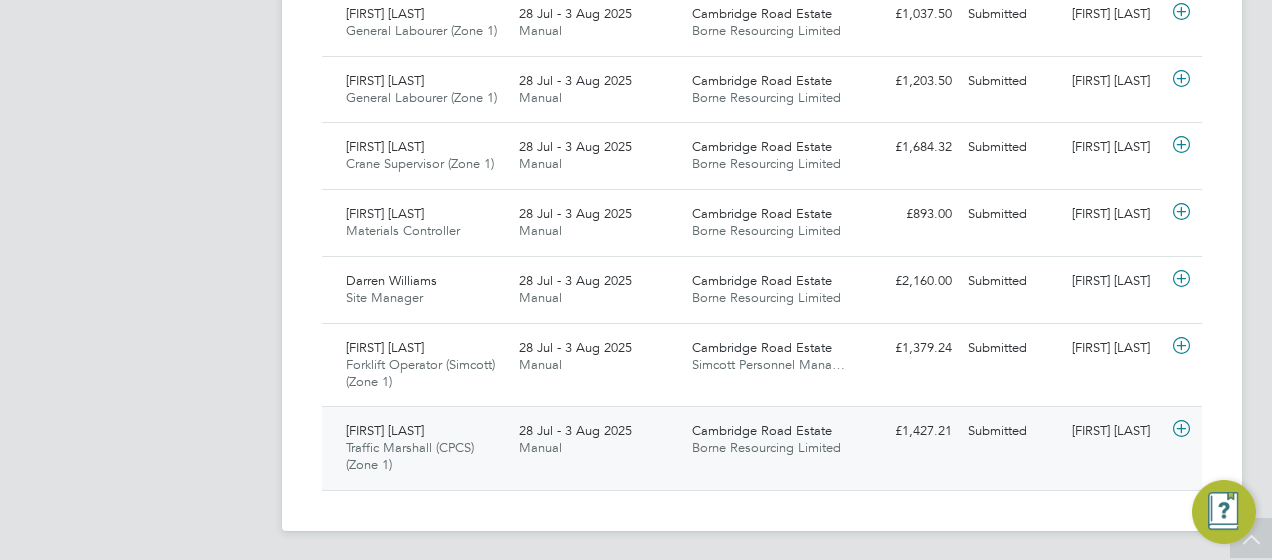 click on "Cambridge Road Estate" 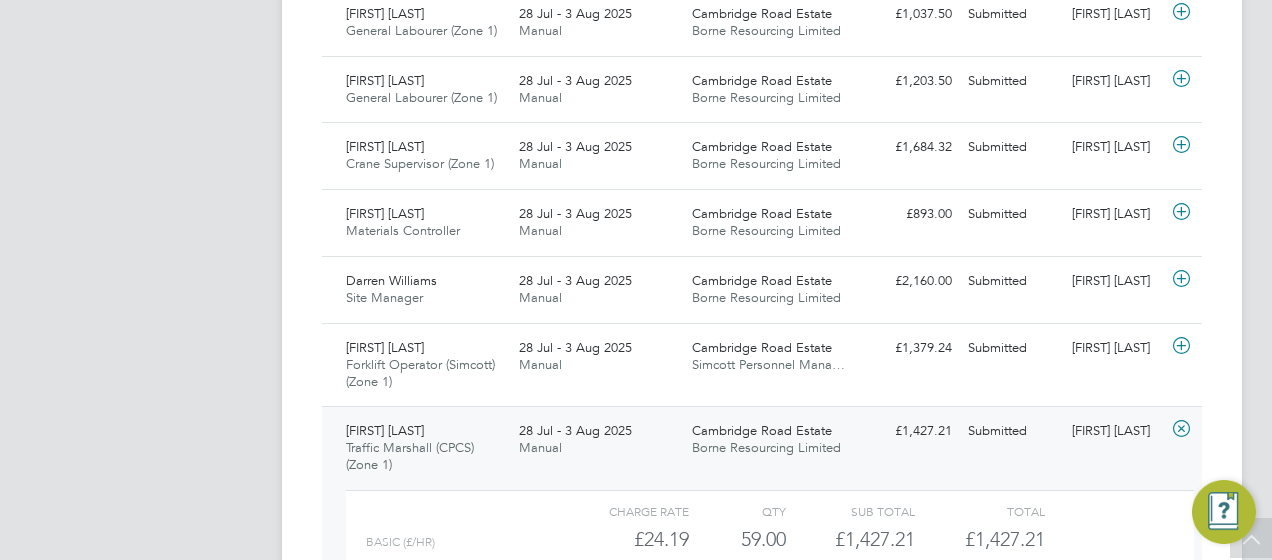 drag, startPoint x: 980, startPoint y: 432, endPoint x: 967, endPoint y: 426, distance: 14.3178215 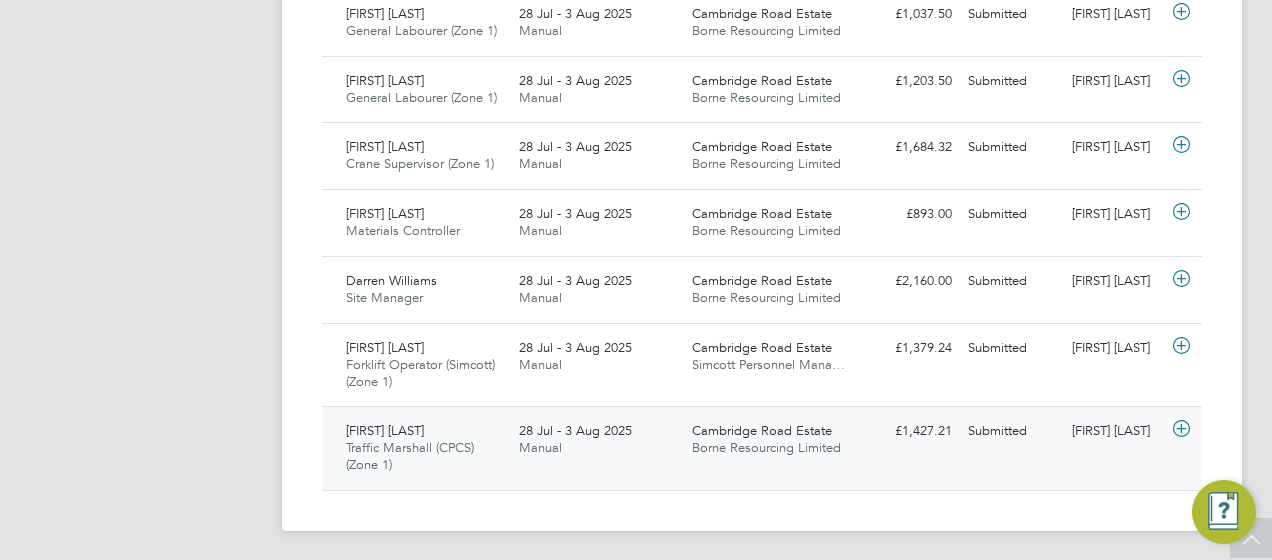 drag, startPoint x: 953, startPoint y: 423, endPoint x: 925, endPoint y: 416, distance: 28.86174 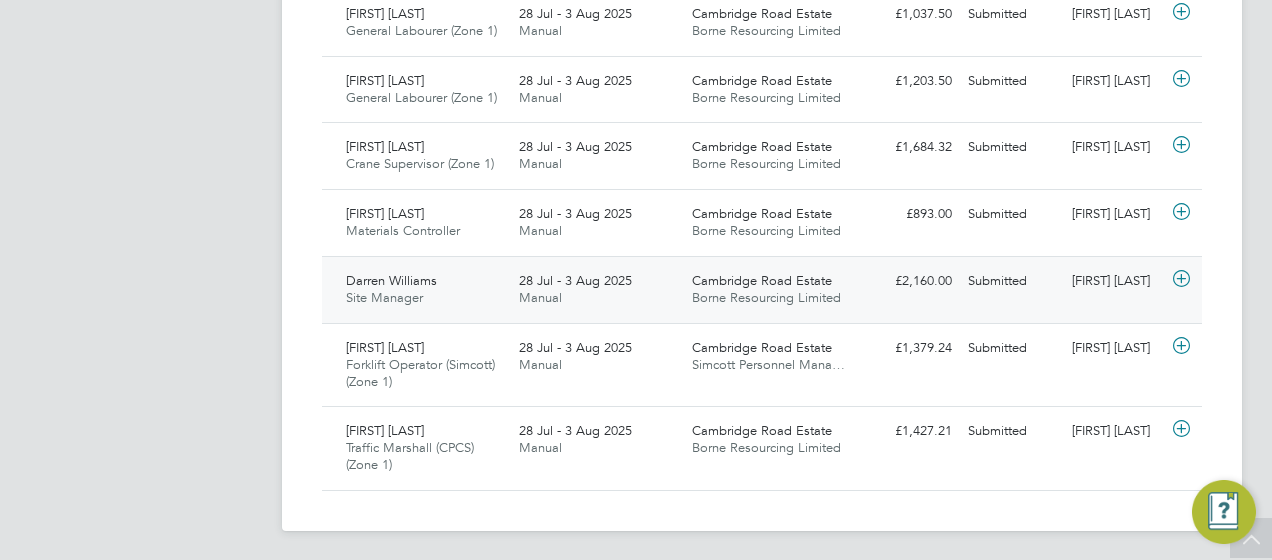 drag, startPoint x: 925, startPoint y: 416, endPoint x: 760, endPoint y: 318, distance: 191.90883 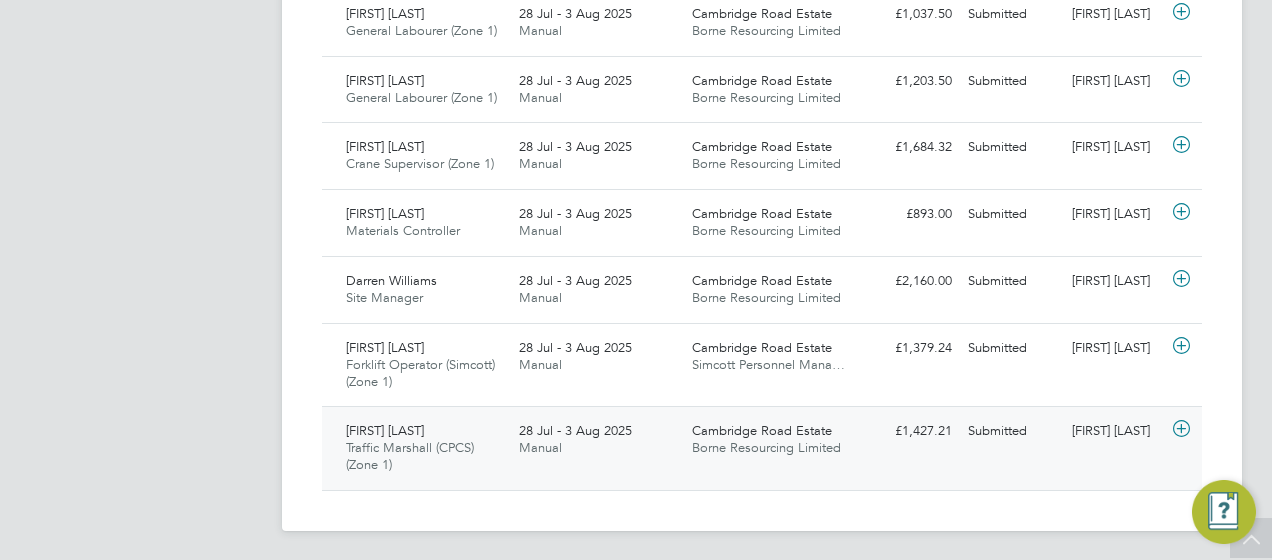 click on "Yonatan Kinfe" 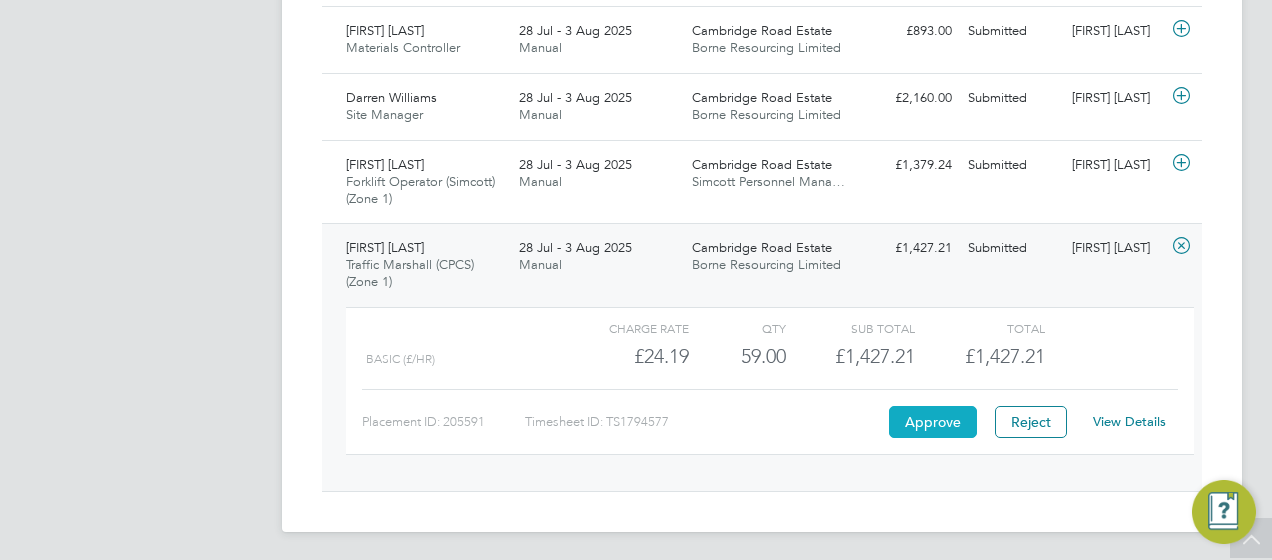 click on "Approve" 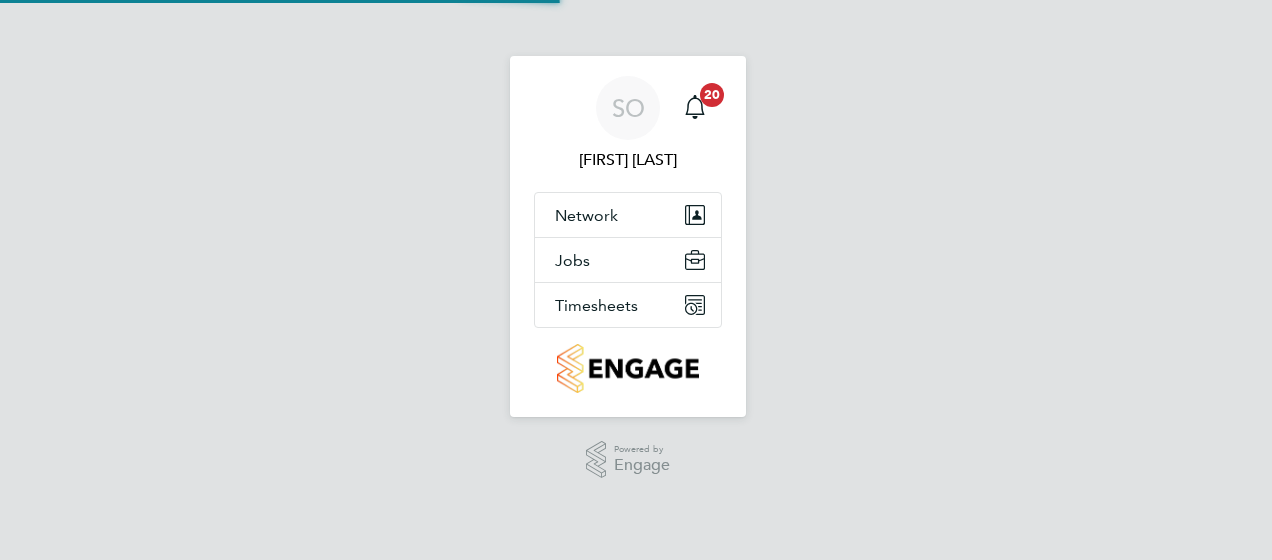 scroll, scrollTop: 0, scrollLeft: 0, axis: both 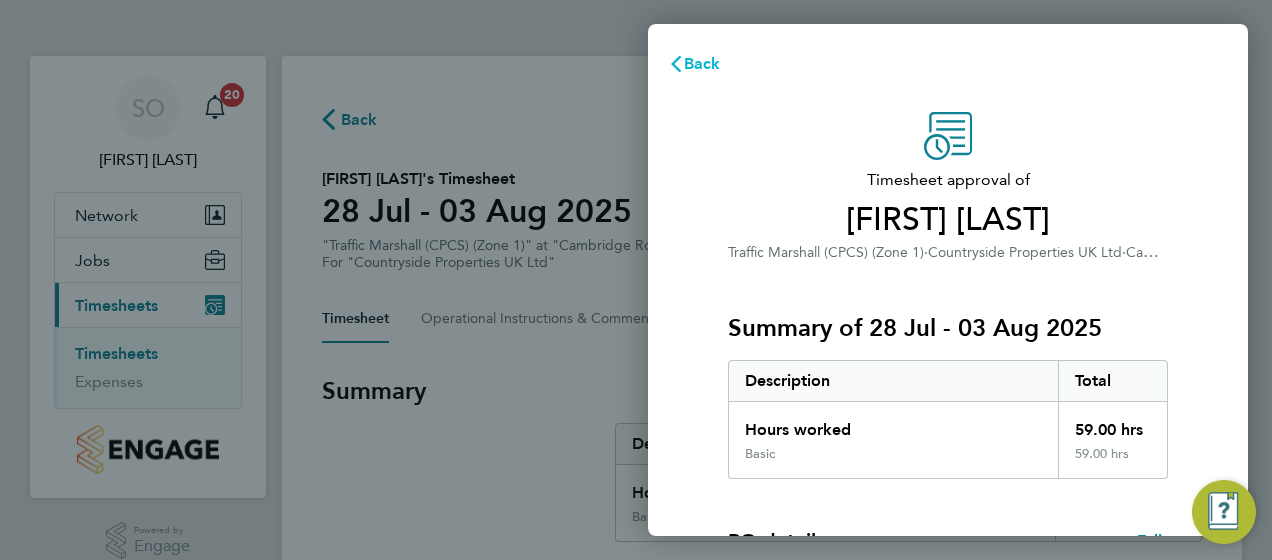 click on "Back" 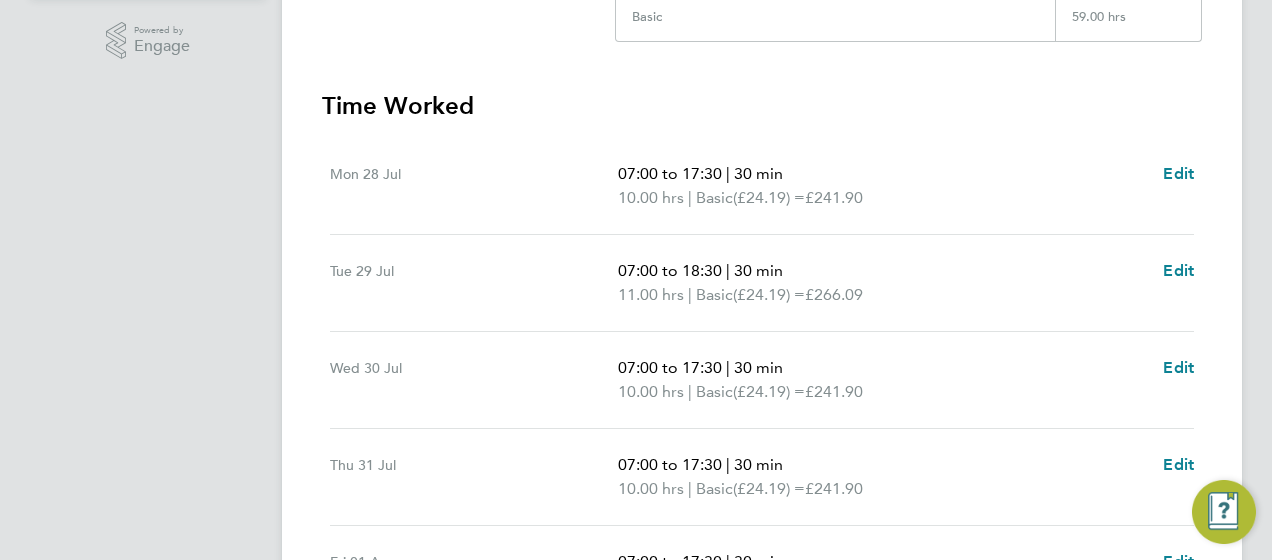 scroll, scrollTop: 600, scrollLeft: 0, axis: vertical 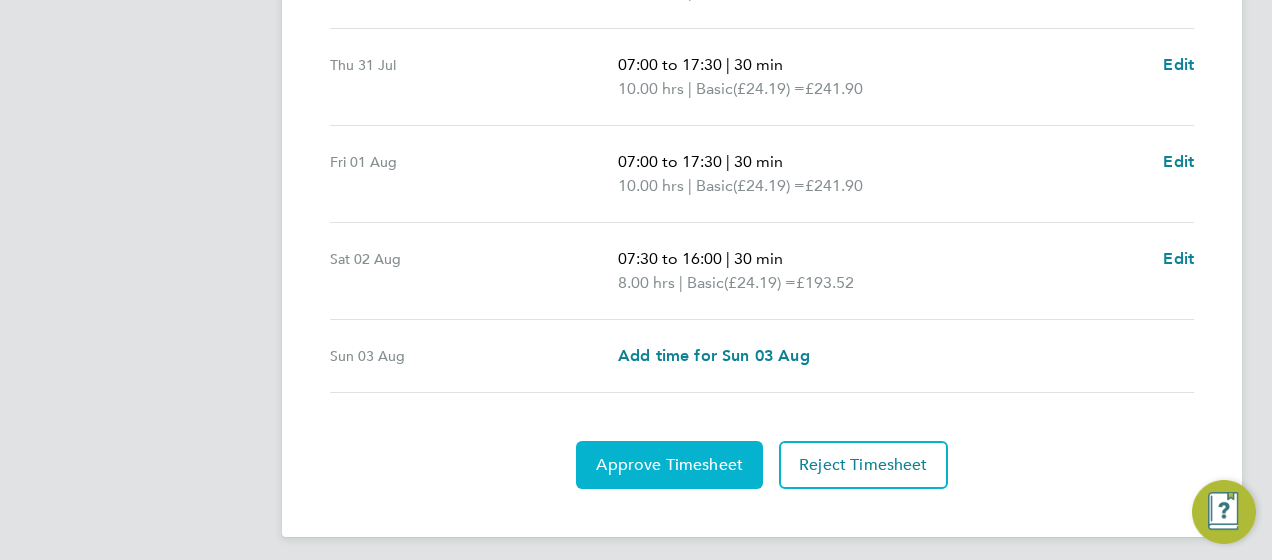 click on "Approve Timesheet" 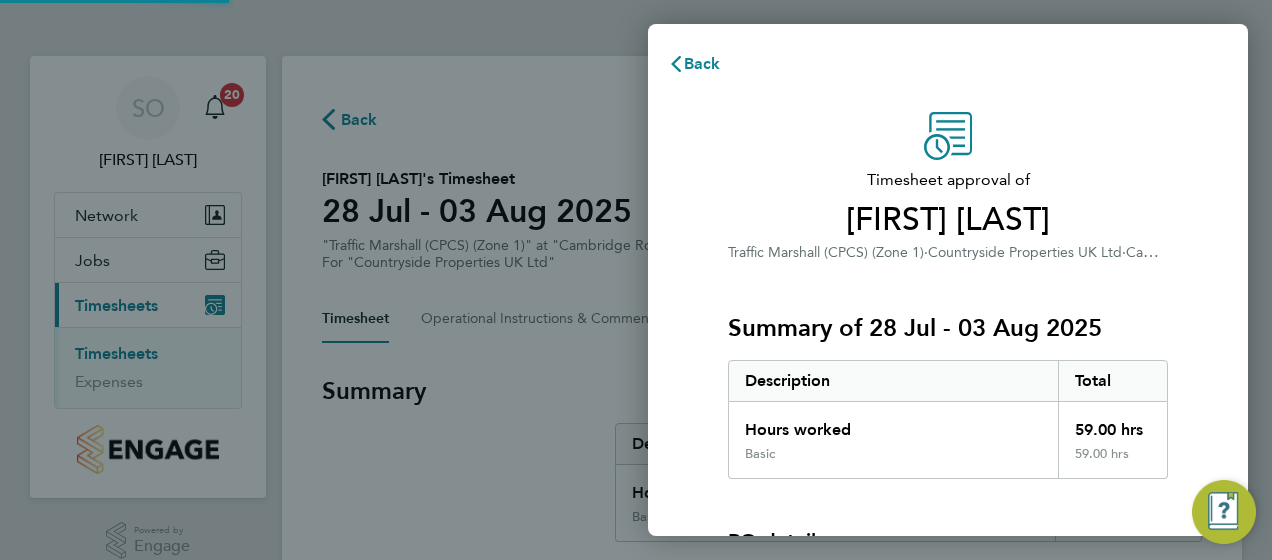 scroll, scrollTop: 0, scrollLeft: 0, axis: both 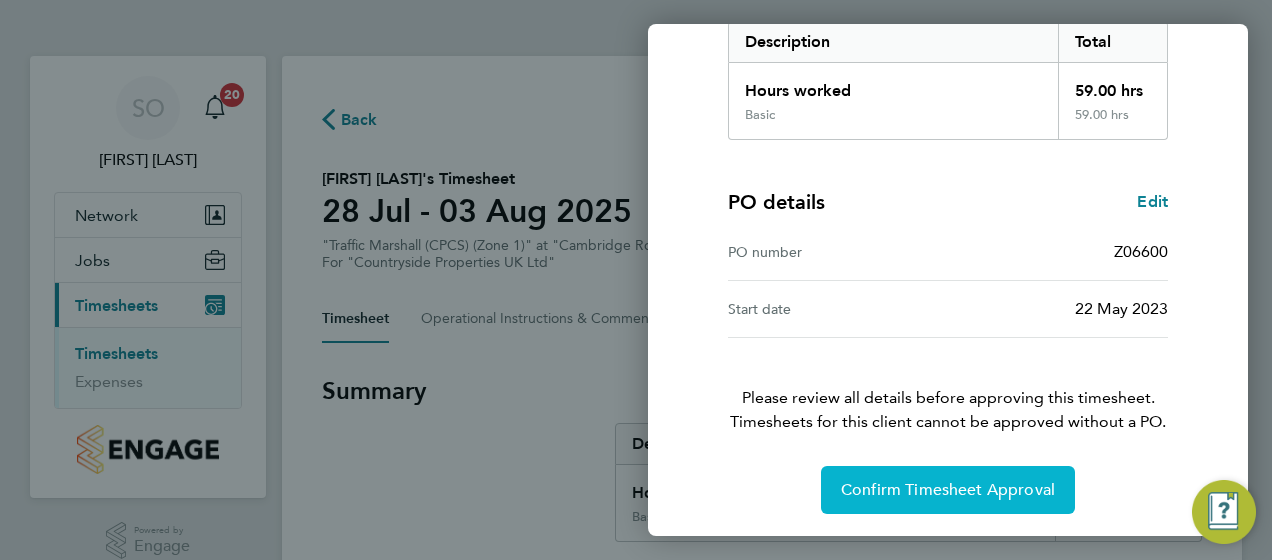 click on "Confirm Timesheet Approval" 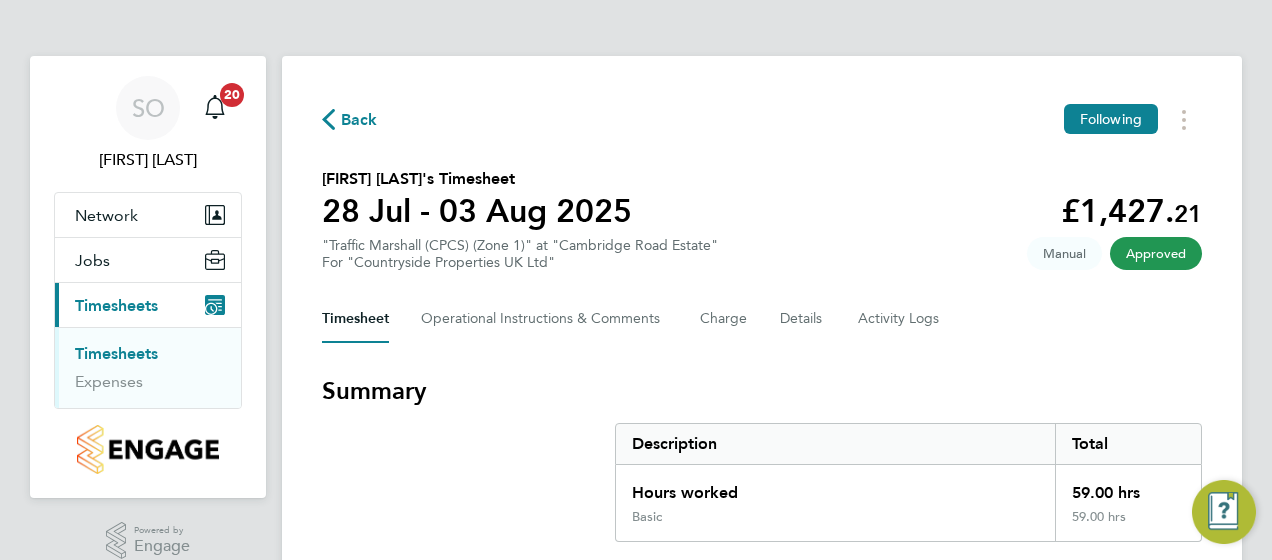 click on "Back" 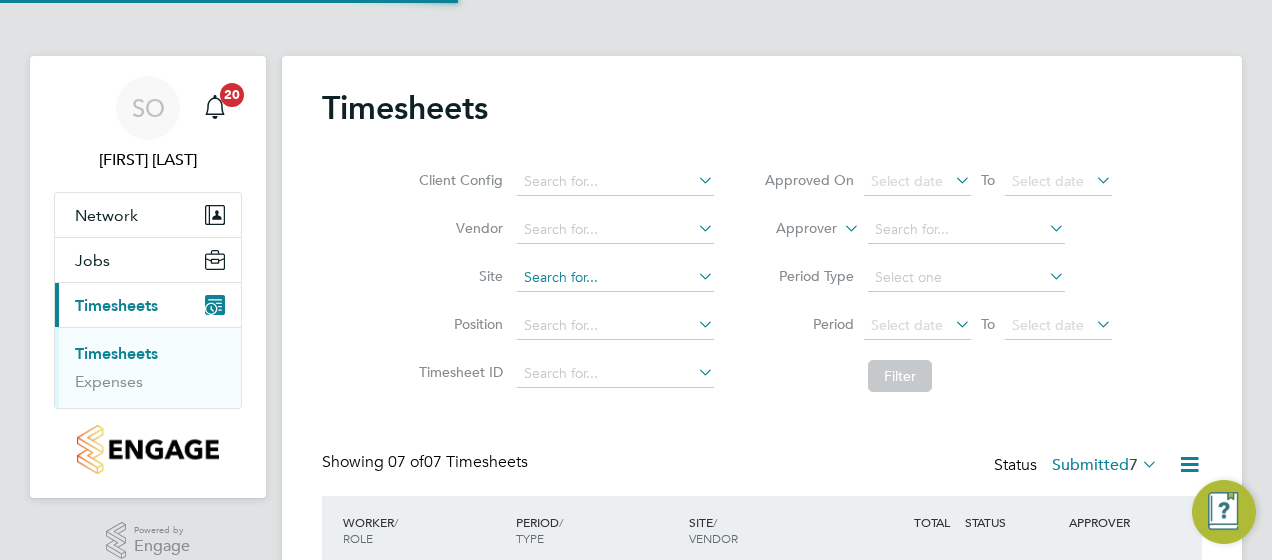 scroll, scrollTop: 10, scrollLeft: 10, axis: both 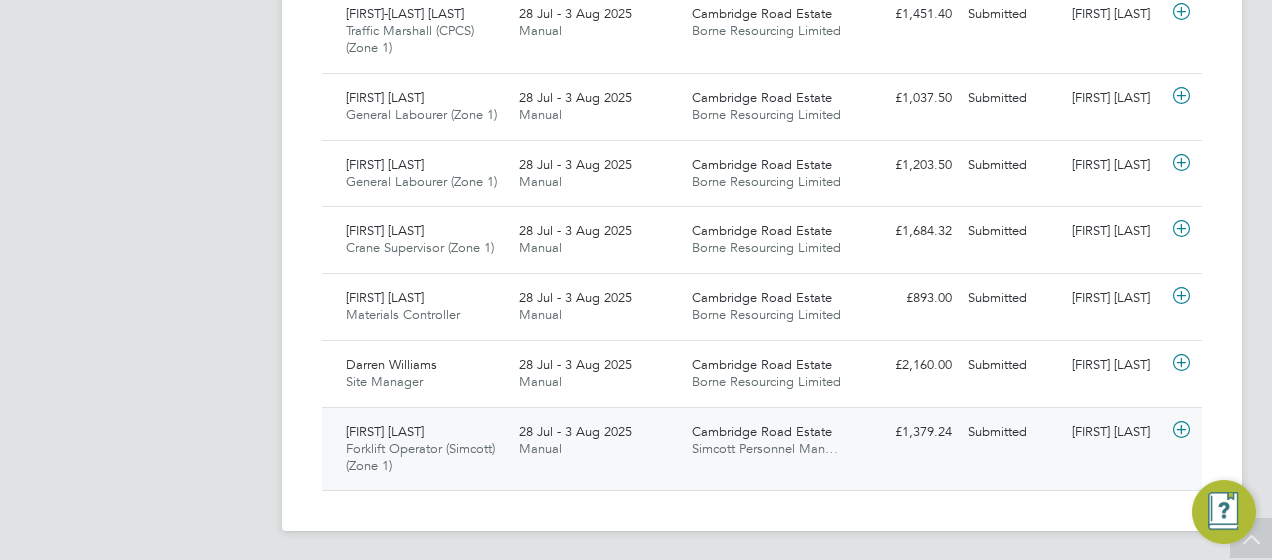 click on "28 Jul - 3 Aug 2025" 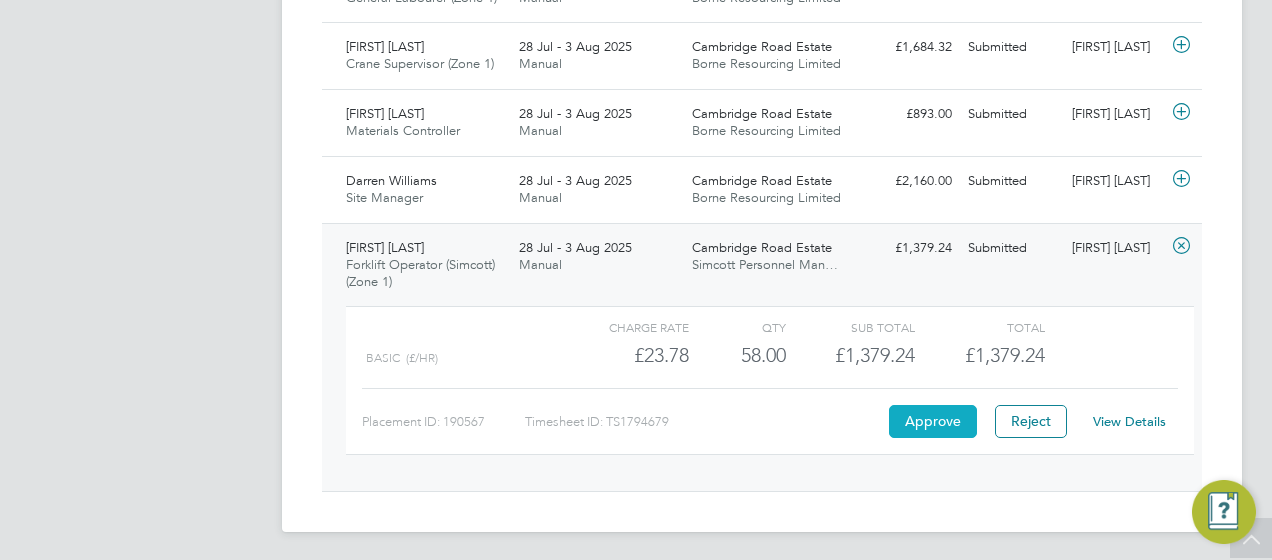 click on "Approve" 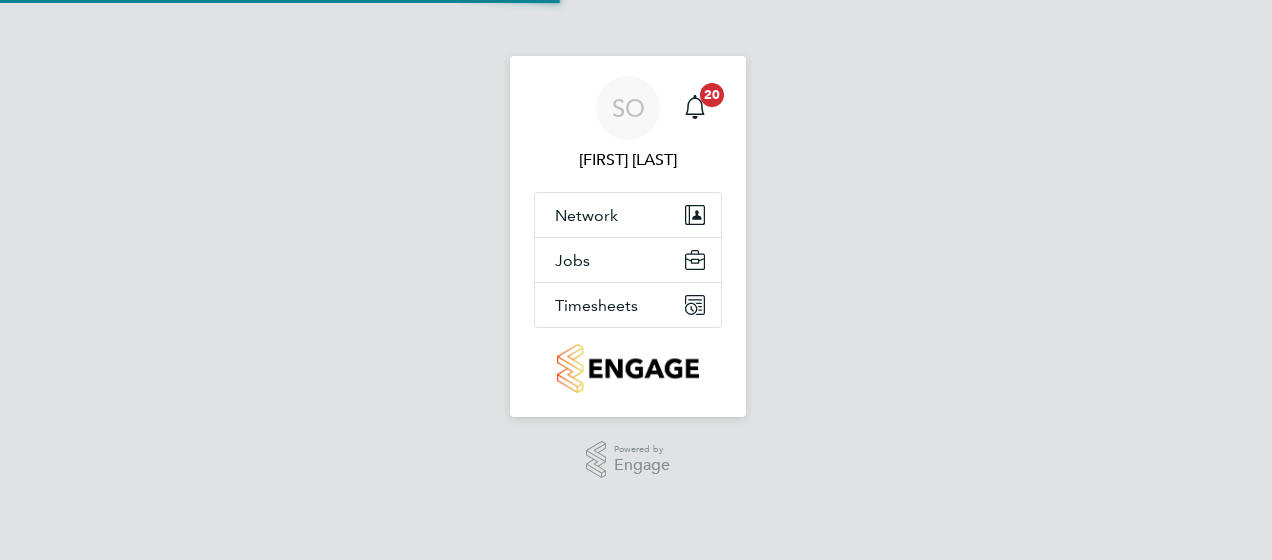 scroll, scrollTop: 0, scrollLeft: 0, axis: both 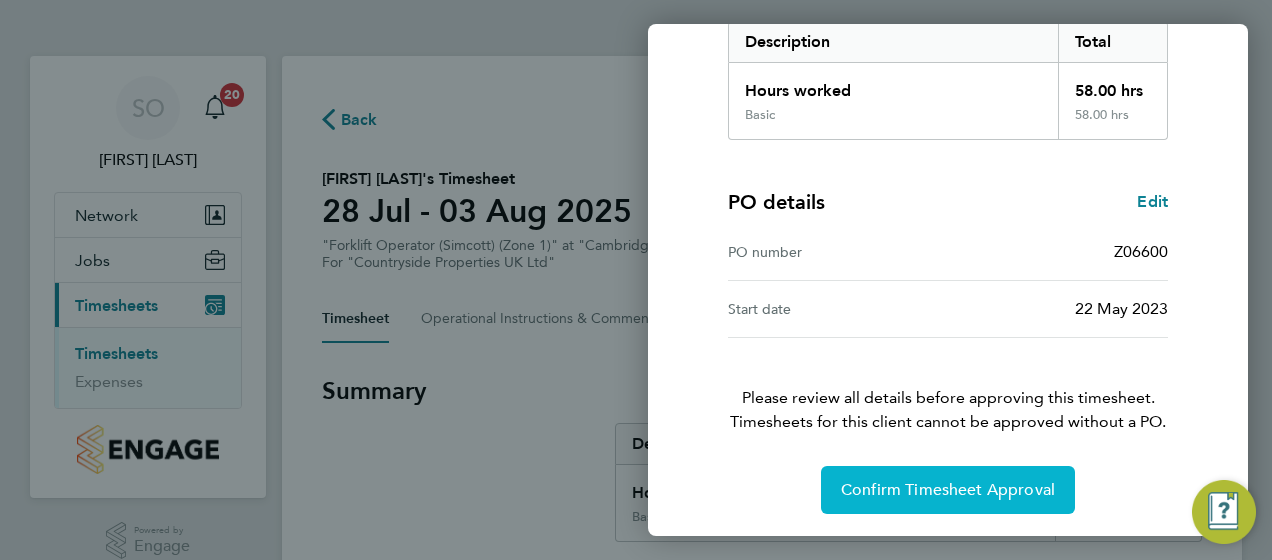 click on "Confirm Timesheet Approval" 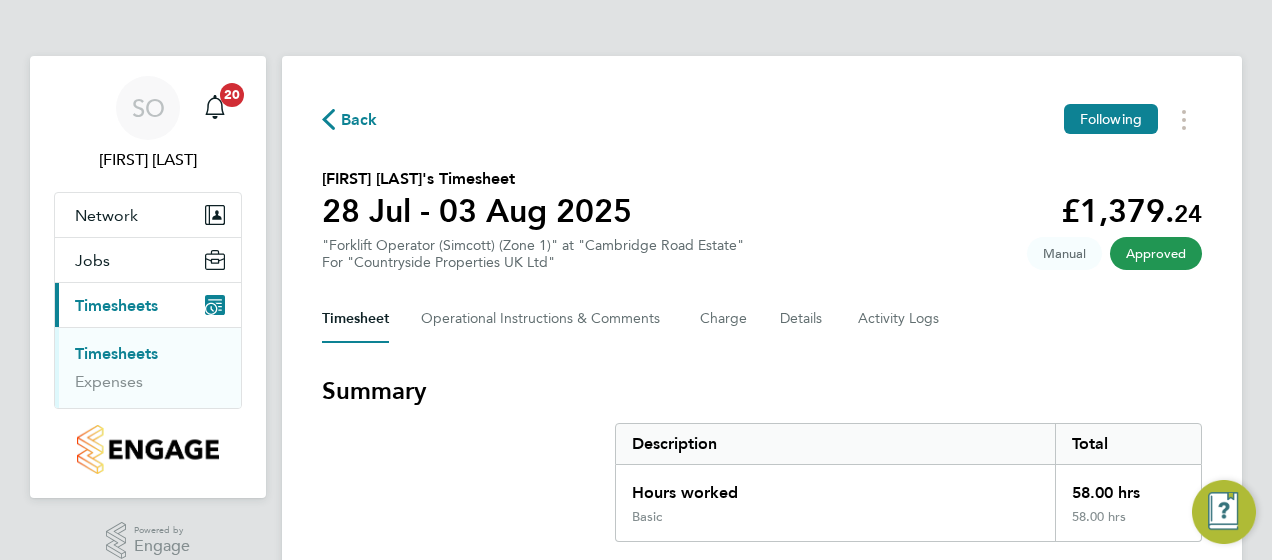 click on "Back" 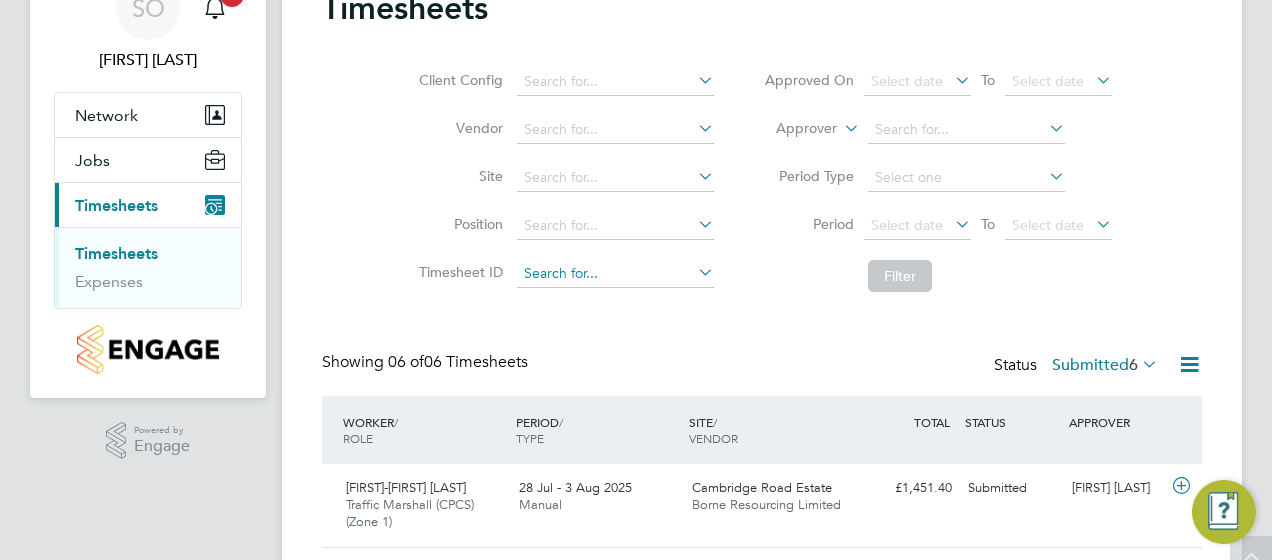 scroll, scrollTop: 168, scrollLeft: 0, axis: vertical 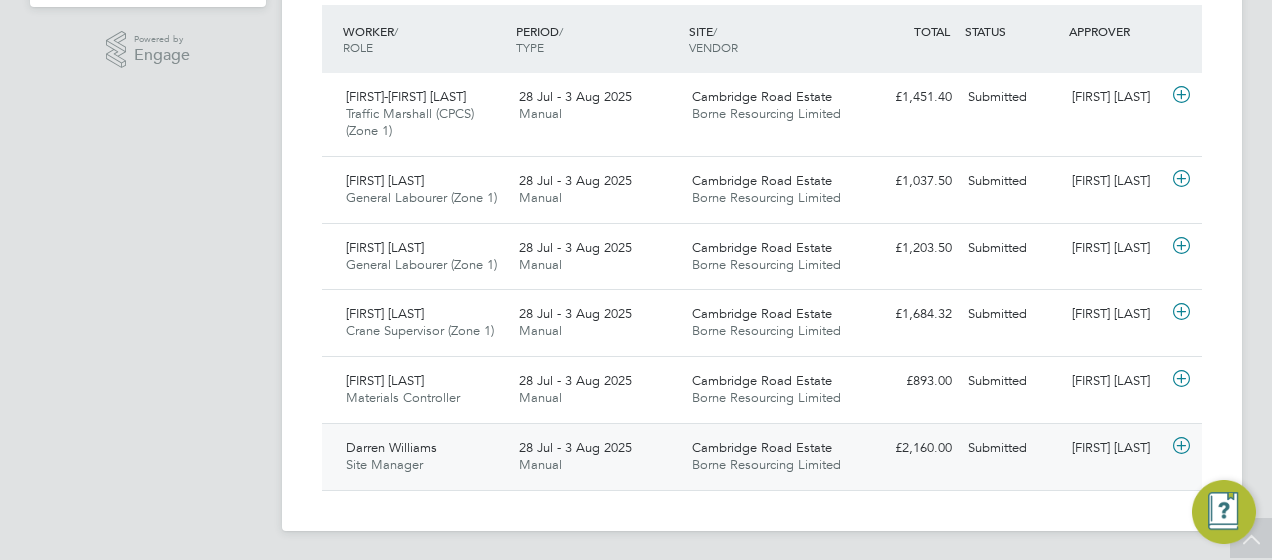 click on "Cambridge Road Estate" 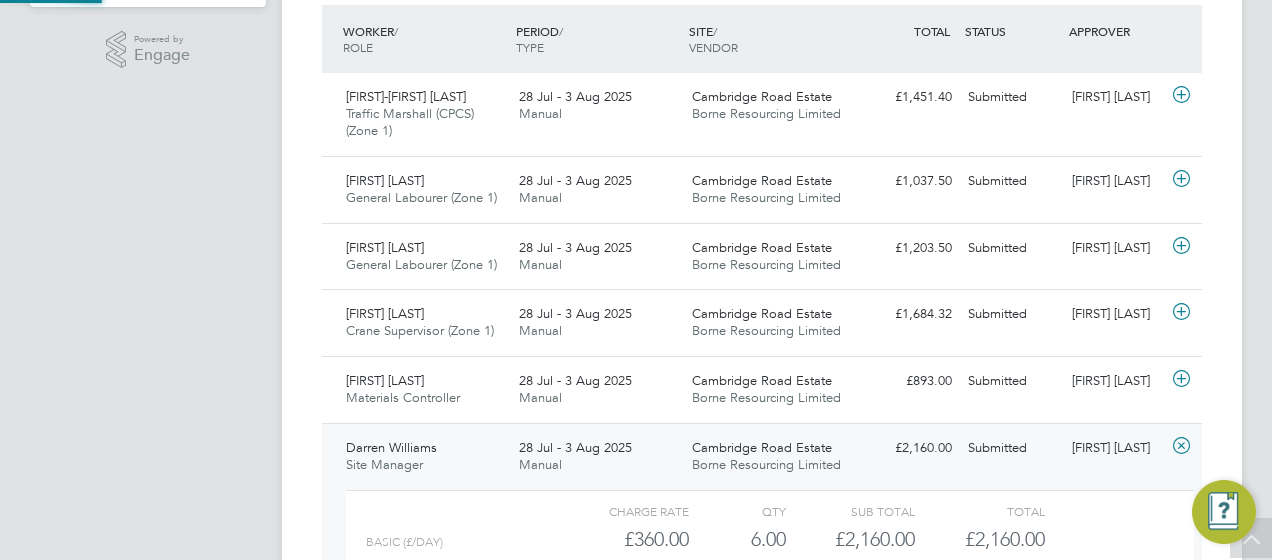 scroll, scrollTop: 10, scrollLeft: 10, axis: both 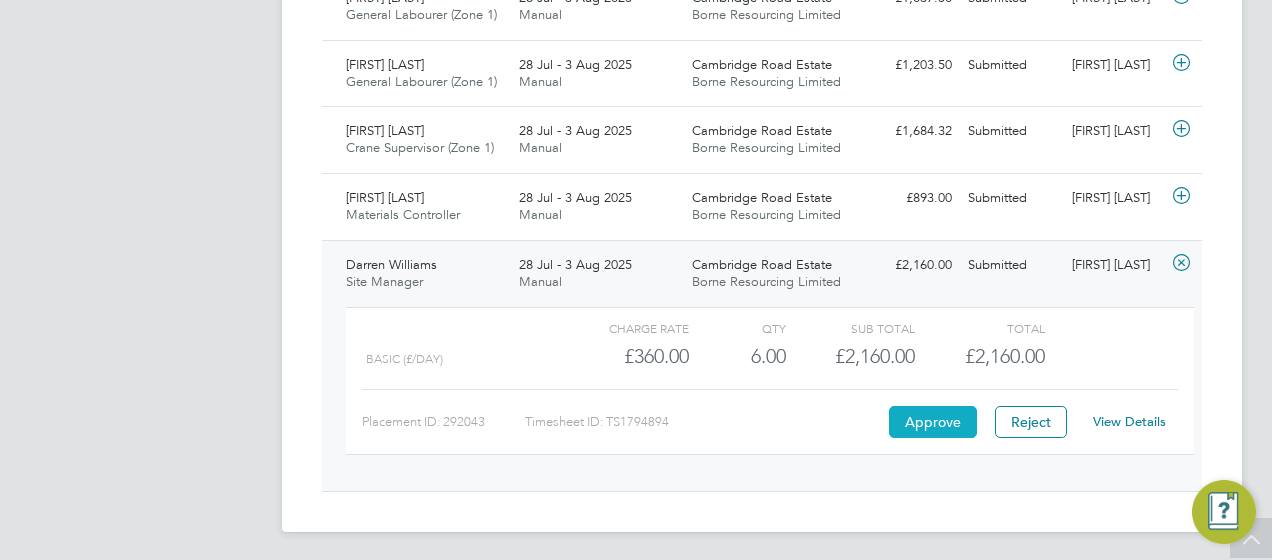 click on "Approve" 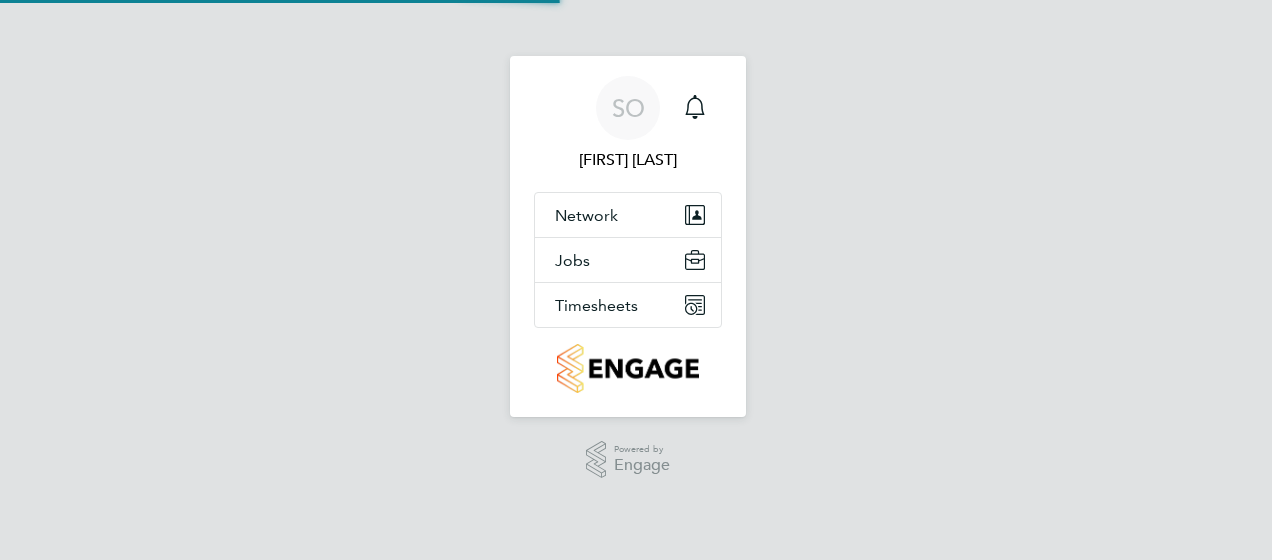 scroll, scrollTop: 0, scrollLeft: 0, axis: both 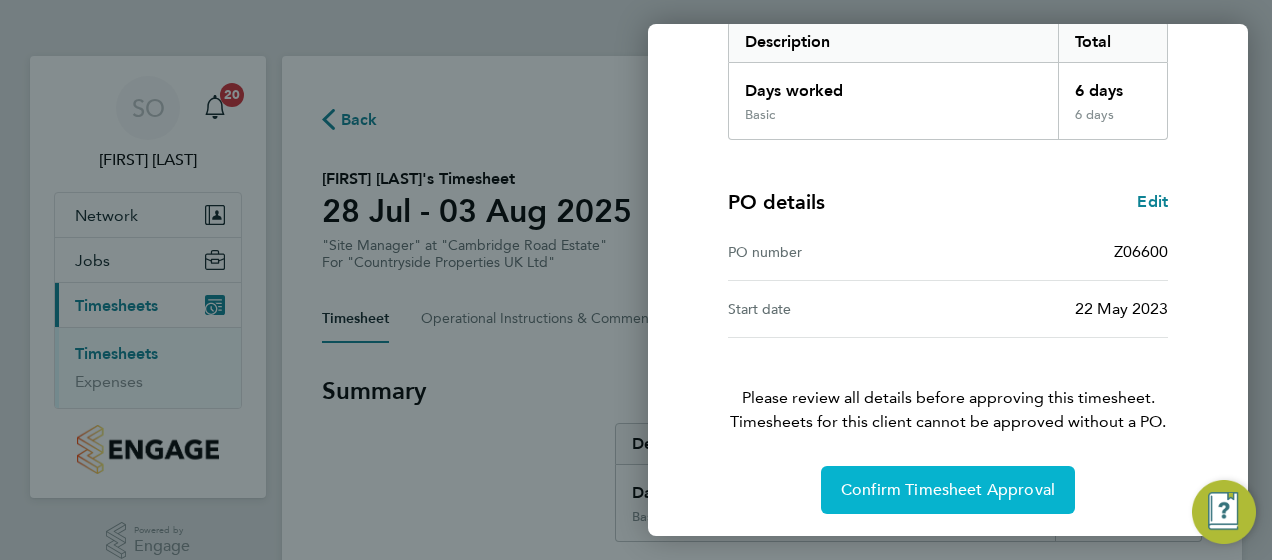 click on "Confirm Timesheet Approval" 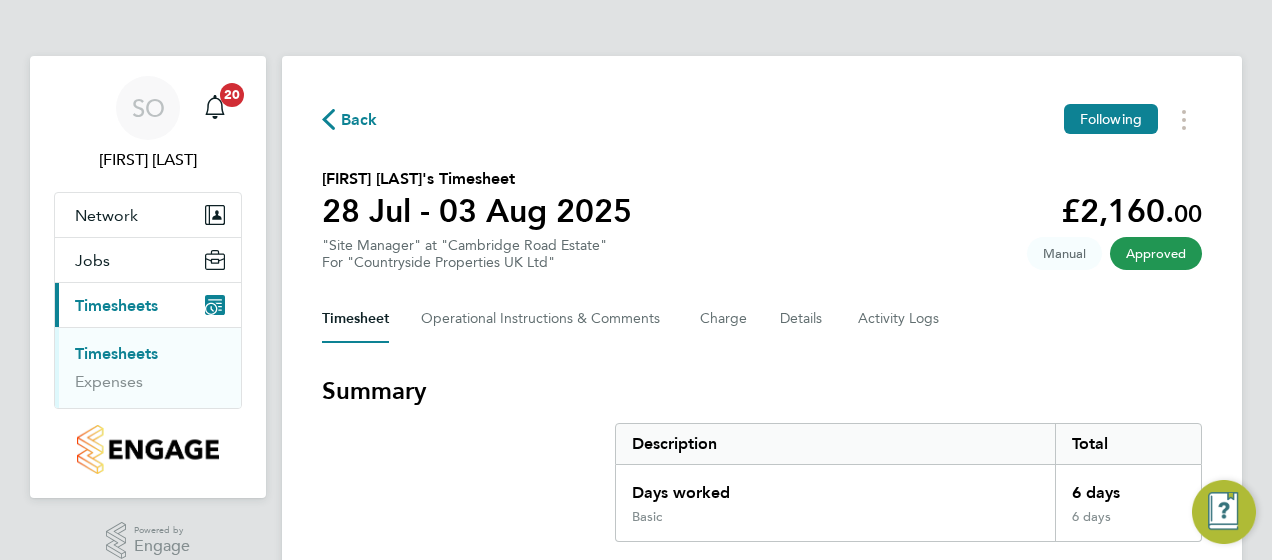 click on "Back" 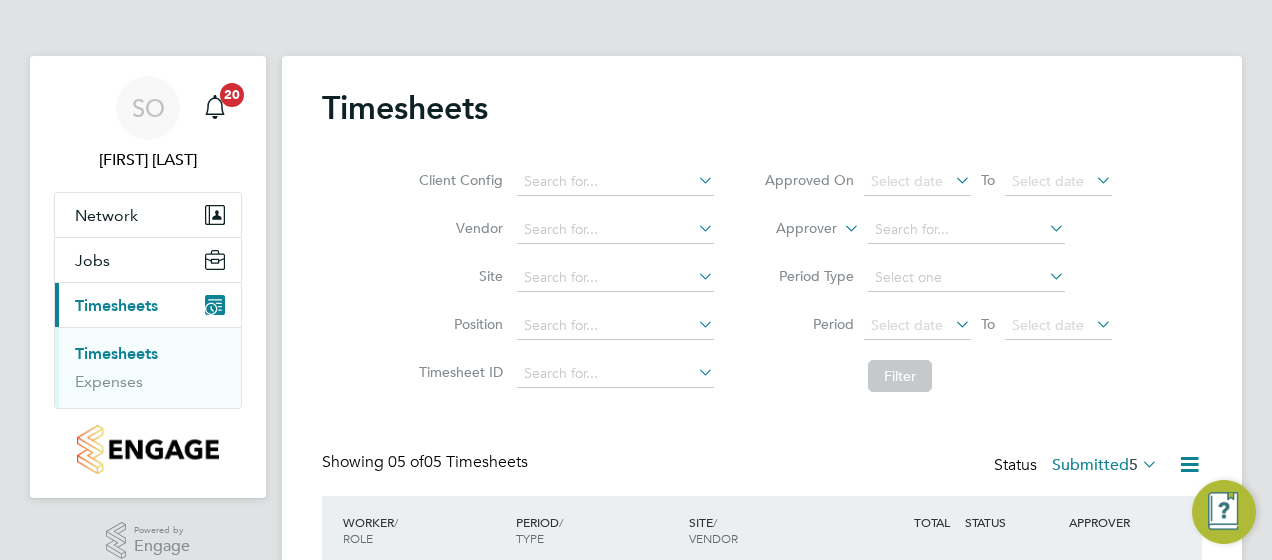 scroll, scrollTop: 10, scrollLeft: 10, axis: both 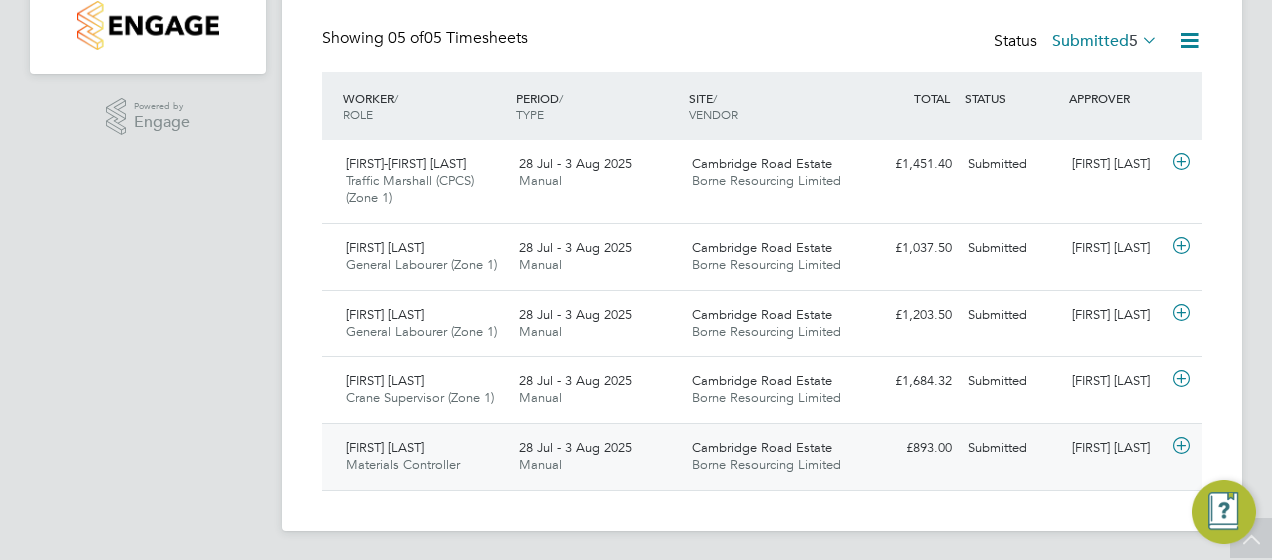 click on "Cambridge Road Estate" 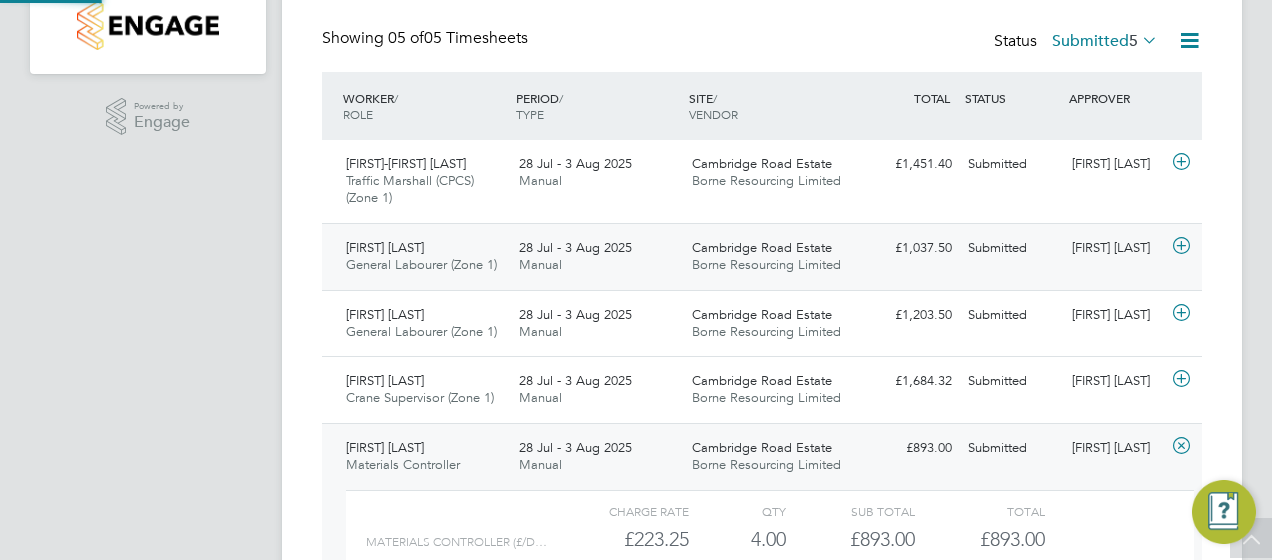 scroll, scrollTop: 10, scrollLeft: 10, axis: both 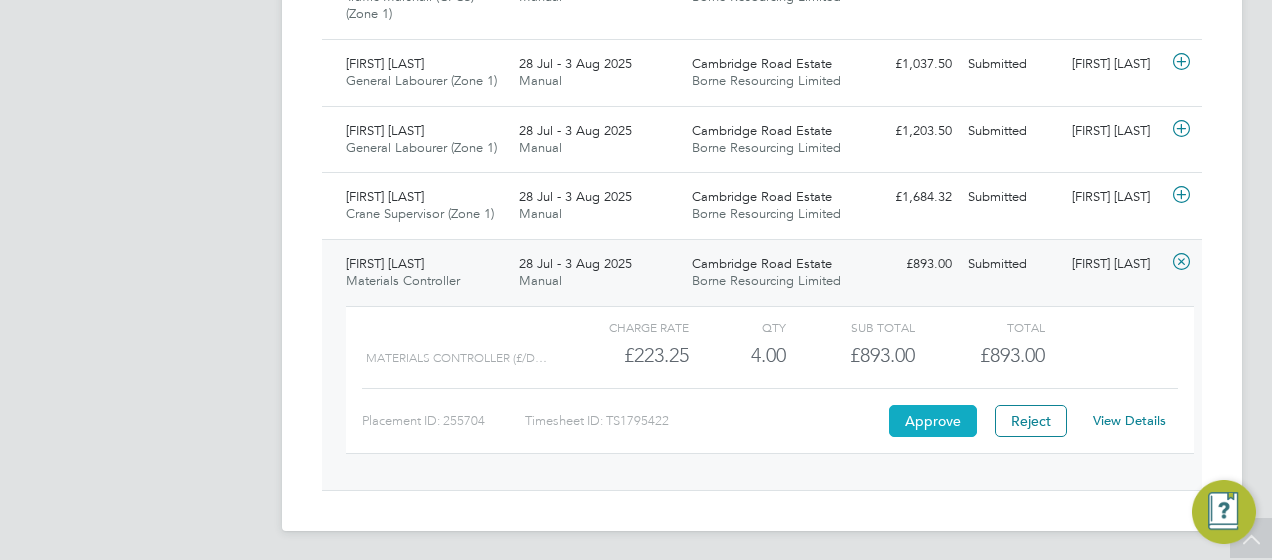click on "Approve" 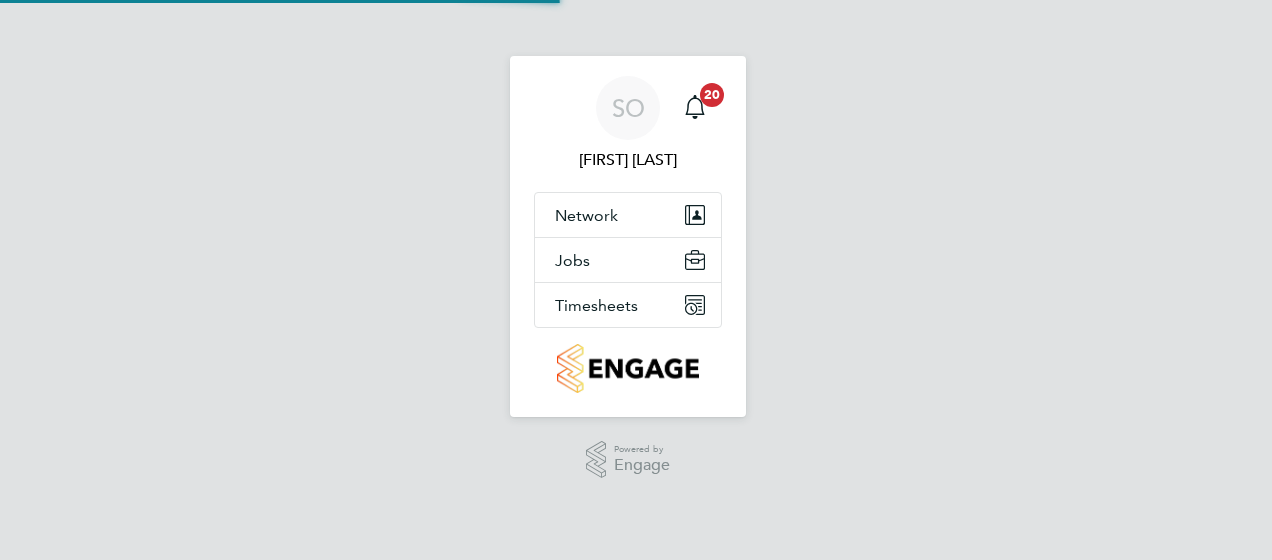 scroll, scrollTop: 0, scrollLeft: 0, axis: both 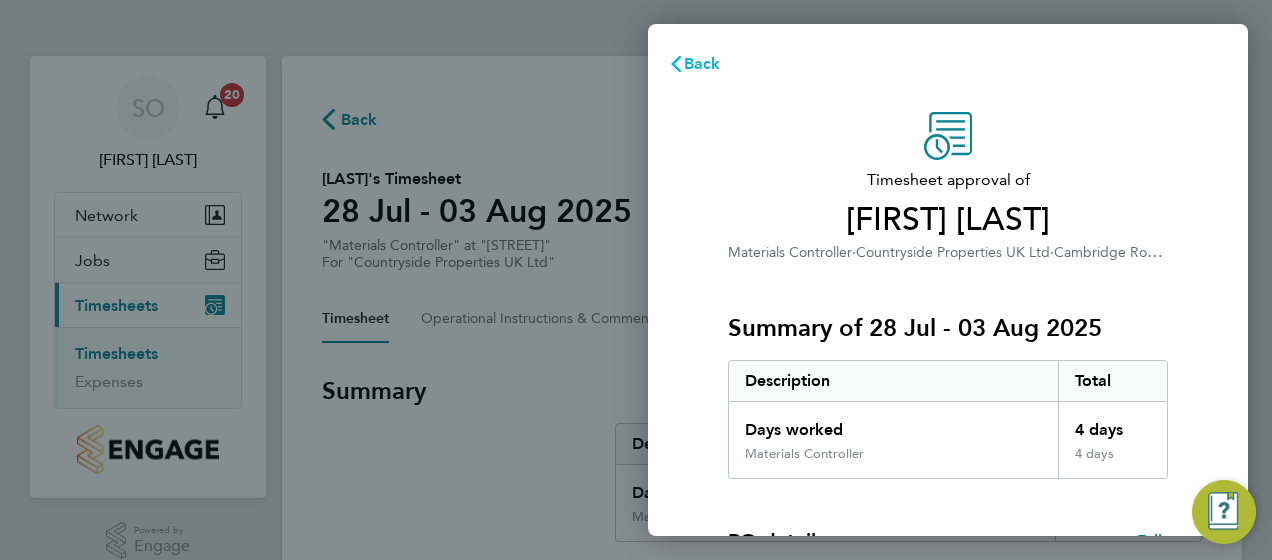 click on "Back" 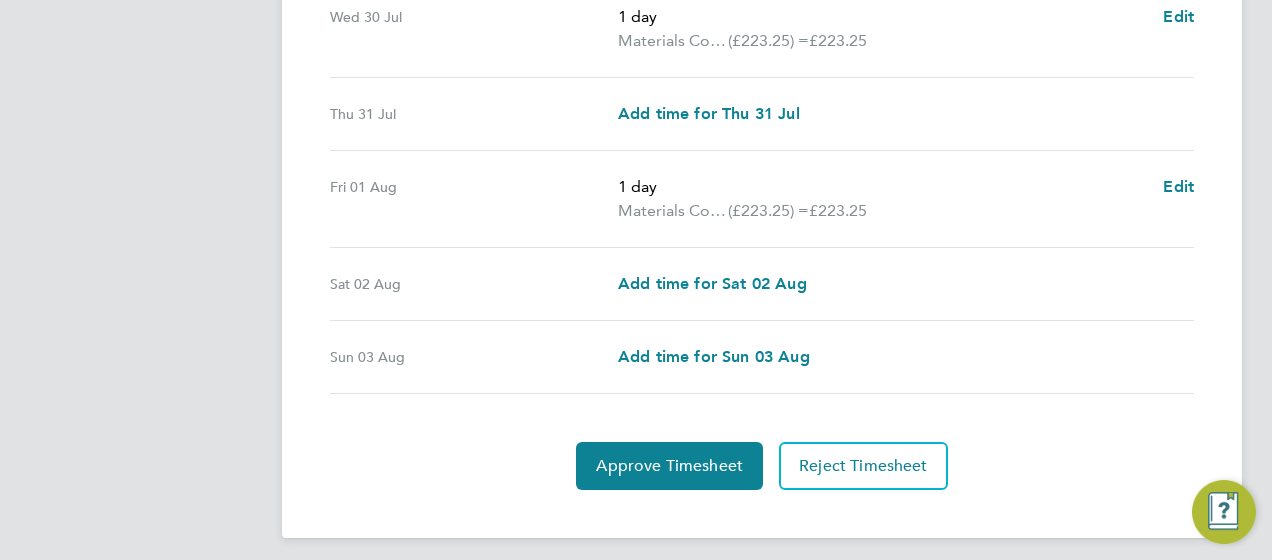 scroll, scrollTop: 857, scrollLeft: 0, axis: vertical 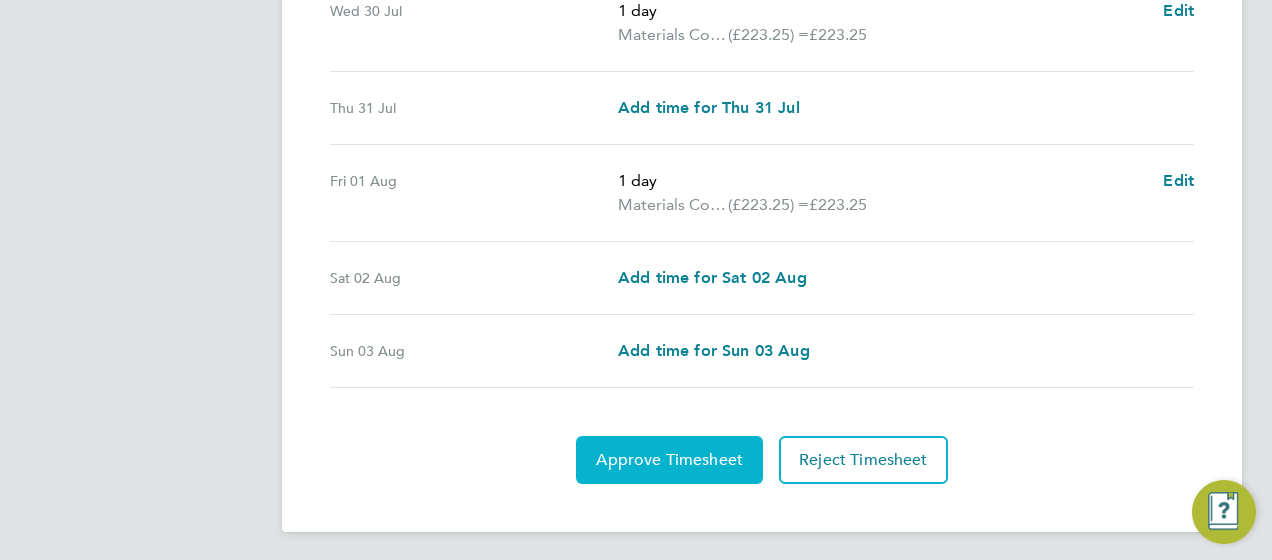 click on "Approve Timesheet" 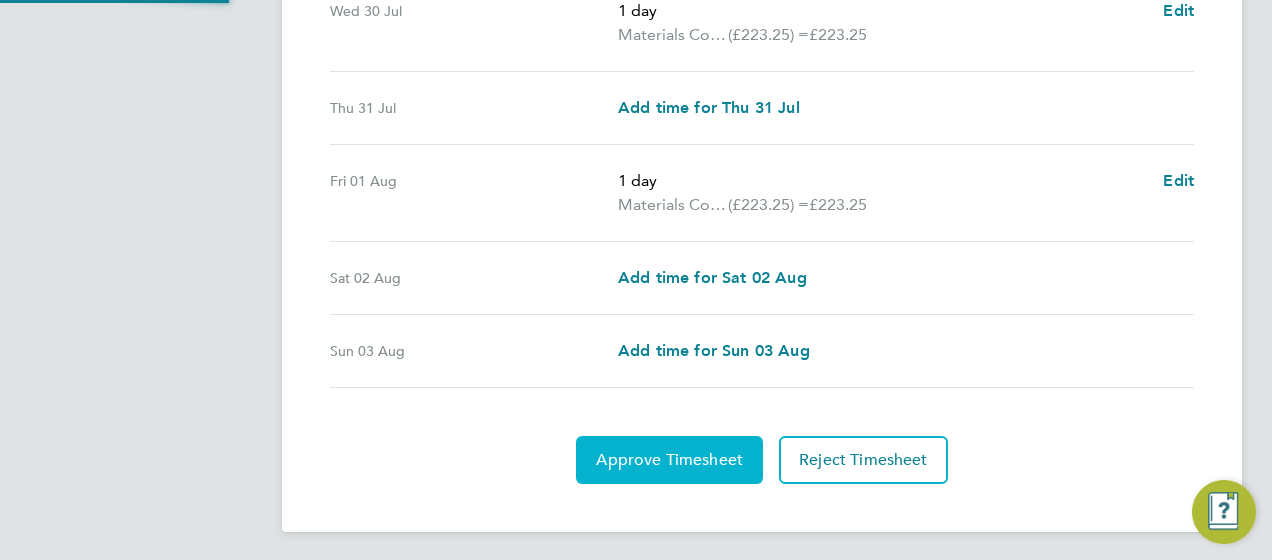 scroll, scrollTop: 0, scrollLeft: 0, axis: both 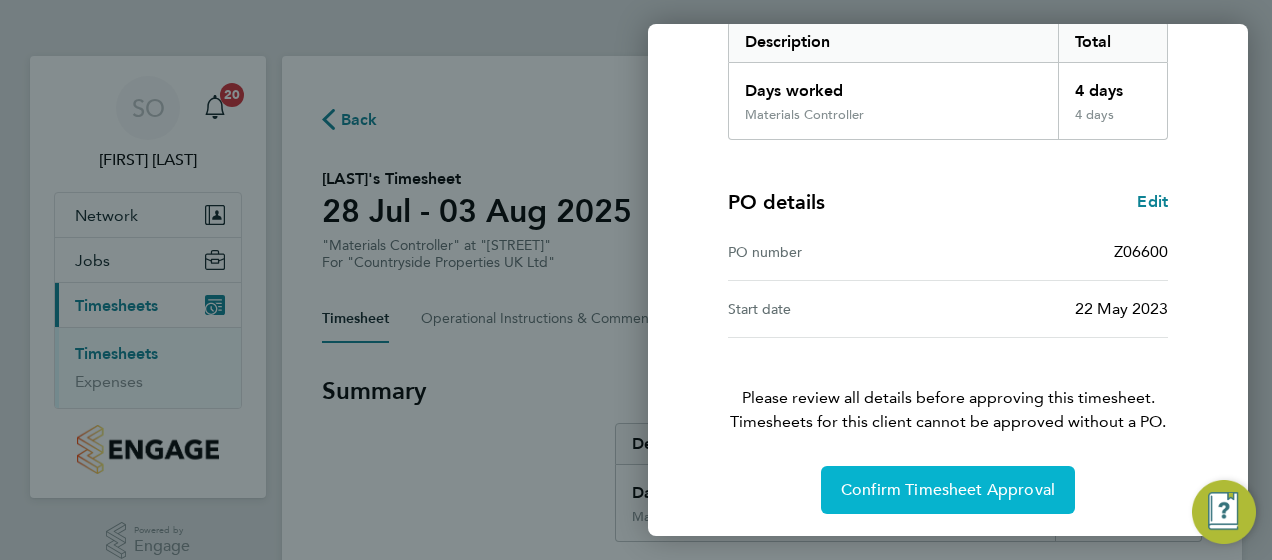 click on "Confirm Timesheet Approval" 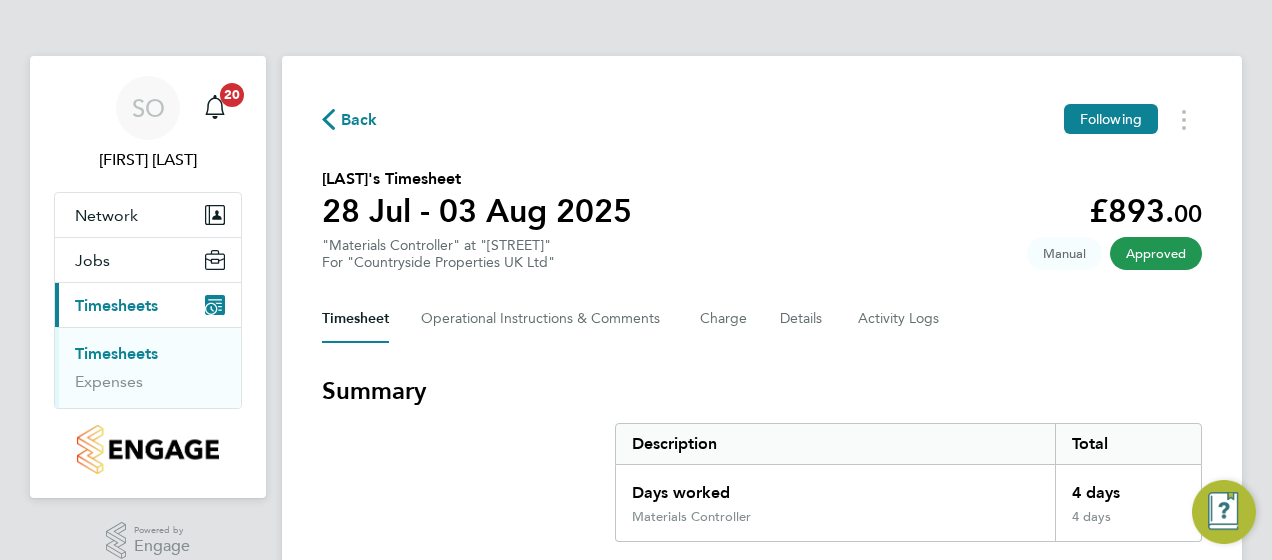 click on "Back" 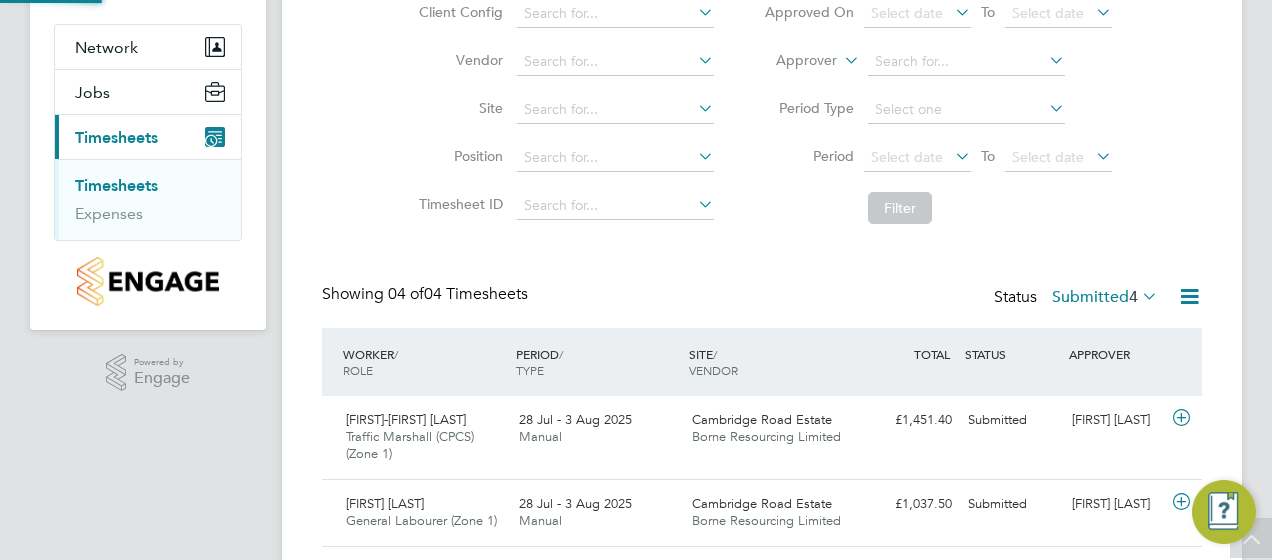 scroll, scrollTop: 169, scrollLeft: 0, axis: vertical 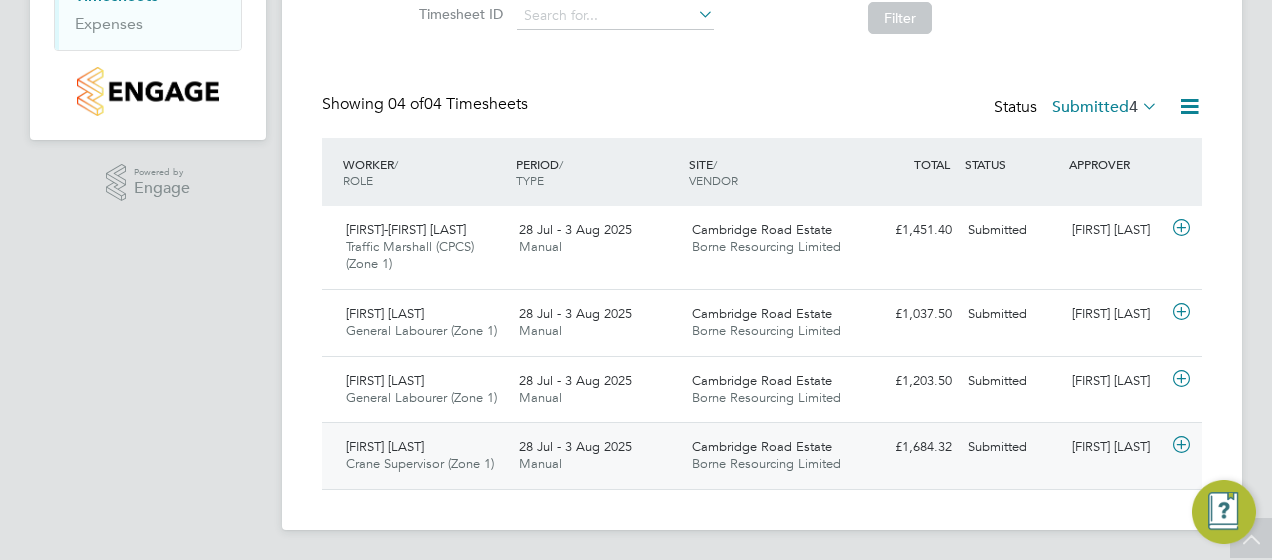 click on "Cambridge Road Estate" 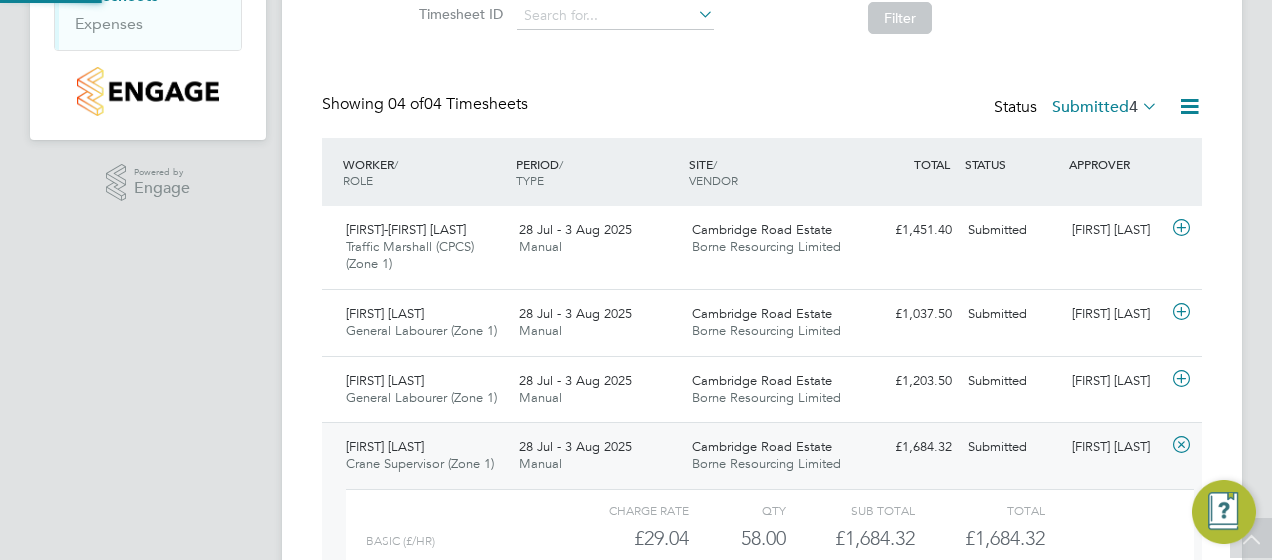 scroll, scrollTop: 10, scrollLeft: 10, axis: both 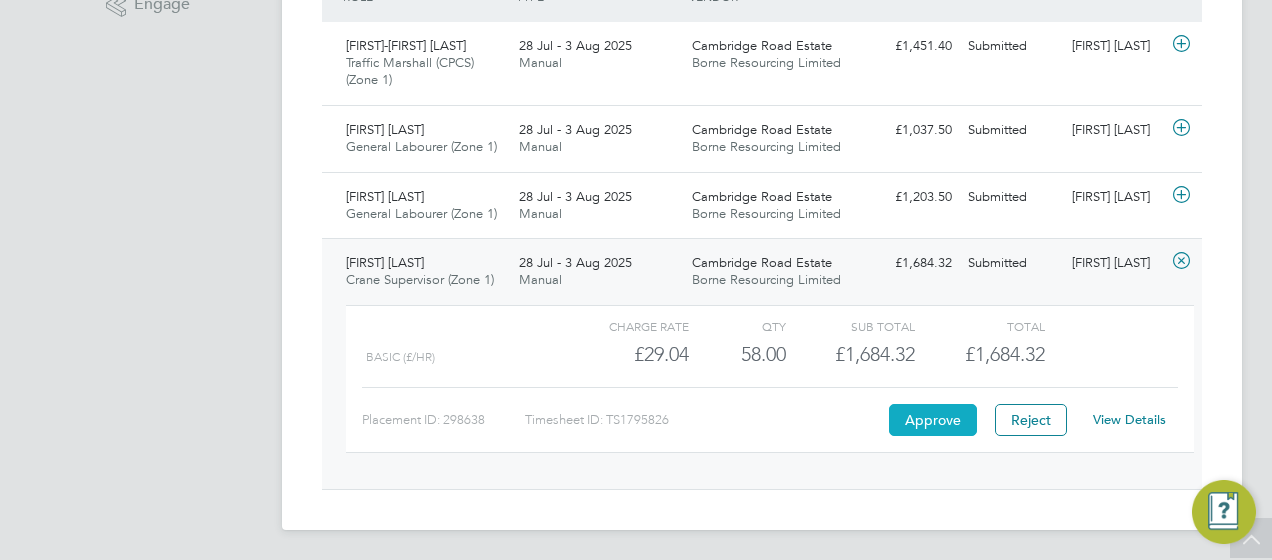 click on "Approve" 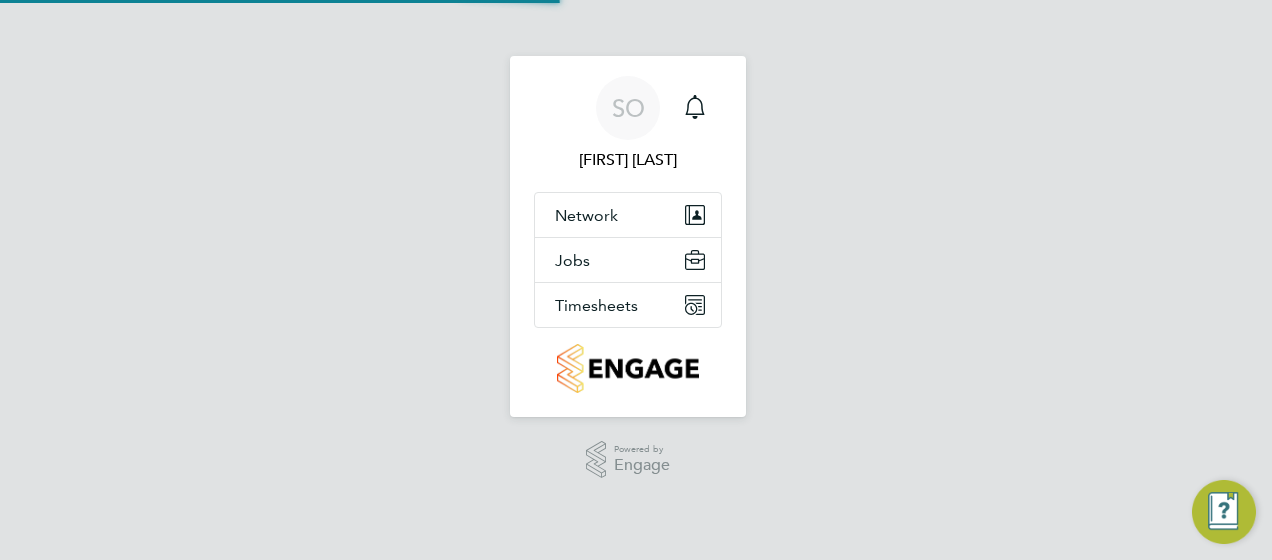 scroll, scrollTop: 0, scrollLeft: 0, axis: both 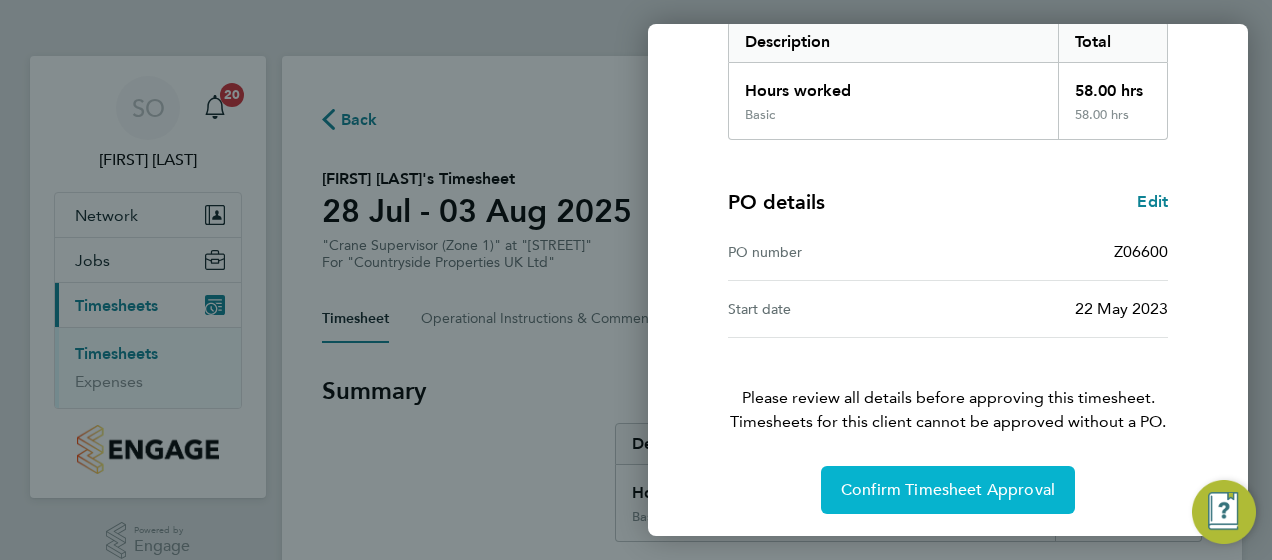 click on "Confirm Timesheet Approval" 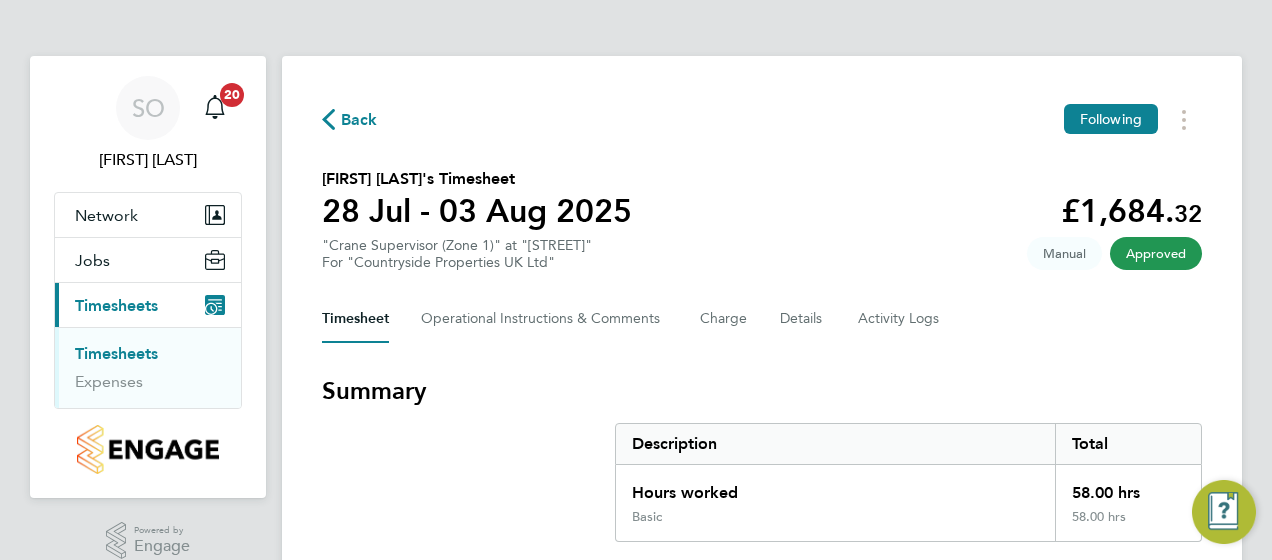 click on "Back" 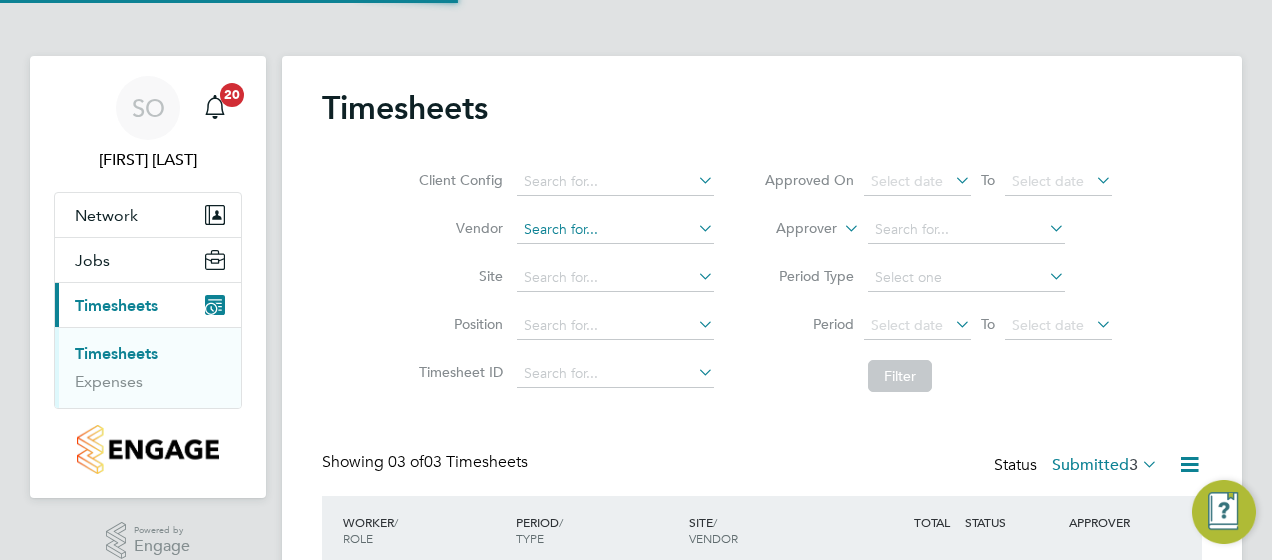 scroll, scrollTop: 10, scrollLeft: 10, axis: both 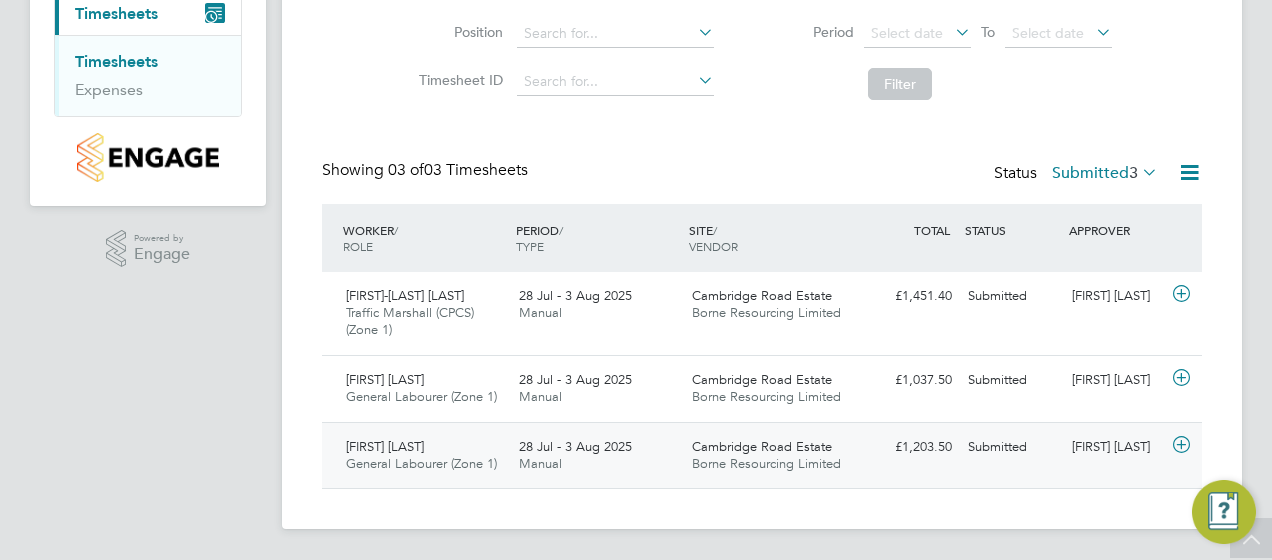 click on "28 Jul - 3 Aug 2025 Manual" 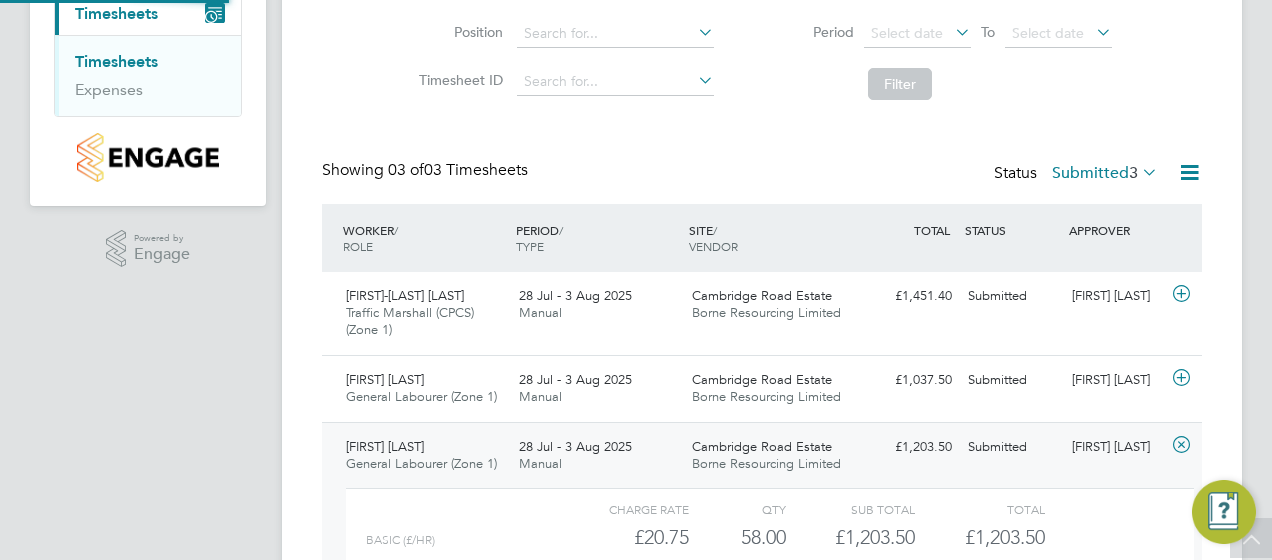 scroll, scrollTop: 10, scrollLeft: 10, axis: both 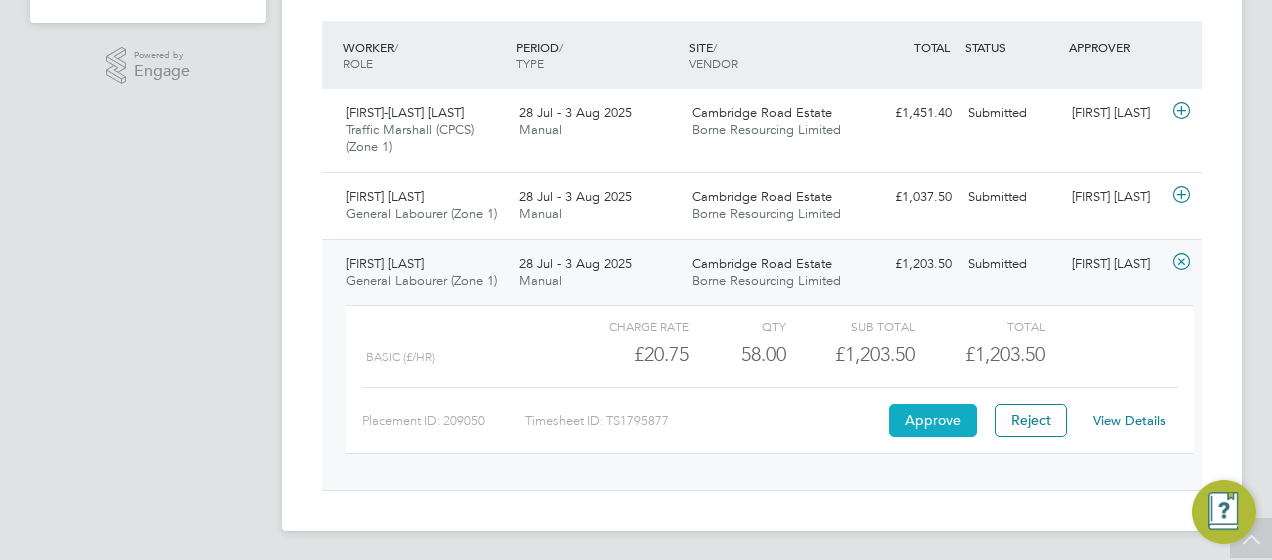 click on "Approve" 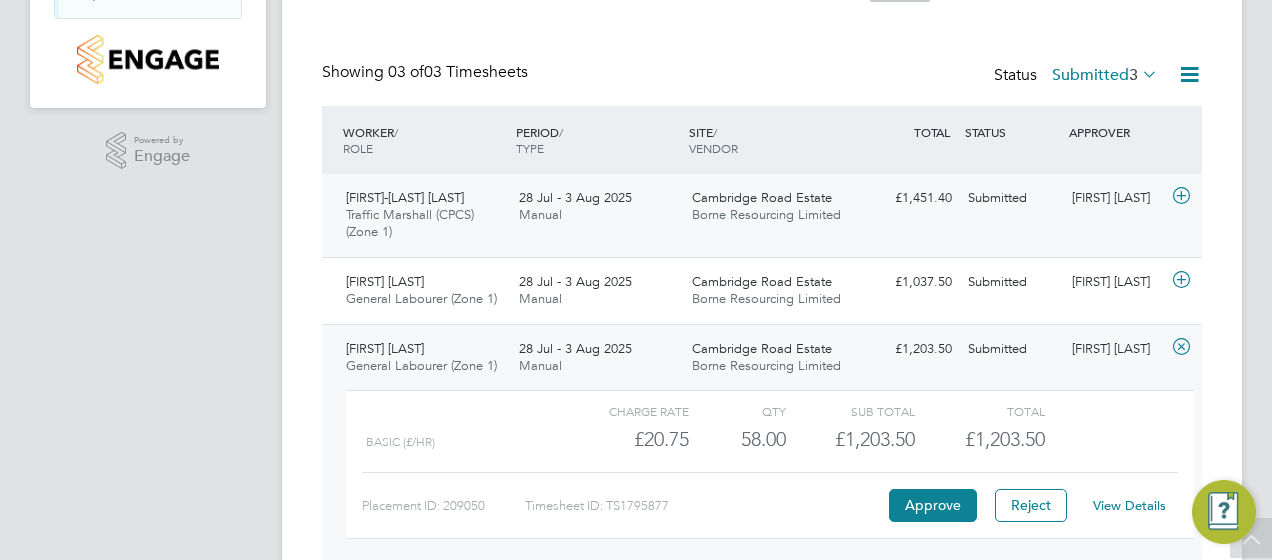 scroll, scrollTop: 475, scrollLeft: 0, axis: vertical 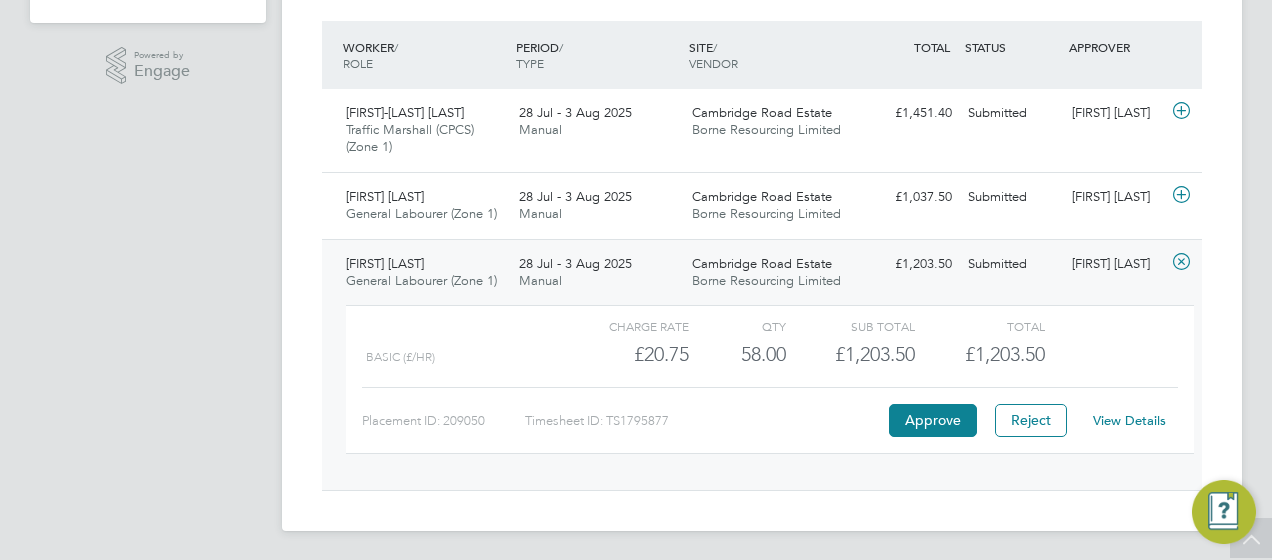 click on "View Details" 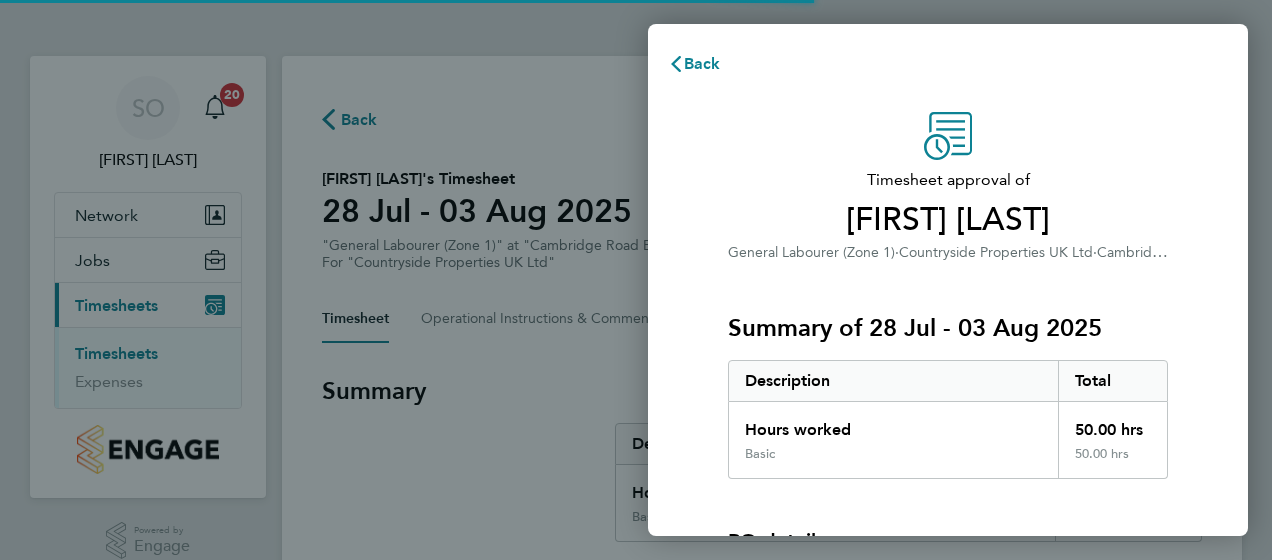 scroll, scrollTop: 0, scrollLeft: 0, axis: both 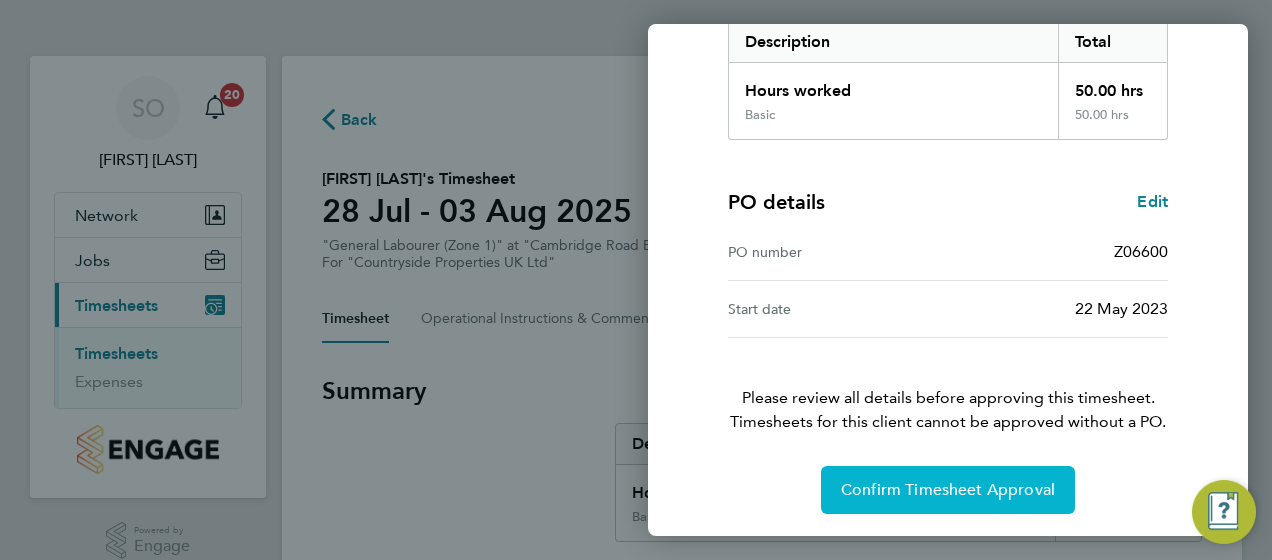 click on "Confirm Timesheet Approval" 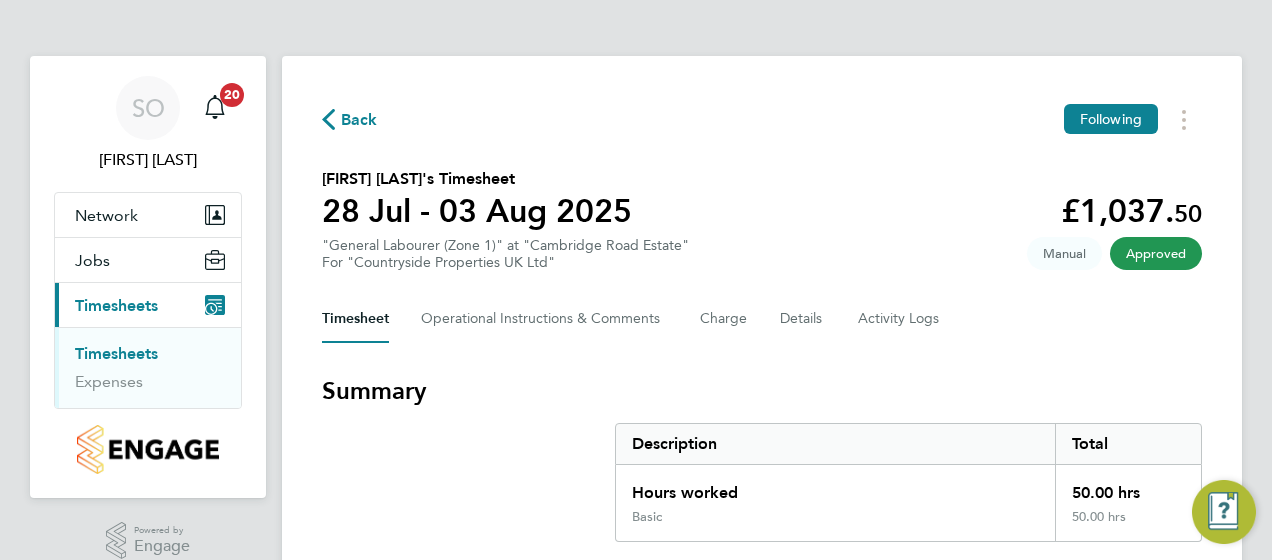 click on "Back" 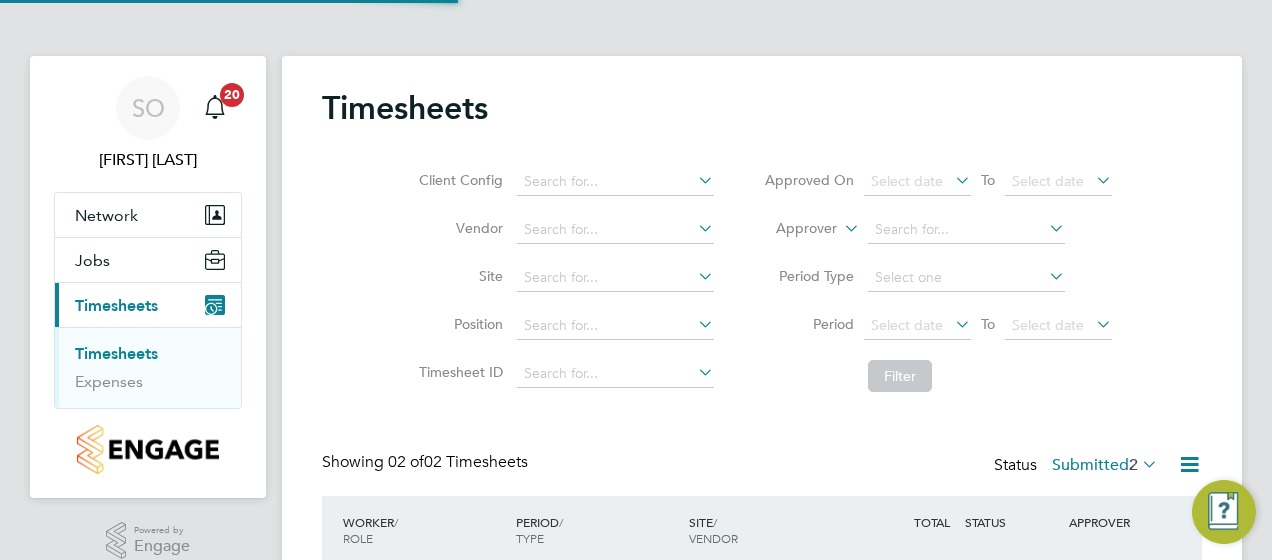 scroll, scrollTop: 10, scrollLeft: 10, axis: both 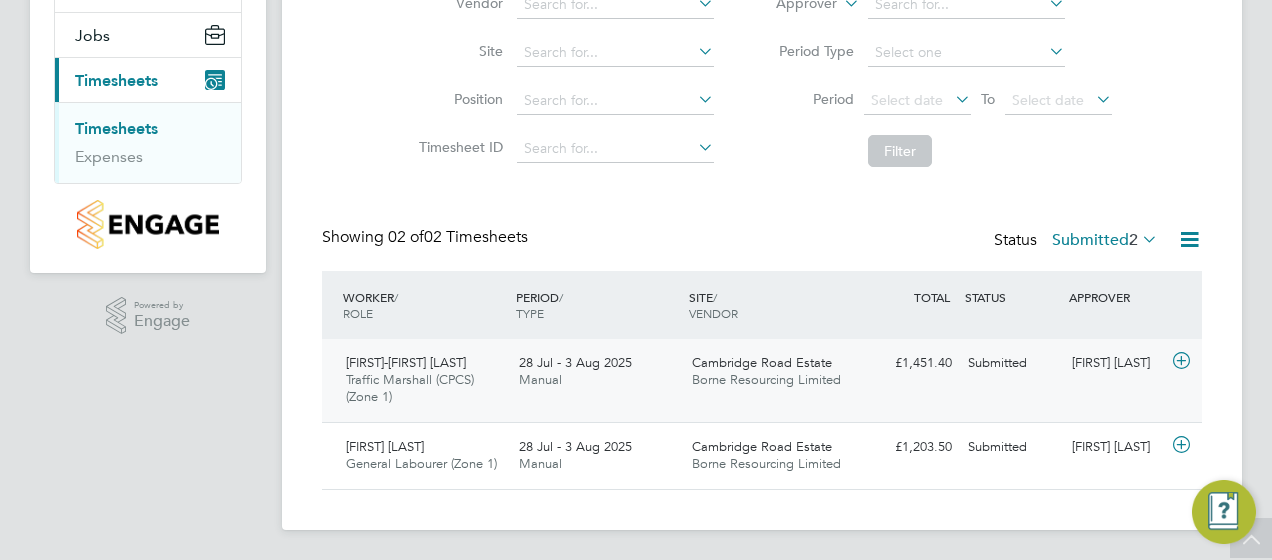 click on "28 Jul - 3 Aug 2025" 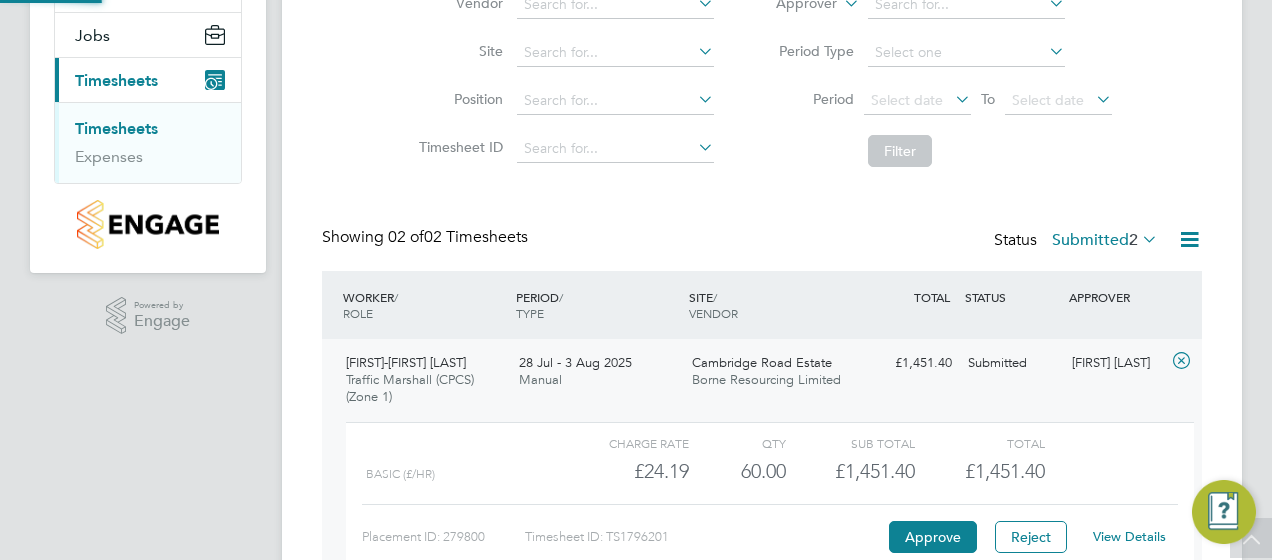 scroll, scrollTop: 10, scrollLeft: 10, axis: both 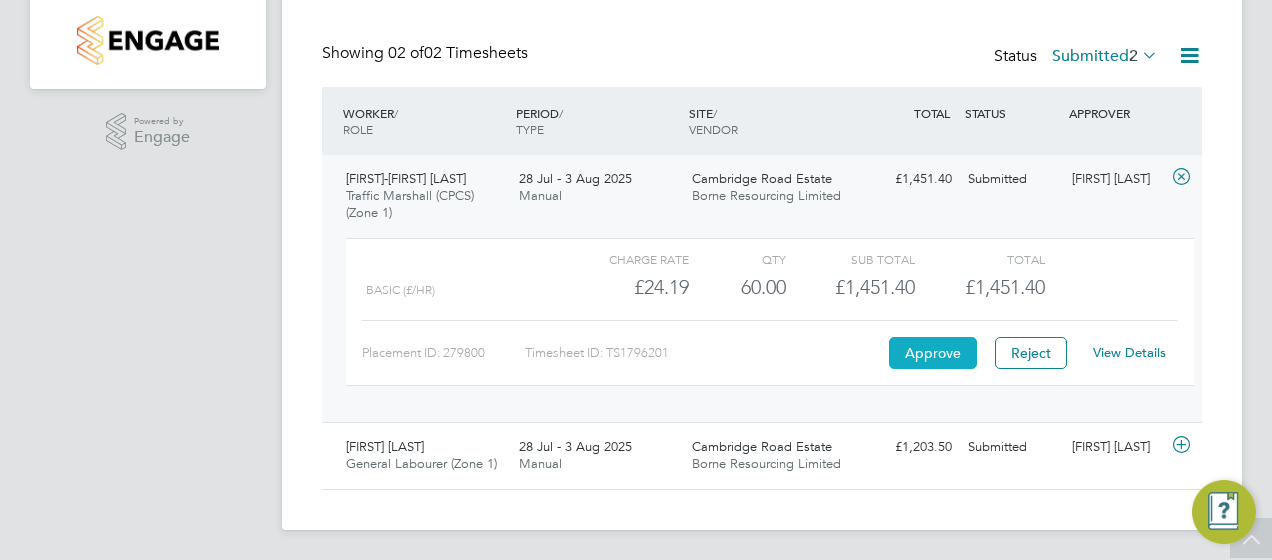click on "Approve" 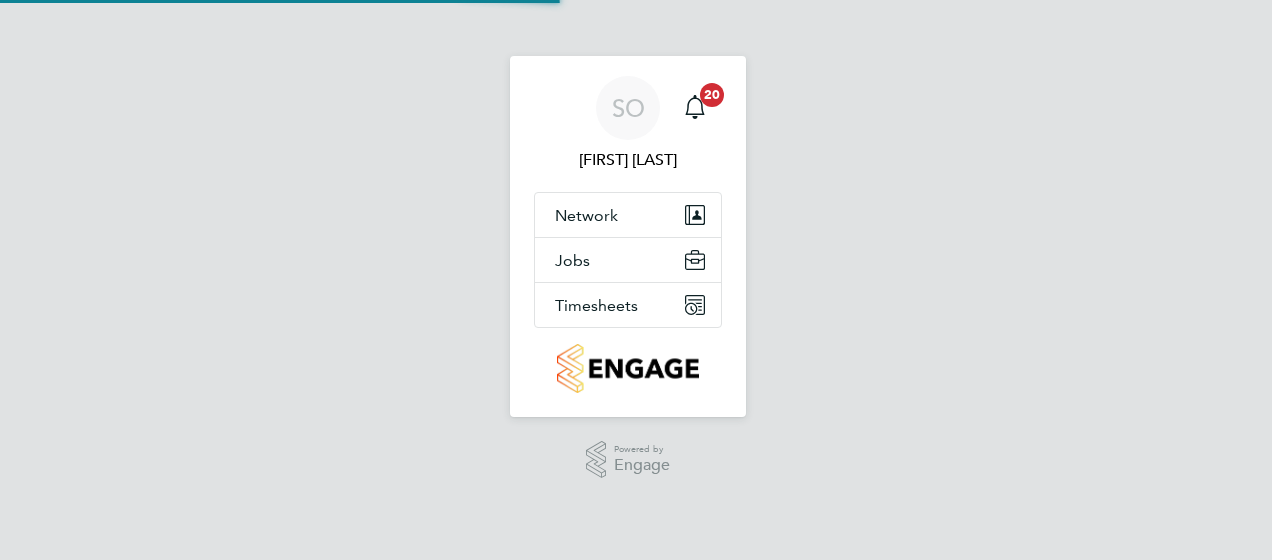 scroll, scrollTop: 0, scrollLeft: 0, axis: both 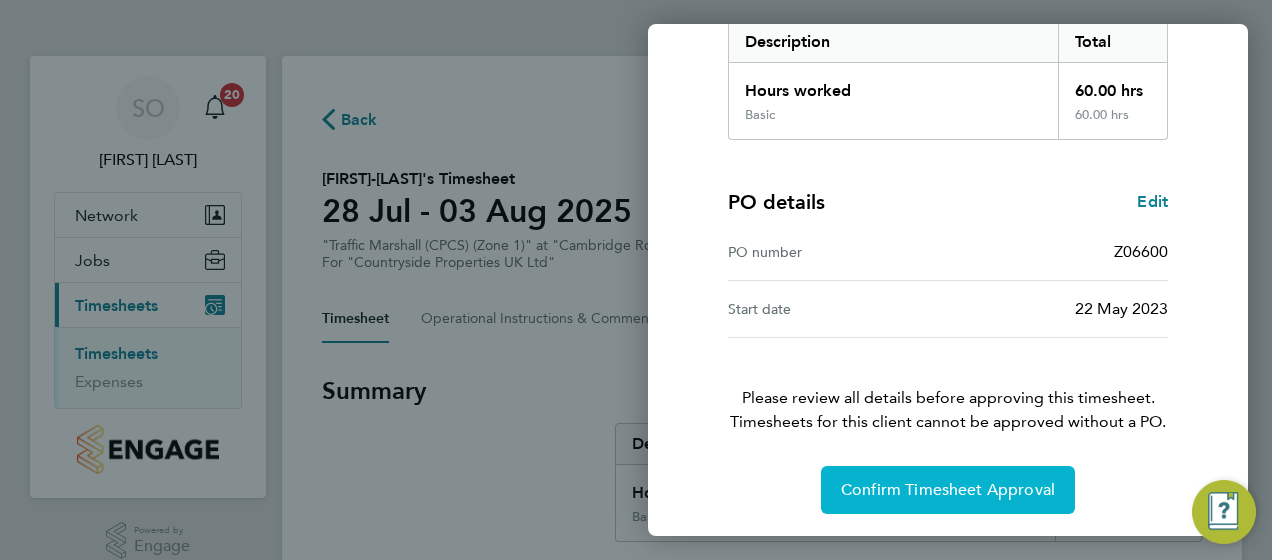 click on "Confirm Timesheet Approval" 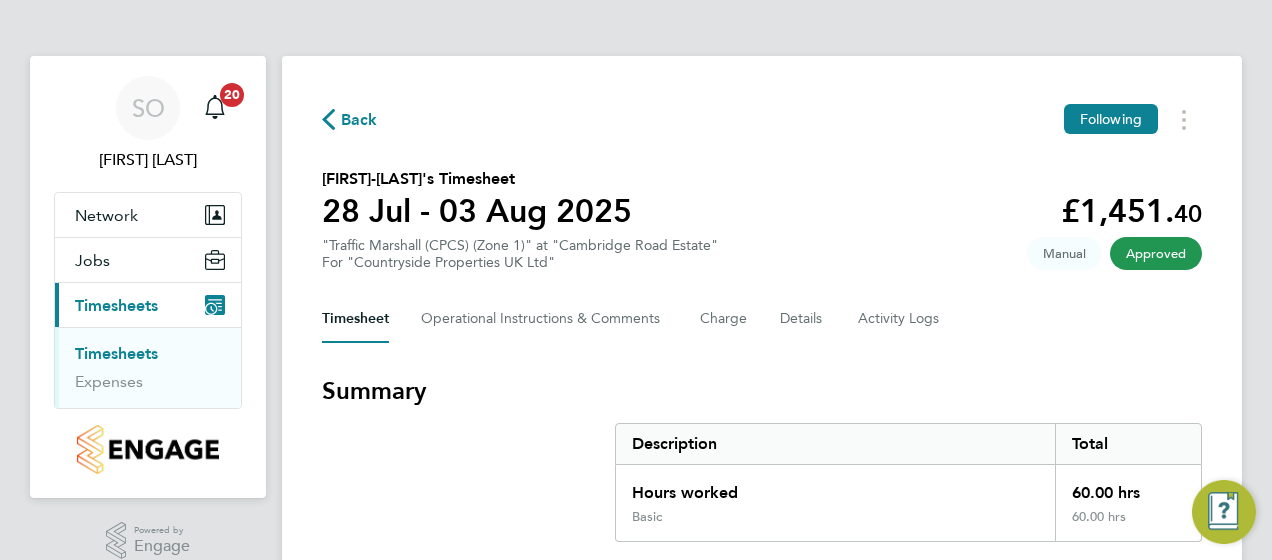 drag, startPoint x: 972, startPoint y: 450, endPoint x: 840, endPoint y: 256, distance: 234.64867 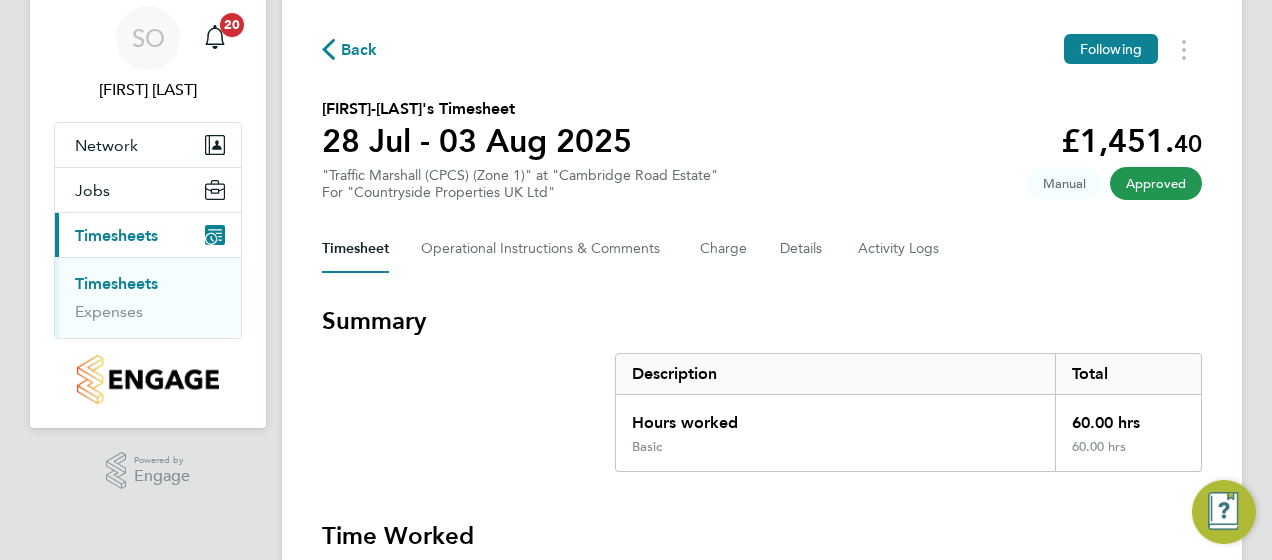 scroll, scrollTop: 0, scrollLeft: 0, axis: both 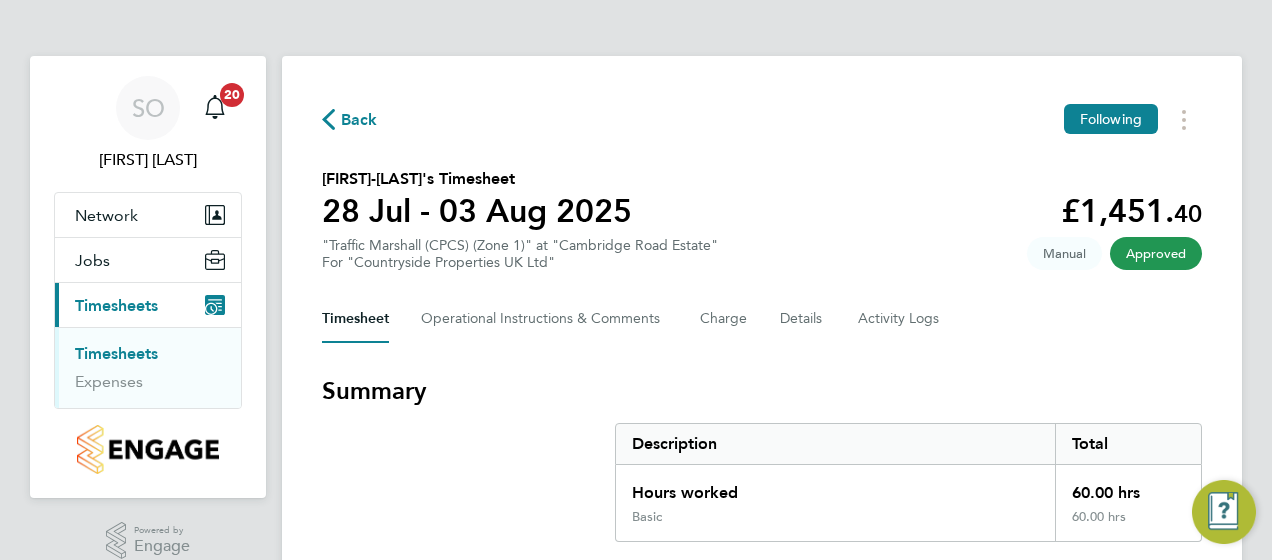 click on "Back" 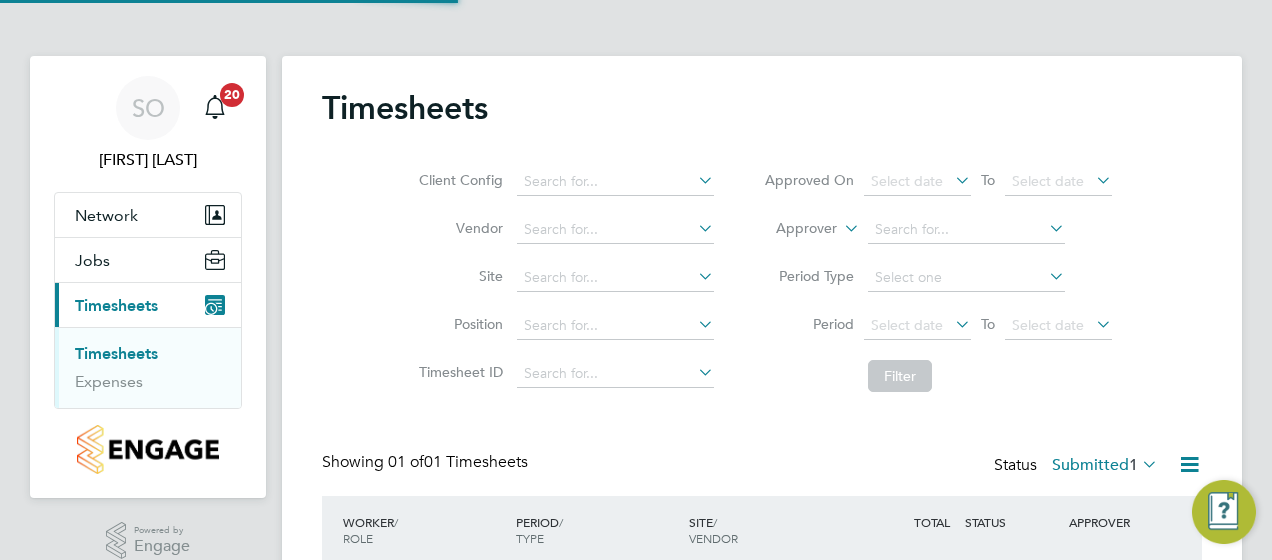 scroll, scrollTop: 10, scrollLeft: 10, axis: both 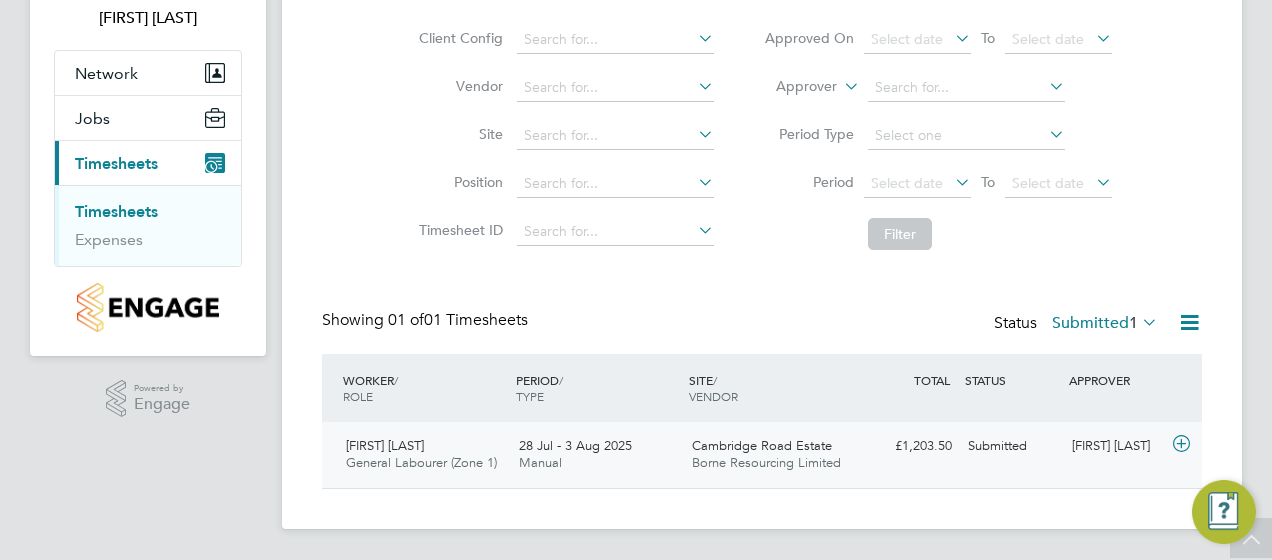 click on "[FIRST] [LAST]" 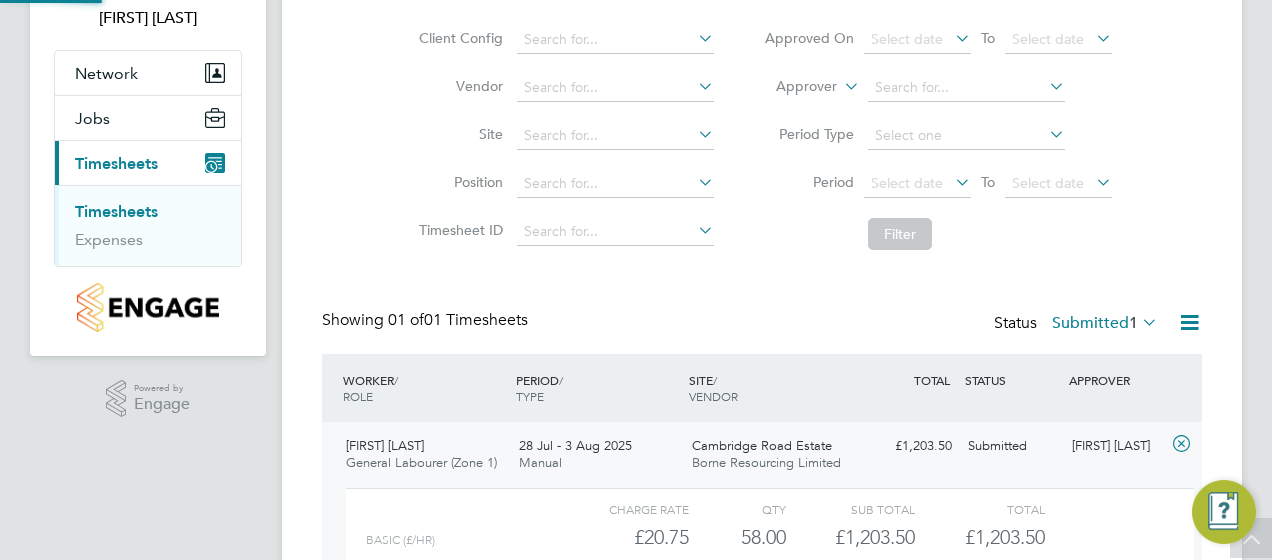 scroll, scrollTop: 10, scrollLeft: 10, axis: both 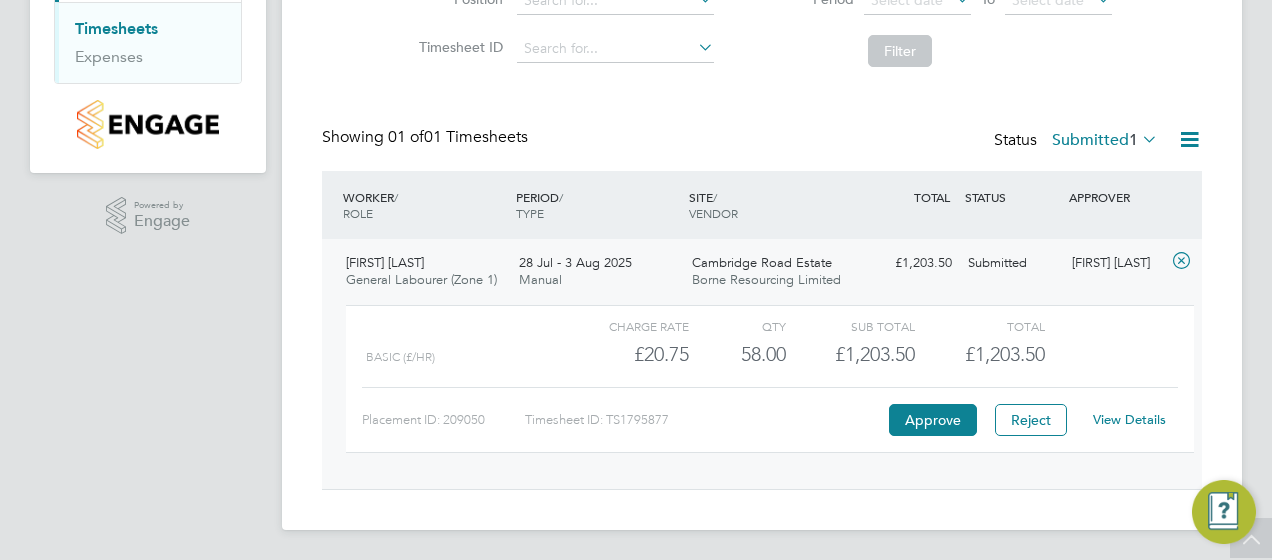 click on "View Details" 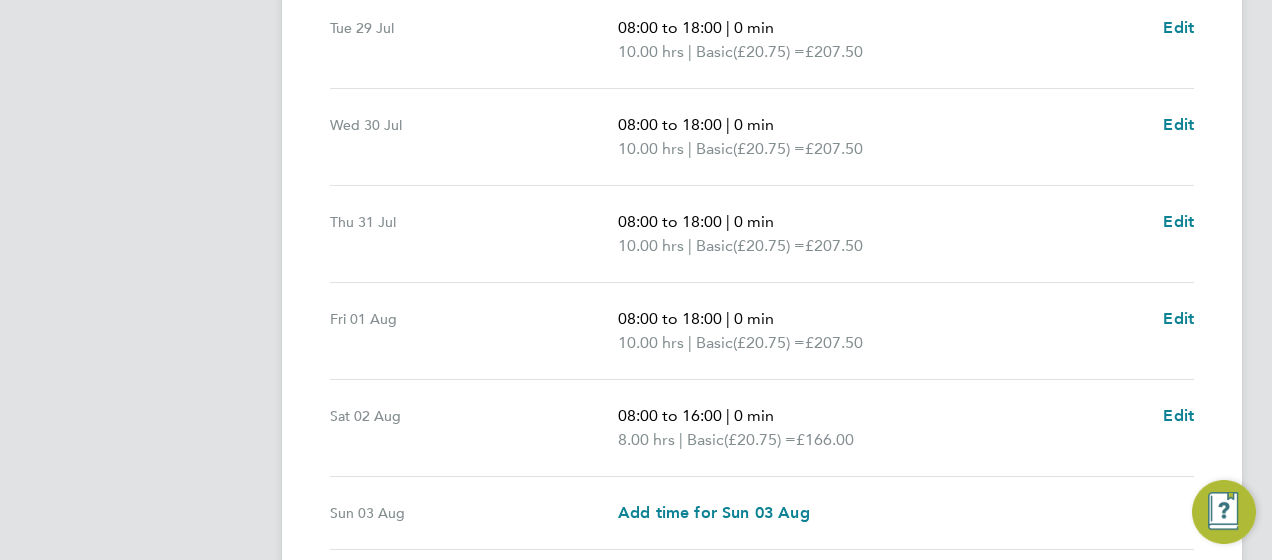 scroll, scrollTop: 700, scrollLeft: 0, axis: vertical 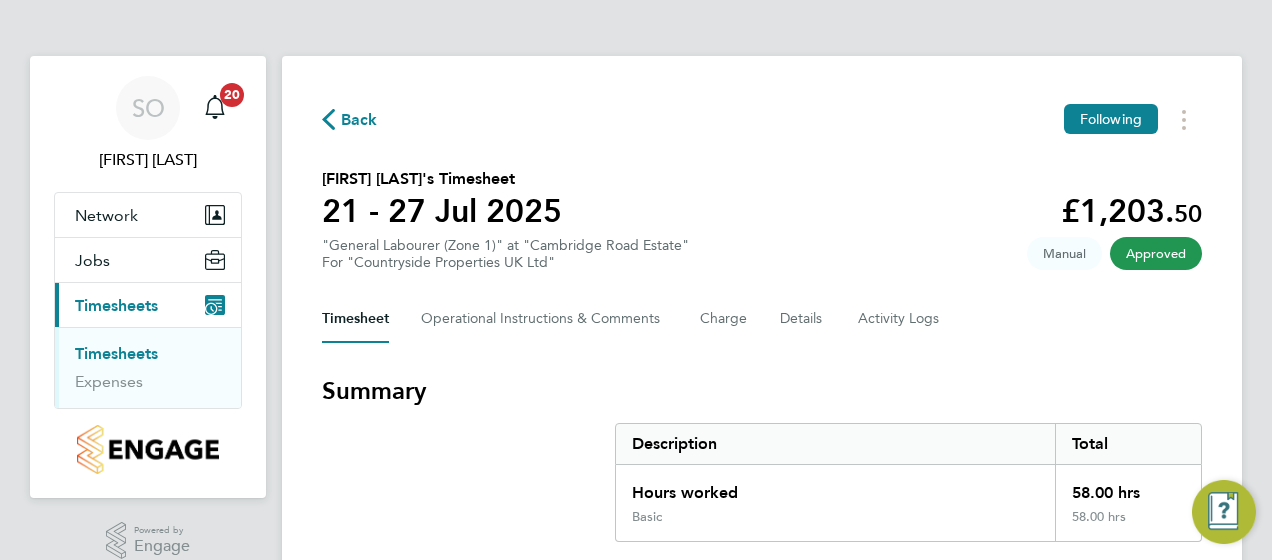 drag, startPoint x: 950, startPoint y: 345, endPoint x: 476, endPoint y: 278, distance: 478.71182 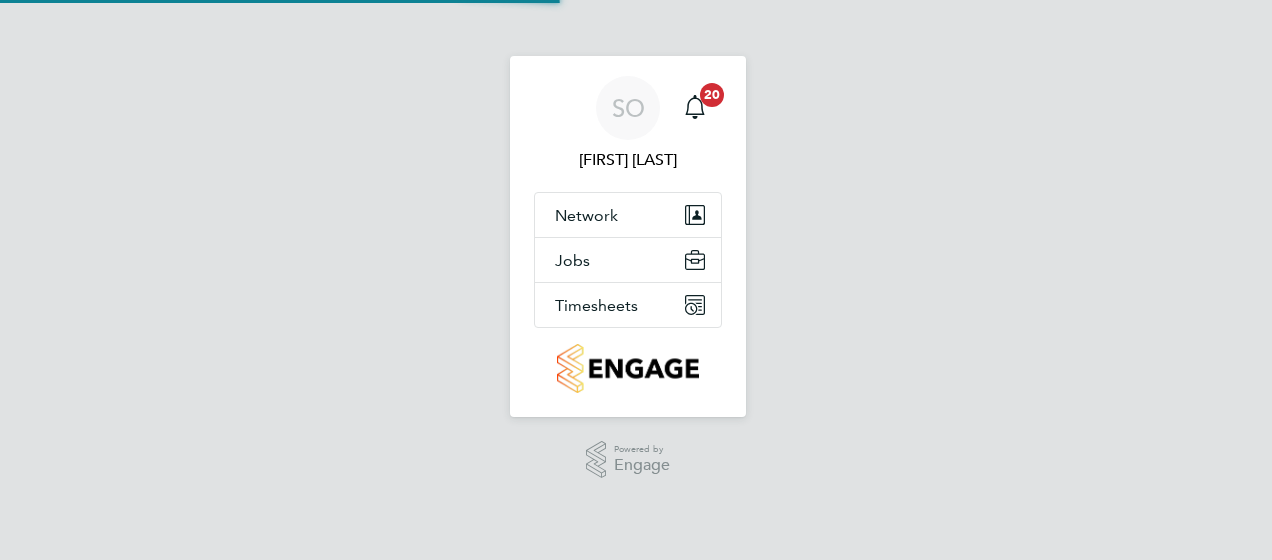 scroll, scrollTop: 0, scrollLeft: 0, axis: both 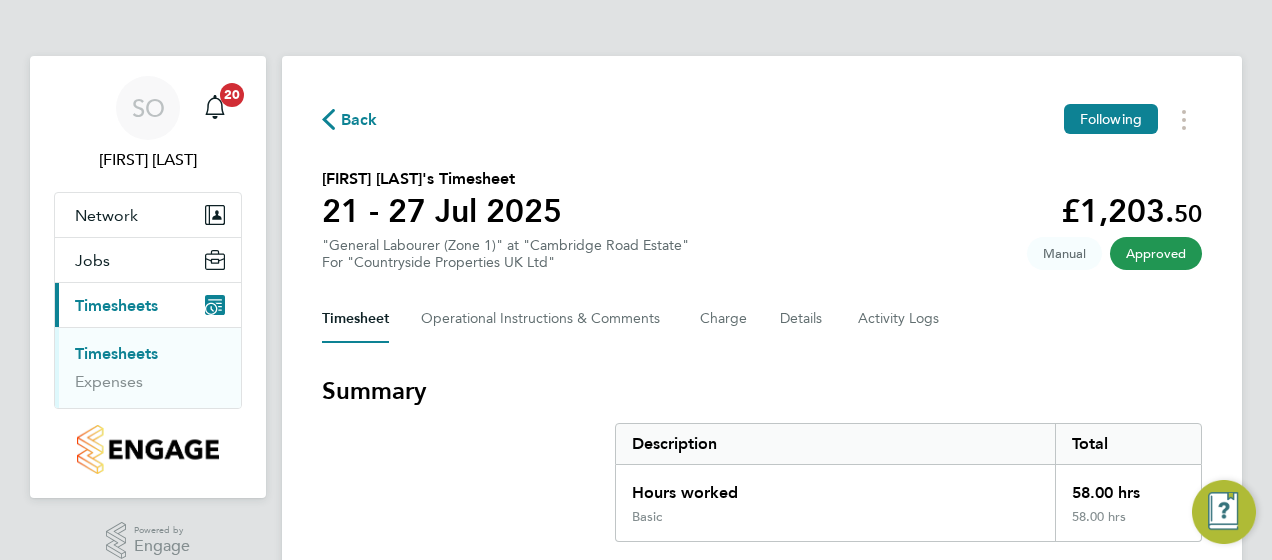 click on "Back" 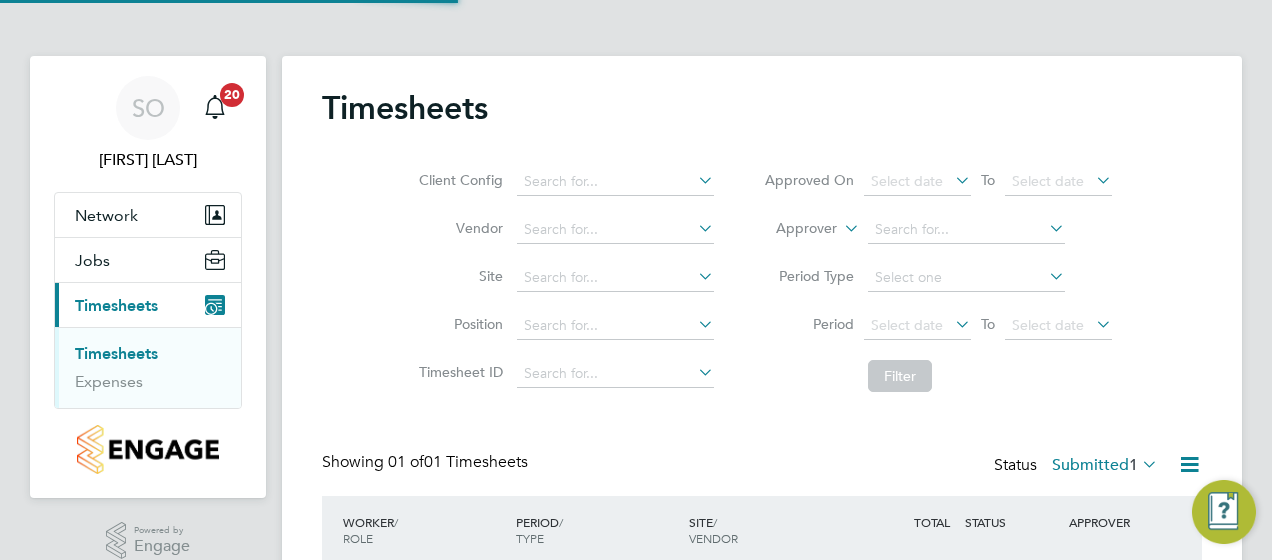 scroll, scrollTop: 10, scrollLeft: 10, axis: both 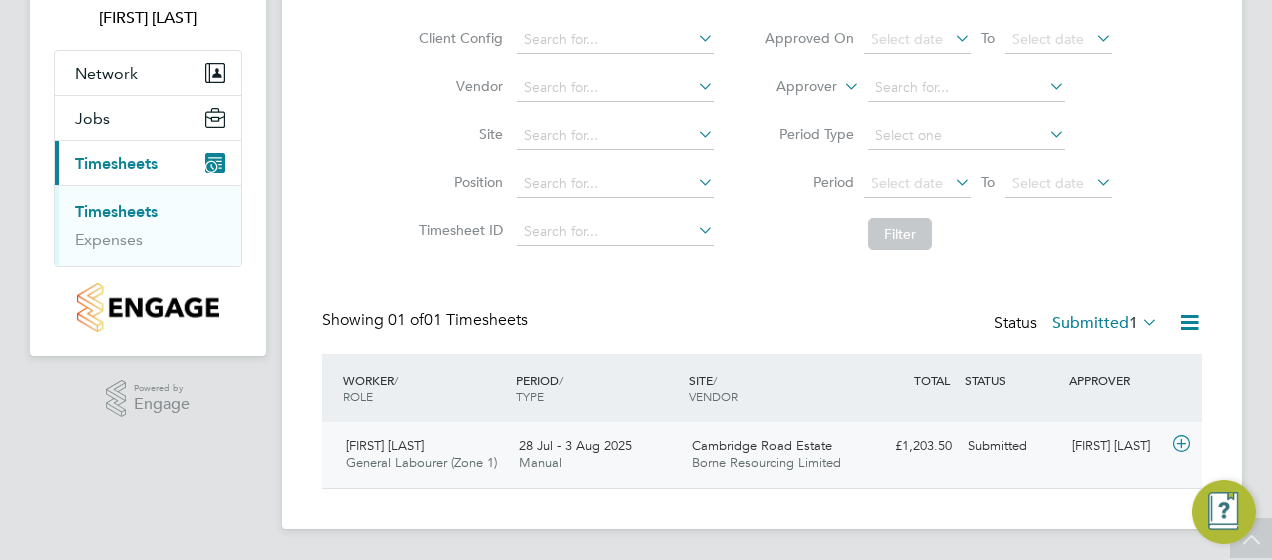 click on "28 Jul - 3 Aug 2025" 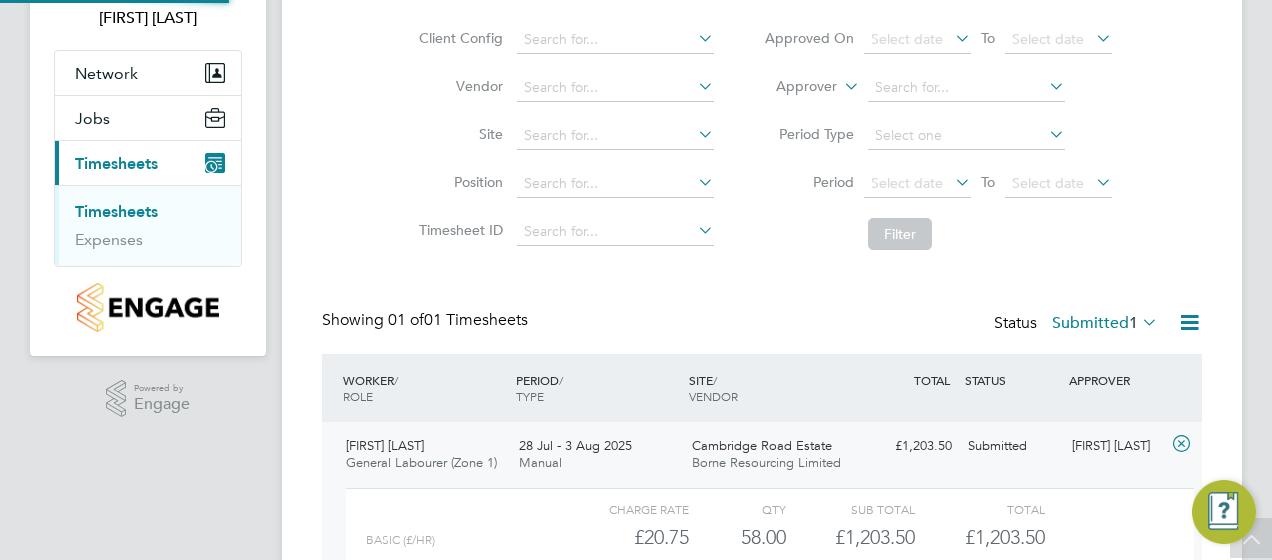 scroll, scrollTop: 10, scrollLeft: 10, axis: both 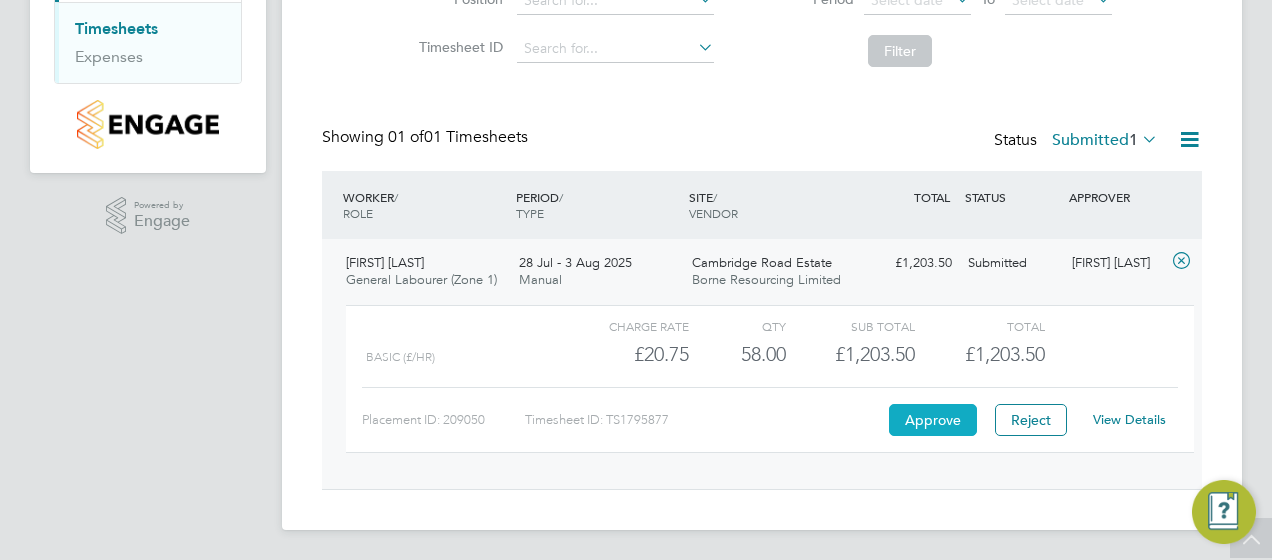 click on "Approve" 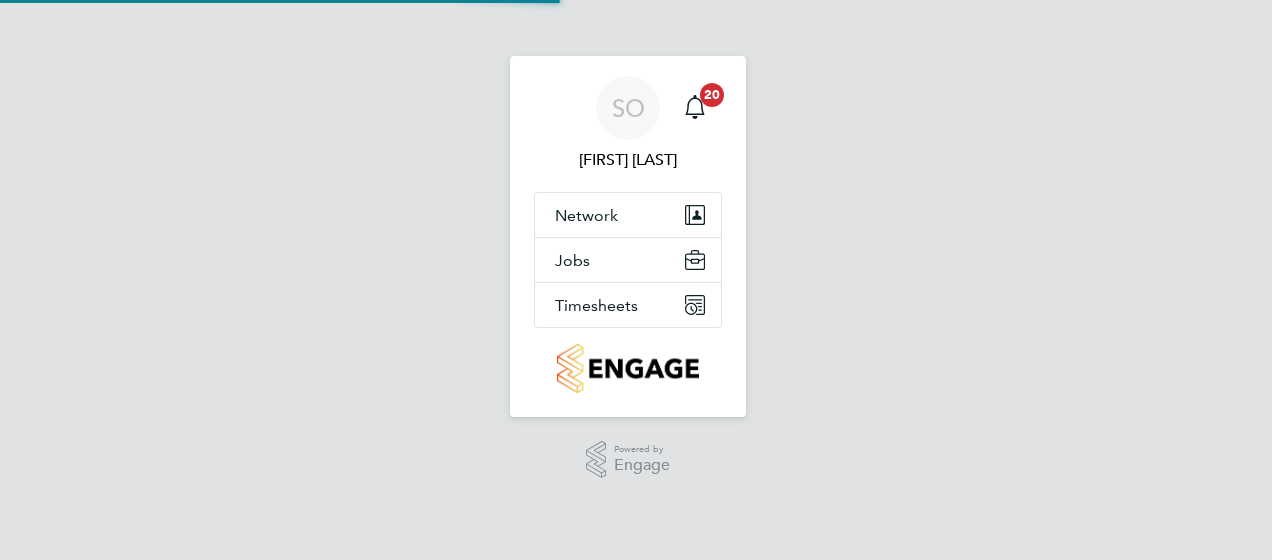 scroll, scrollTop: 0, scrollLeft: 0, axis: both 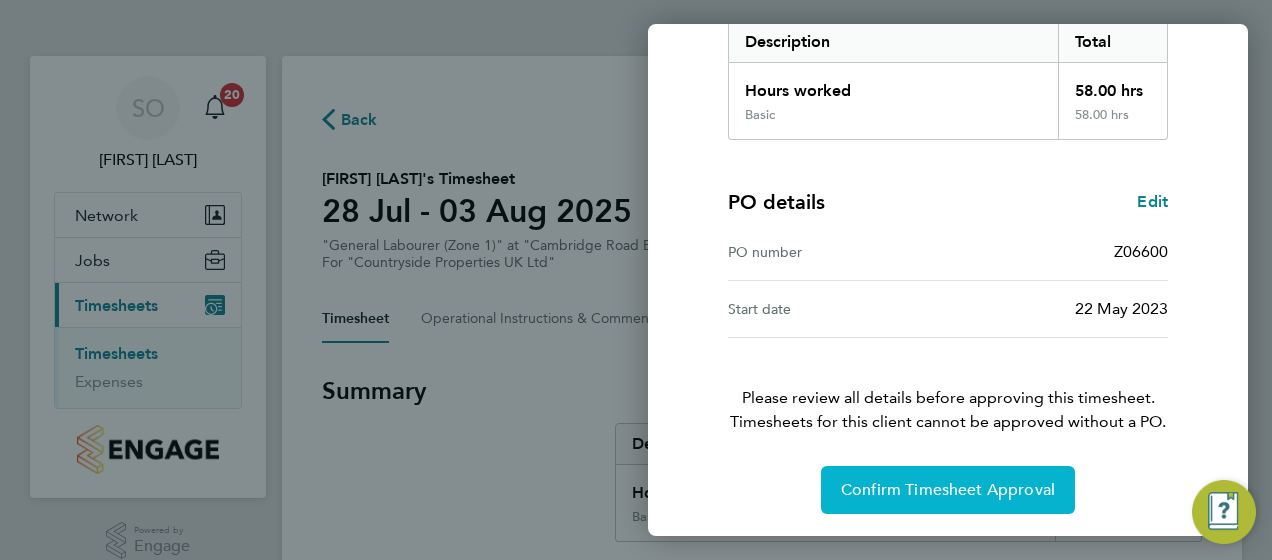 click on "Confirm Timesheet Approval" 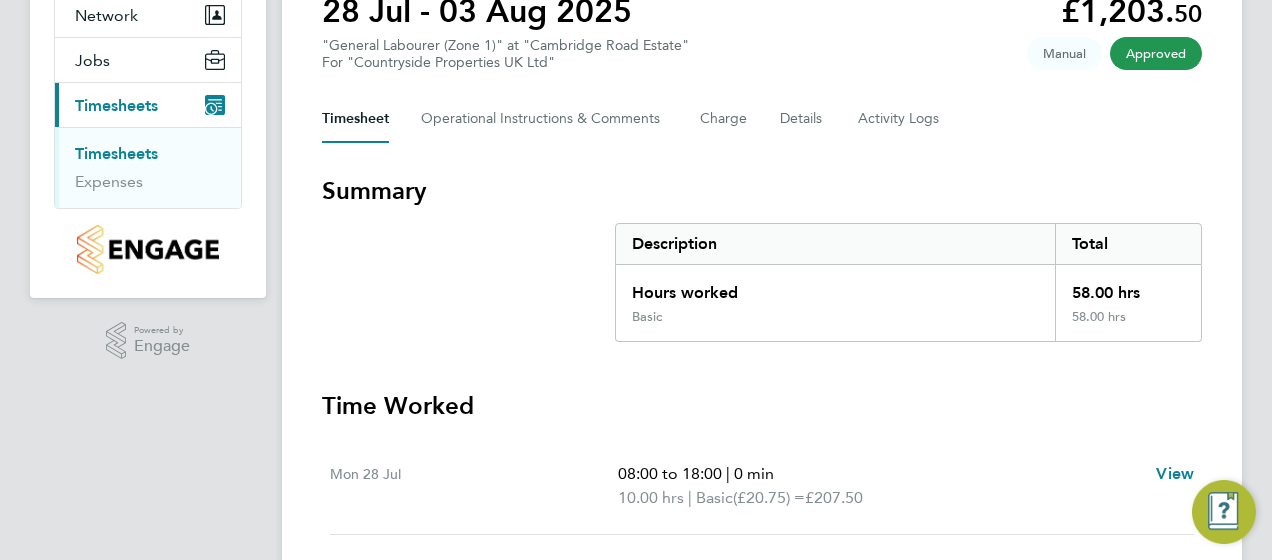 scroll, scrollTop: 100, scrollLeft: 0, axis: vertical 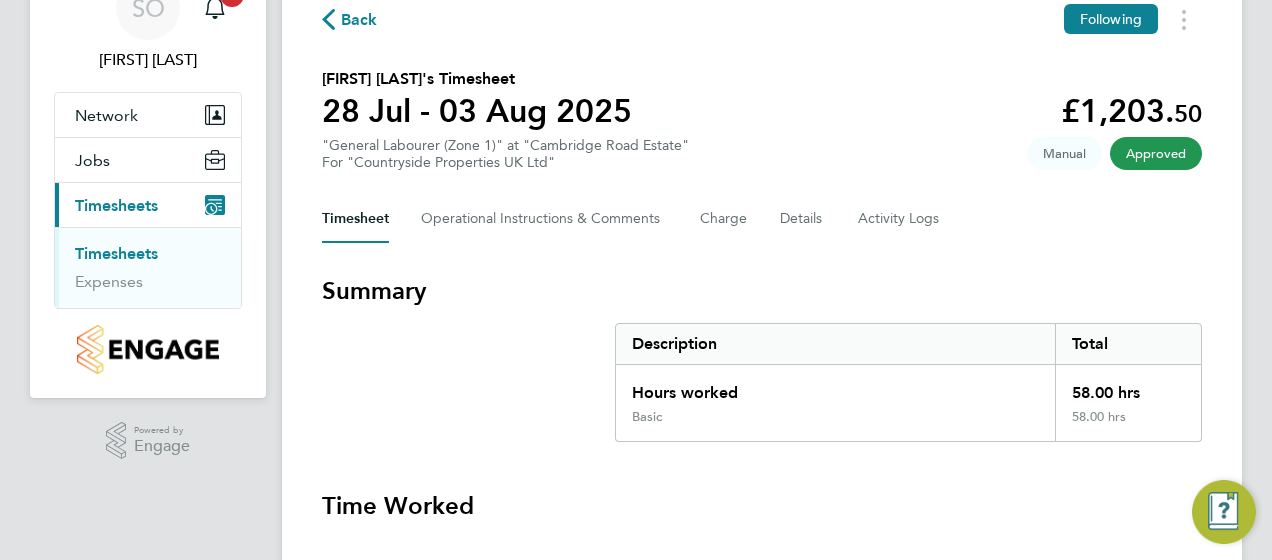 click on "Back" 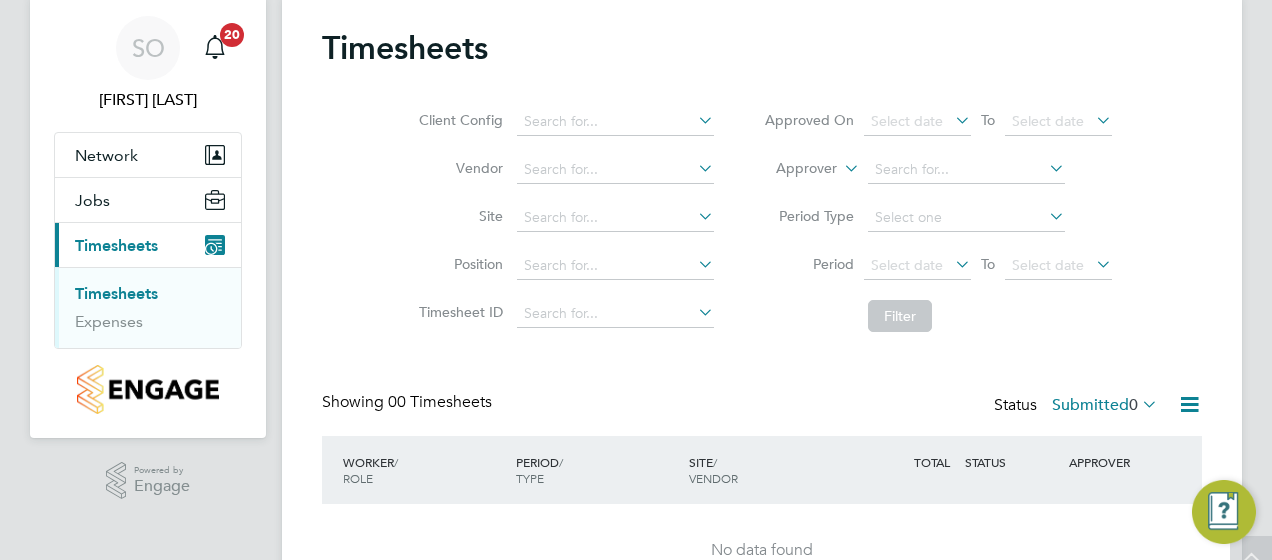 scroll, scrollTop: 0, scrollLeft: 0, axis: both 